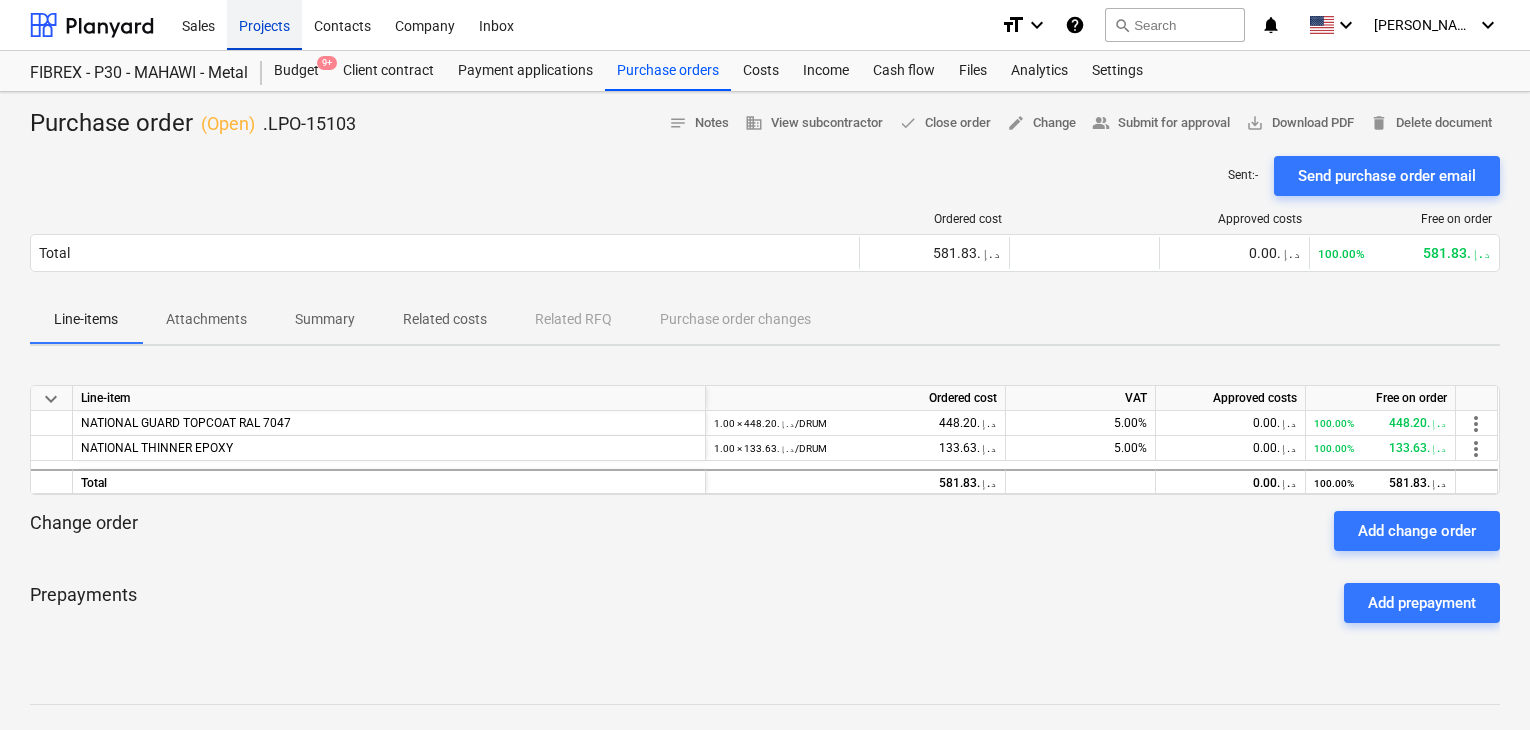 scroll, scrollTop: 0, scrollLeft: 0, axis: both 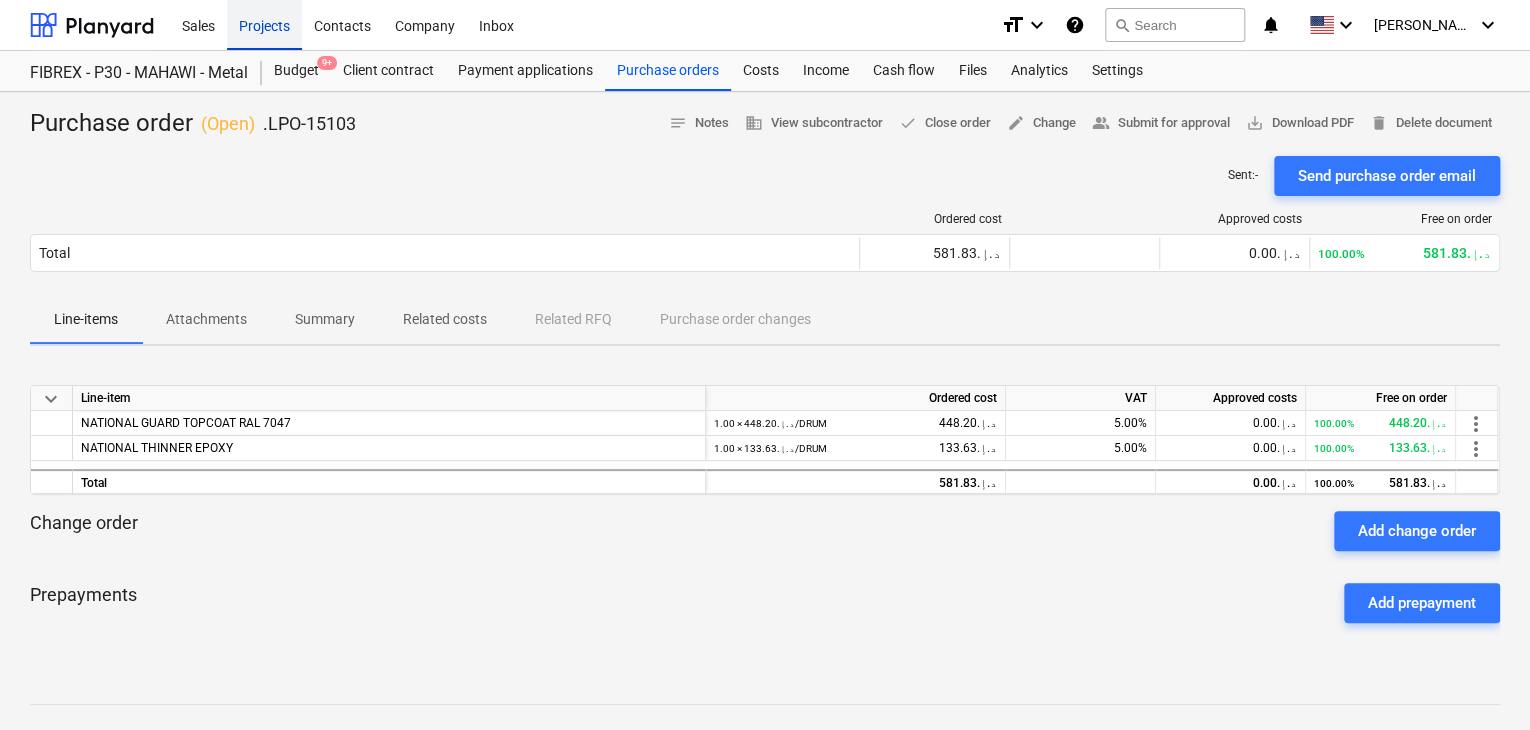 click on "Projects" at bounding box center [264, 24] 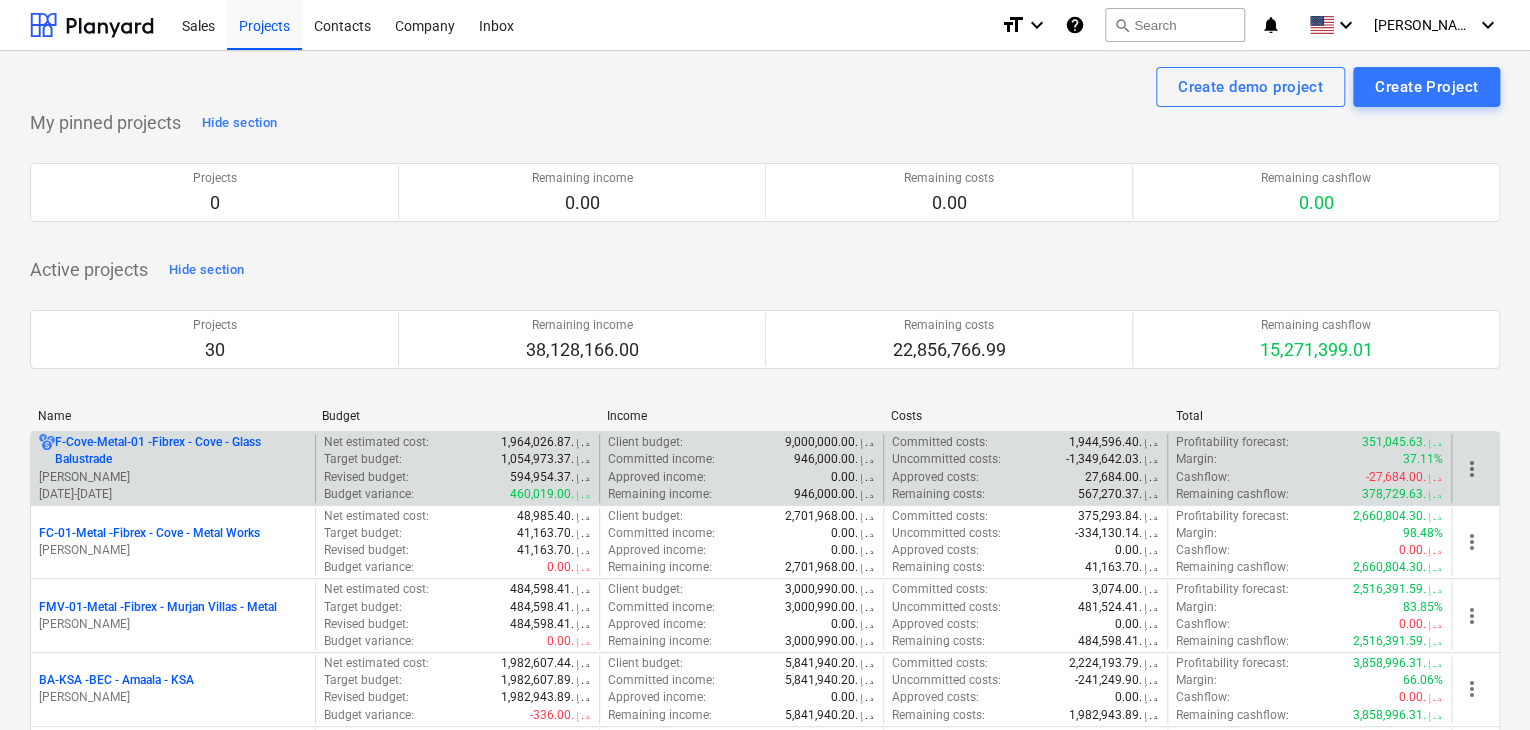 scroll, scrollTop: 200, scrollLeft: 0, axis: vertical 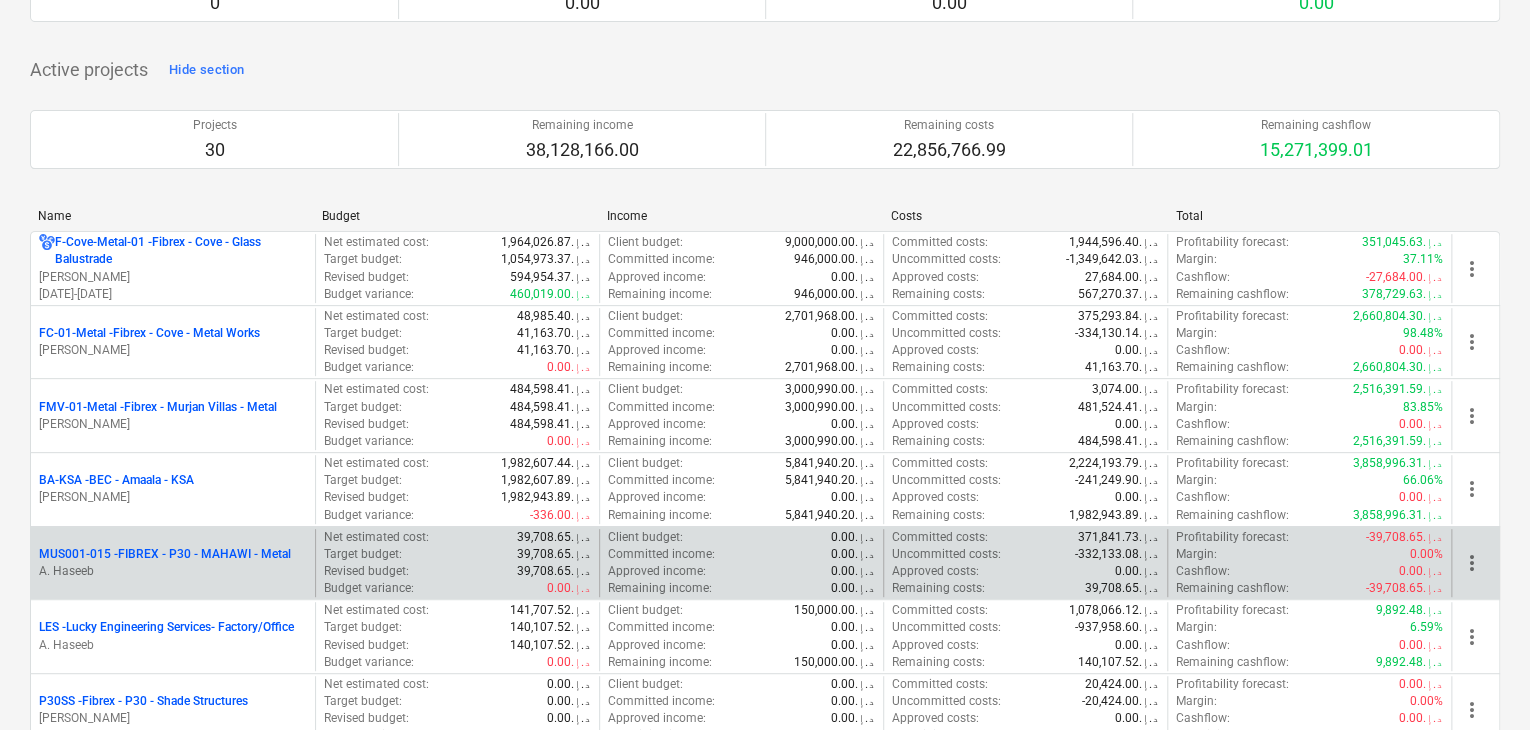 click on "MUS001-015 -  FIBREX - P30 - MAHAWI - Metal" at bounding box center [165, 554] 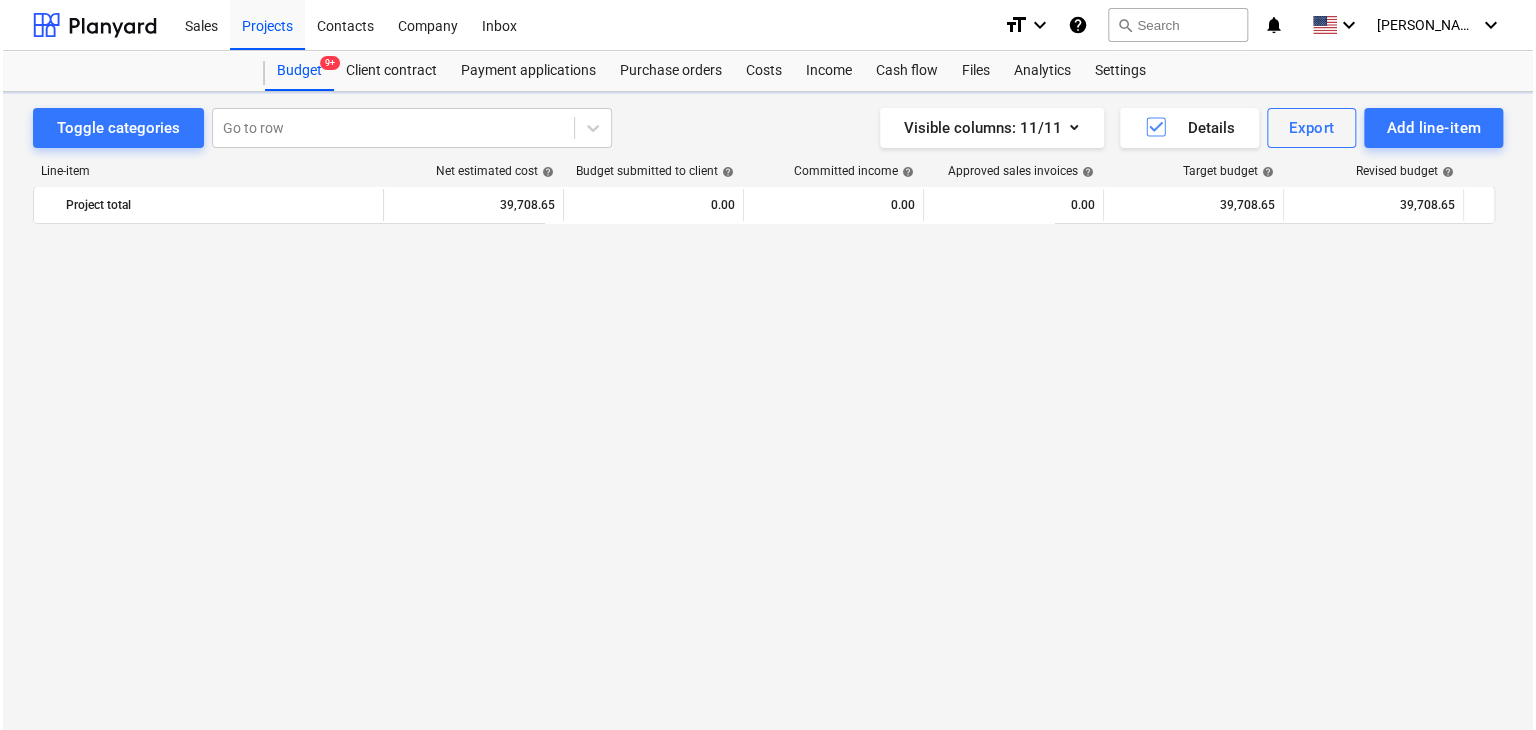 scroll, scrollTop: 0, scrollLeft: 0, axis: both 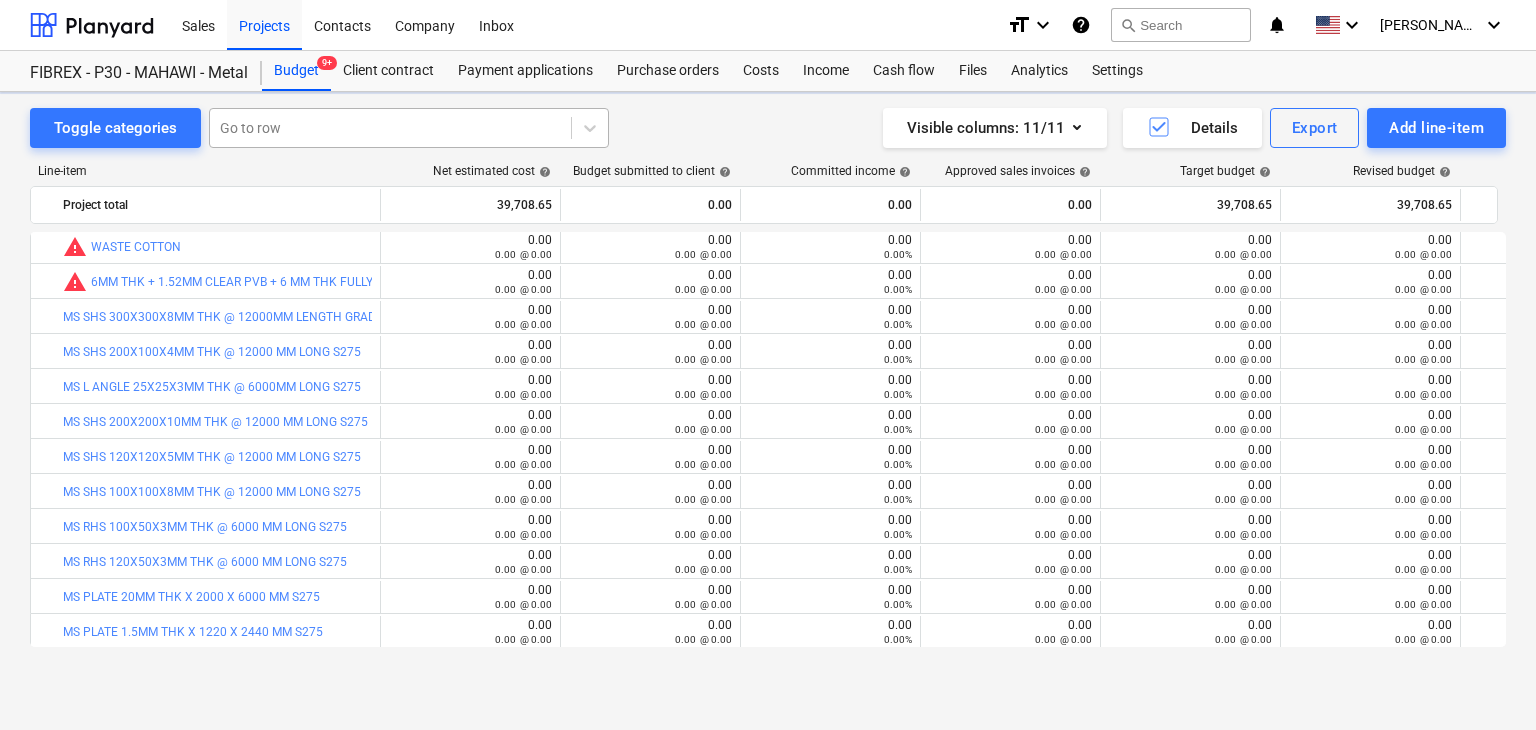 click at bounding box center [390, 128] 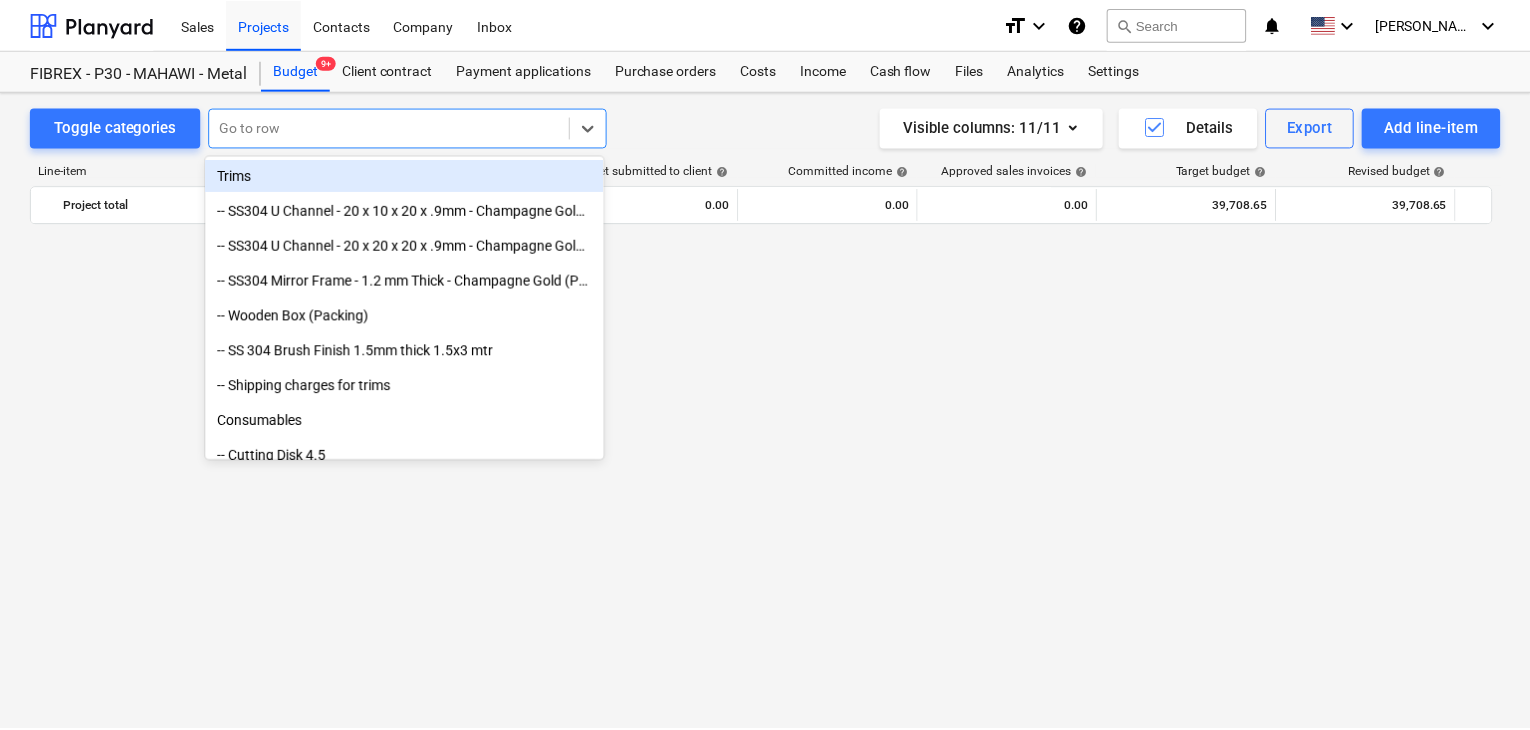 scroll, scrollTop: 10329, scrollLeft: 0, axis: vertical 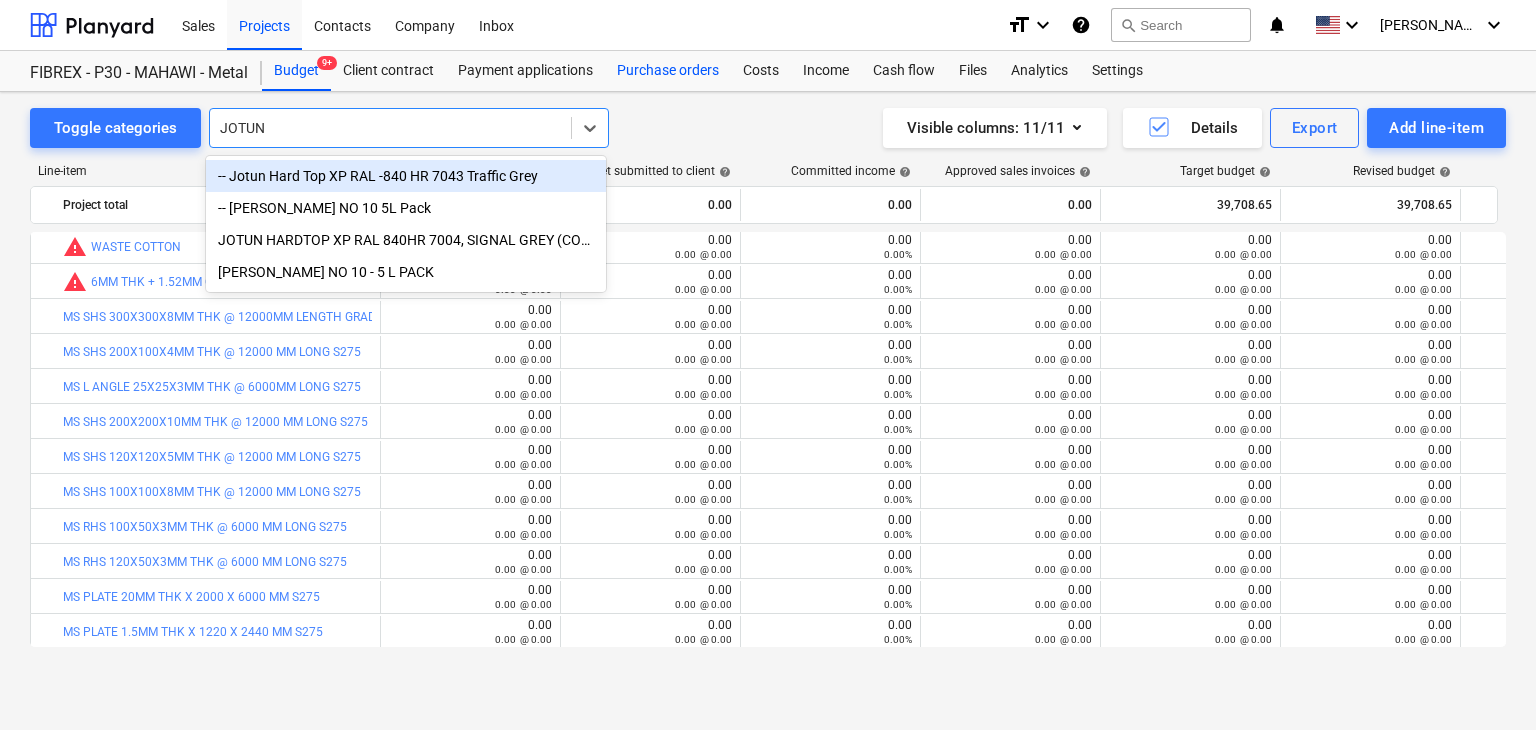 type on "JOTUN" 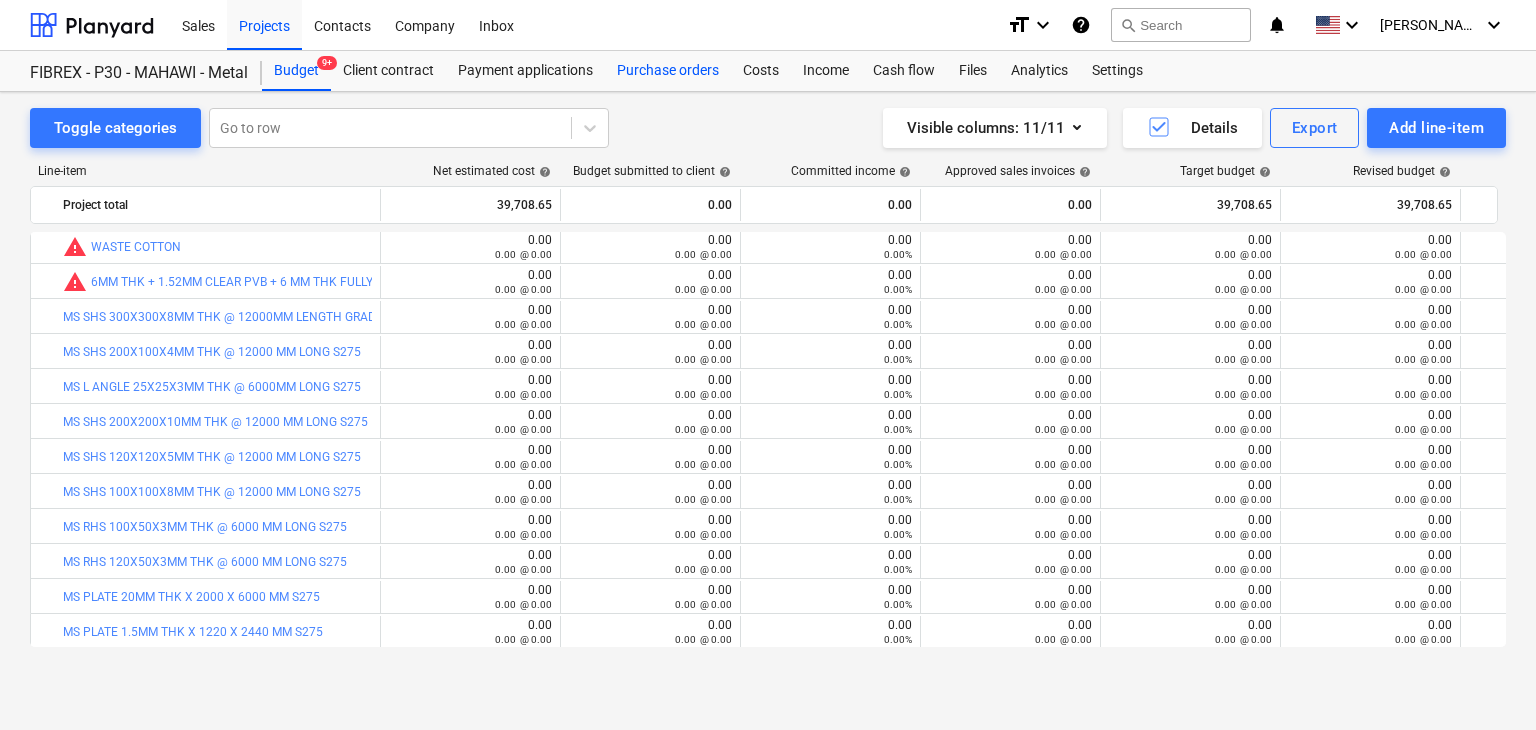 click on "Purchase orders" at bounding box center (668, 71) 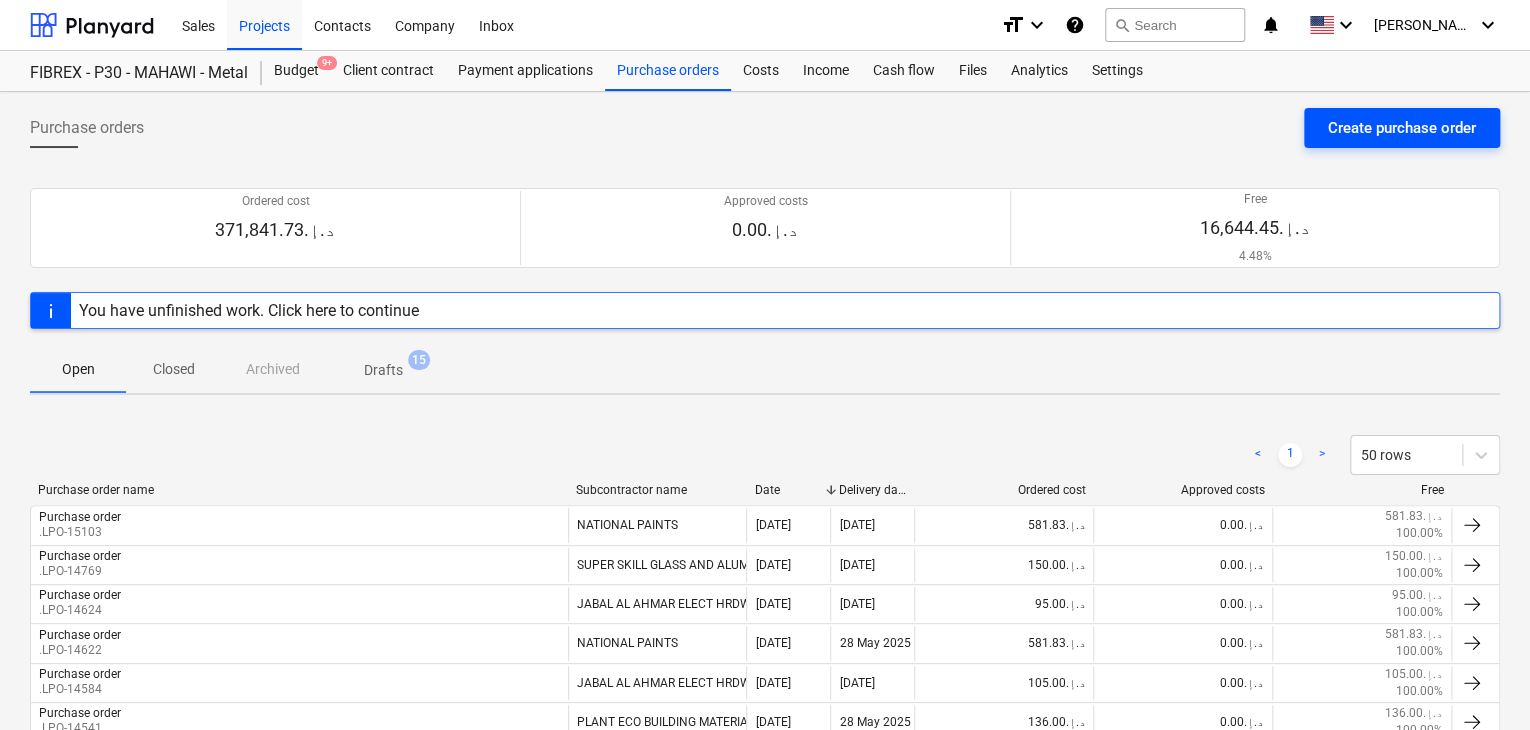 click on "Create purchase order" at bounding box center (1402, 128) 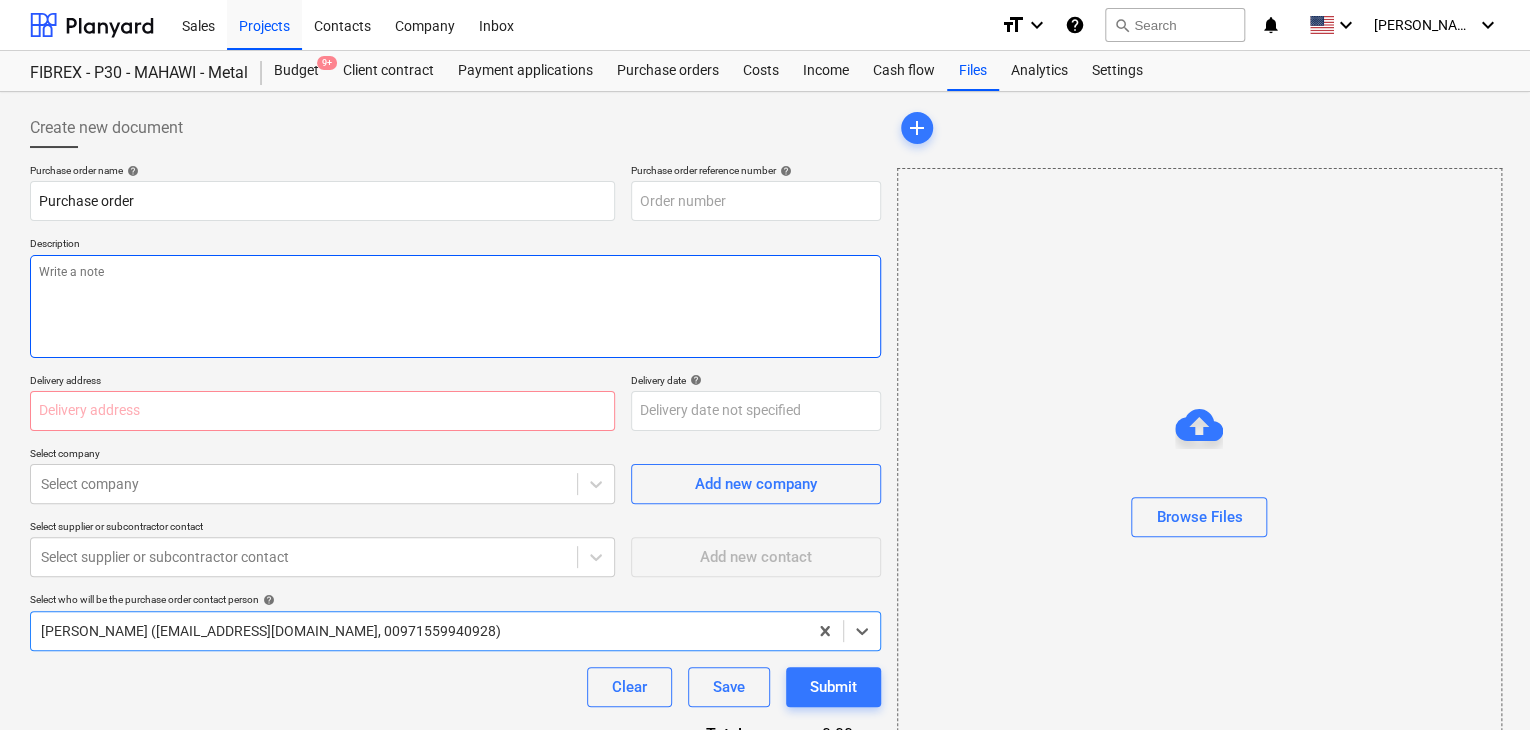 type on "x" 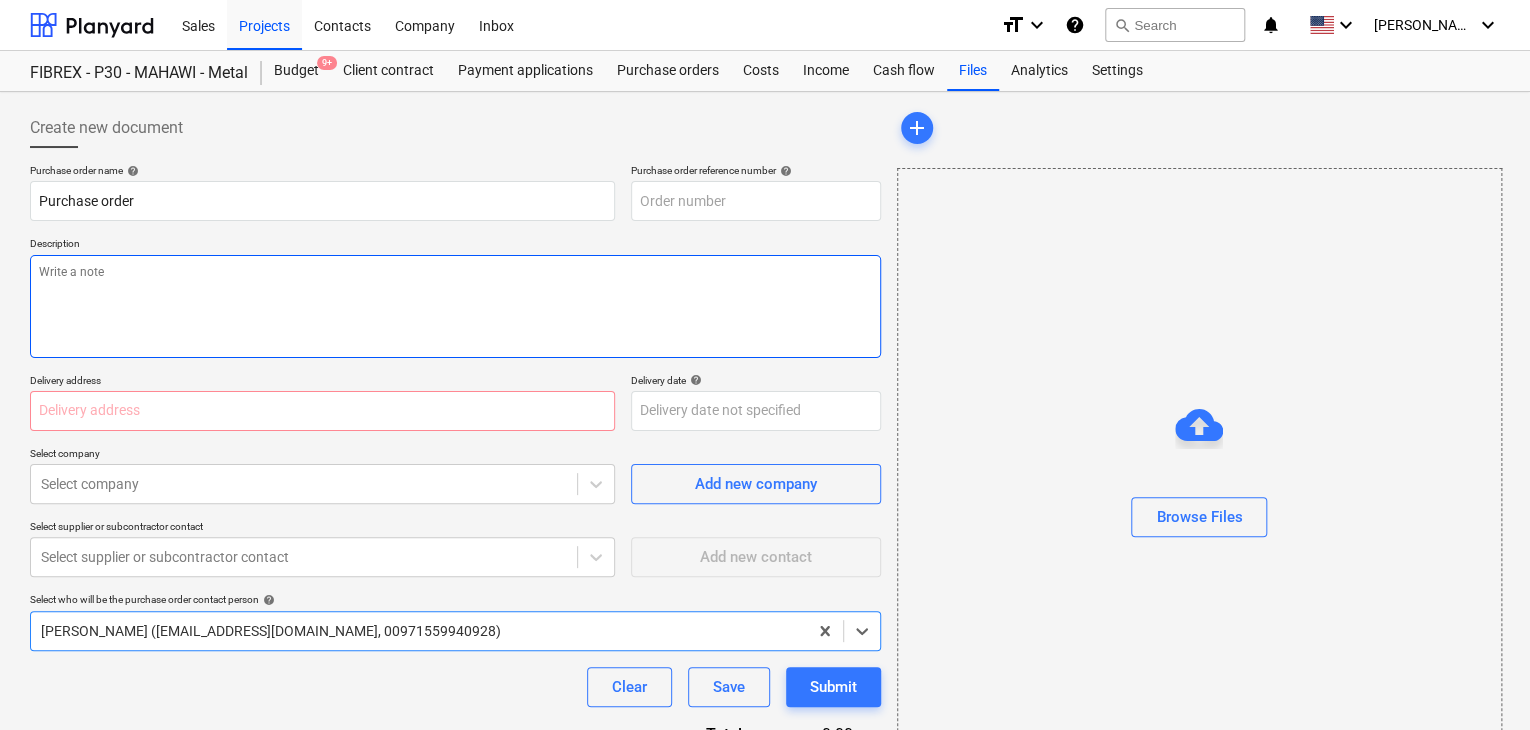 type on "MUS001-015-PO-235" 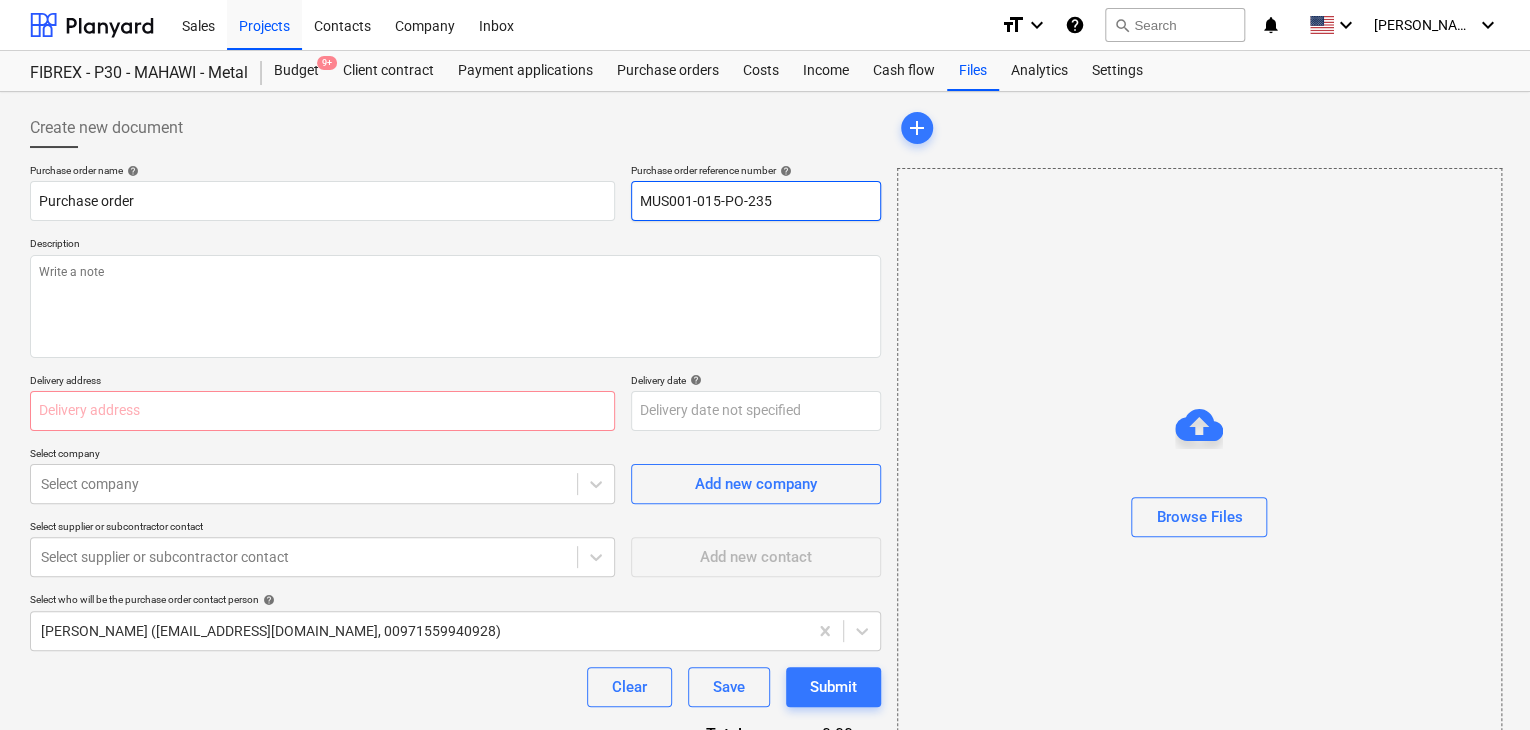 drag, startPoint x: 796, startPoint y: 205, endPoint x: 514, endPoint y: 169, distance: 284.28857 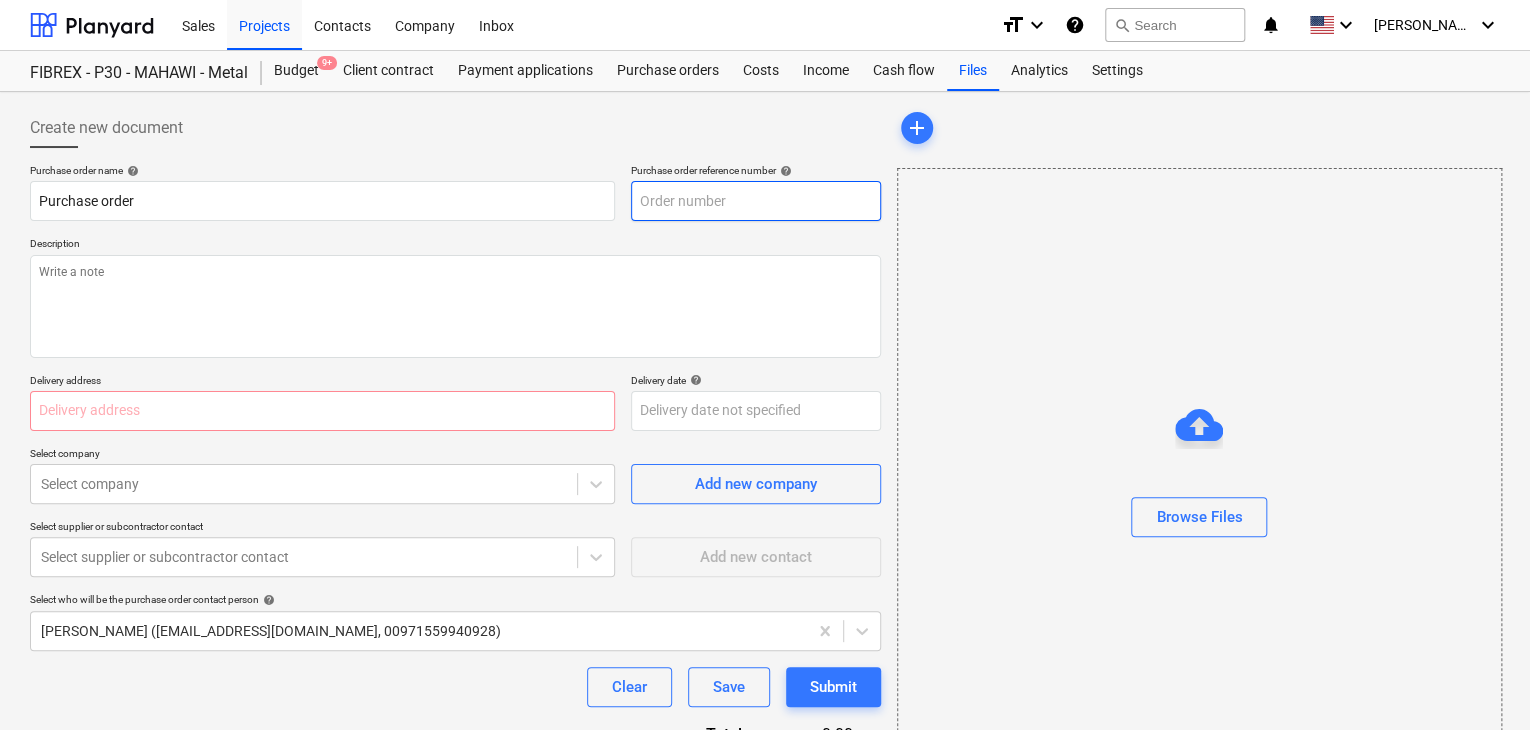 type on "x" 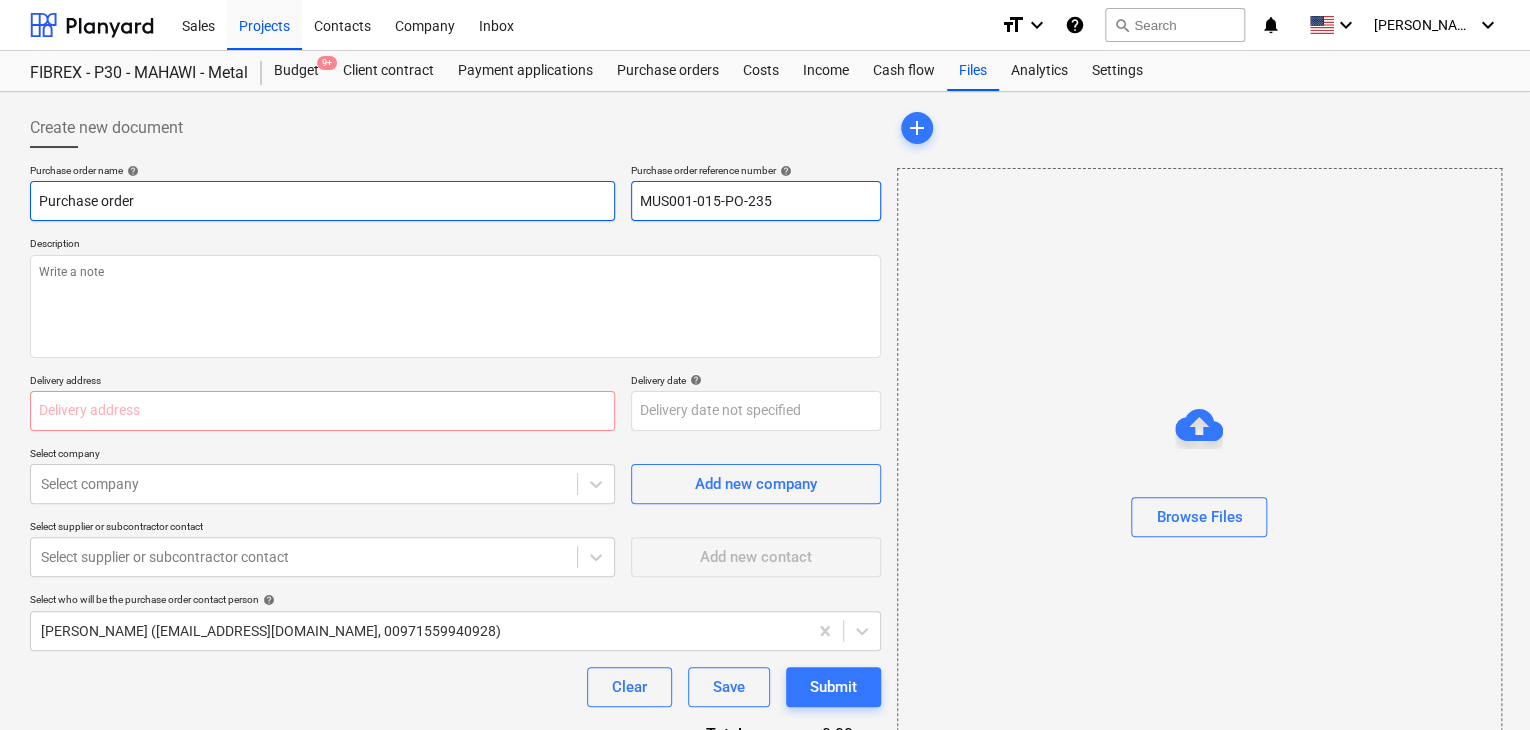 drag, startPoint x: 796, startPoint y: 210, endPoint x: 604, endPoint y: 210, distance: 192 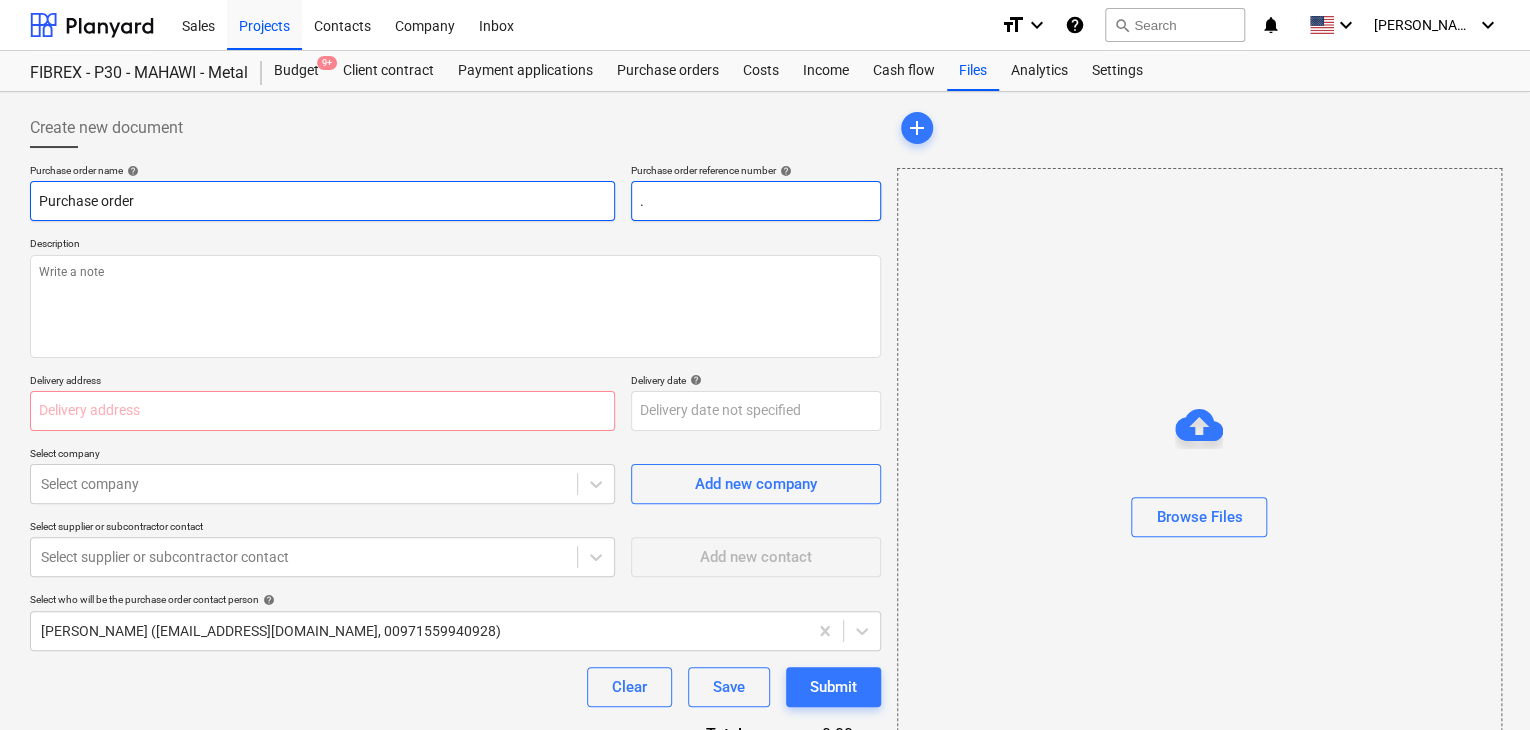 type on "x" 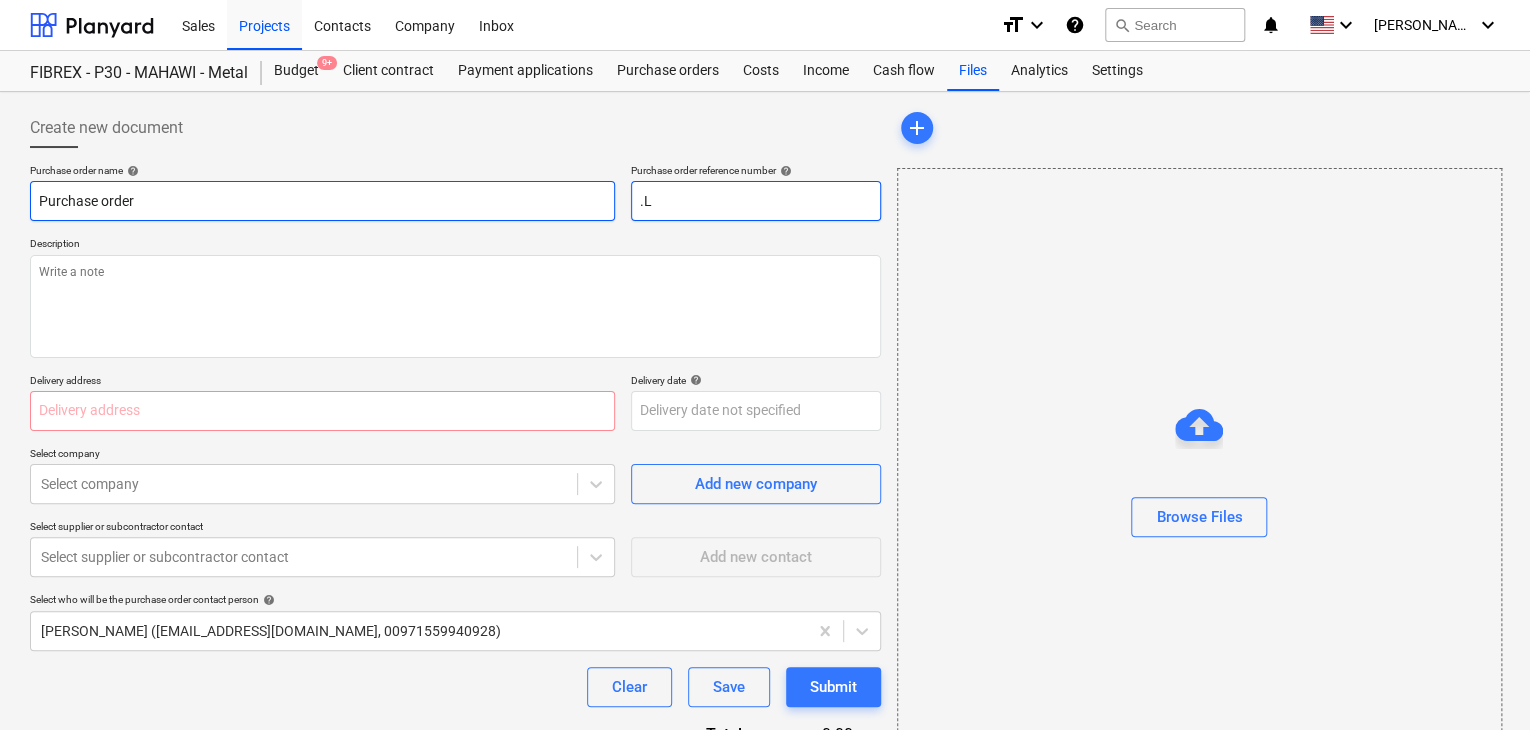 type on "x" 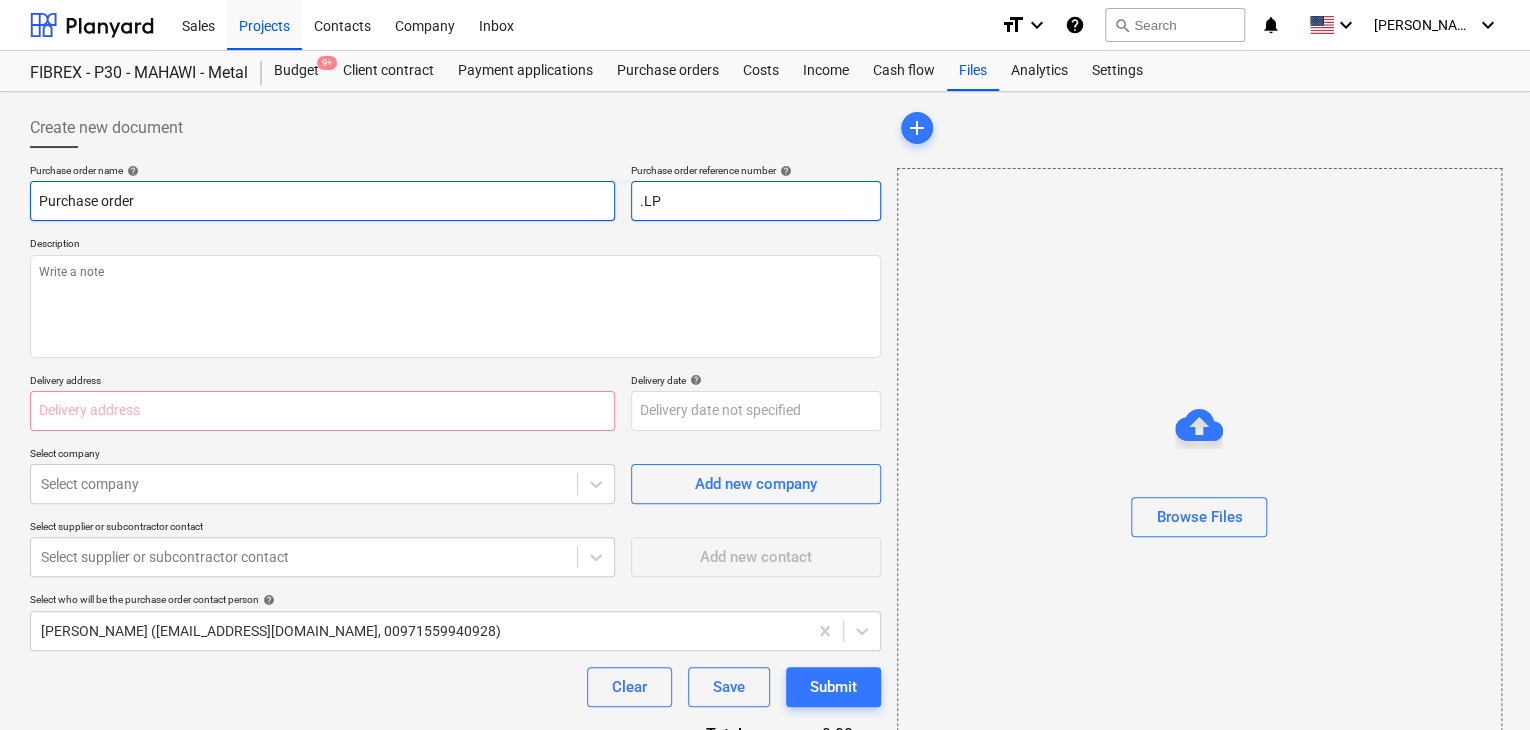 type on "x" 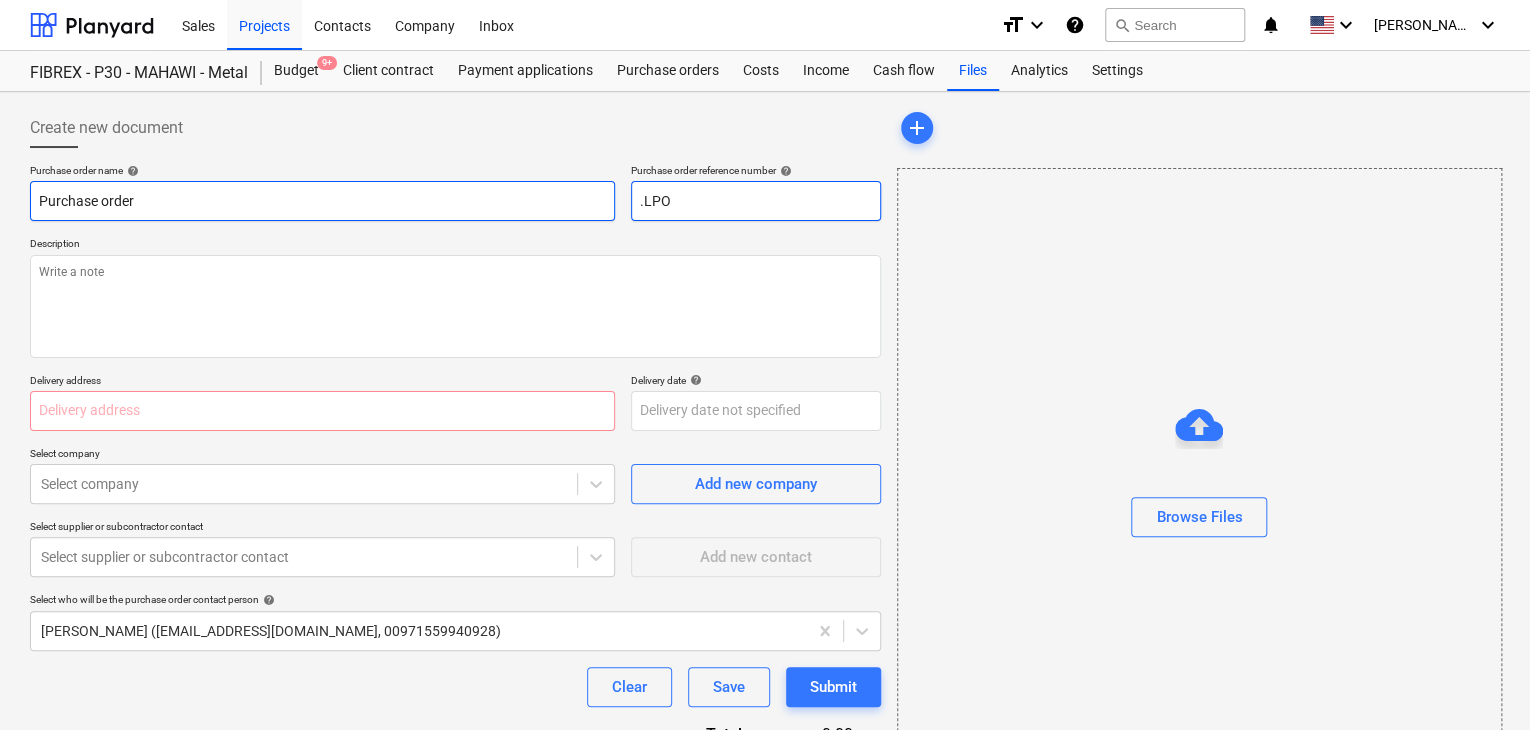 type on "x" 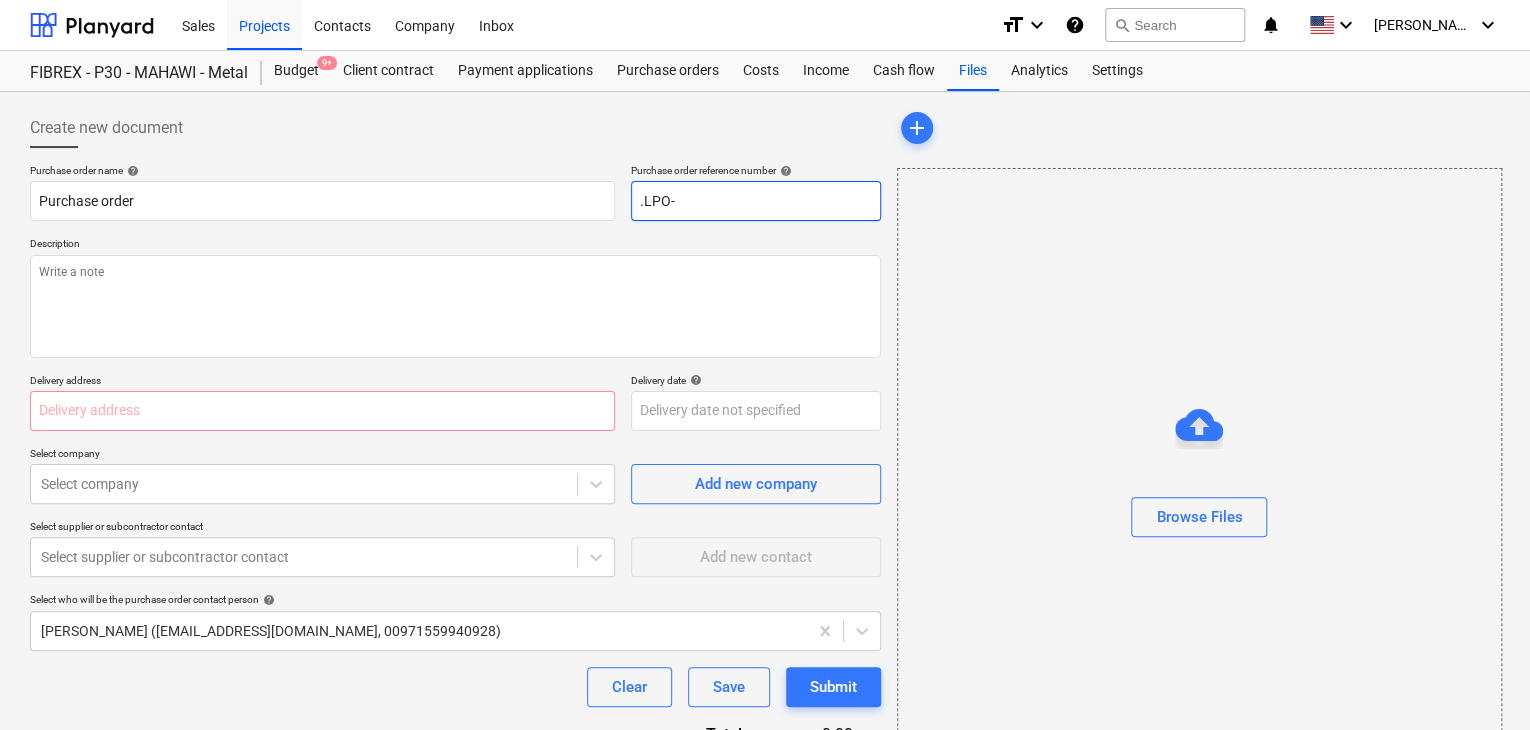 type on ".LPO-" 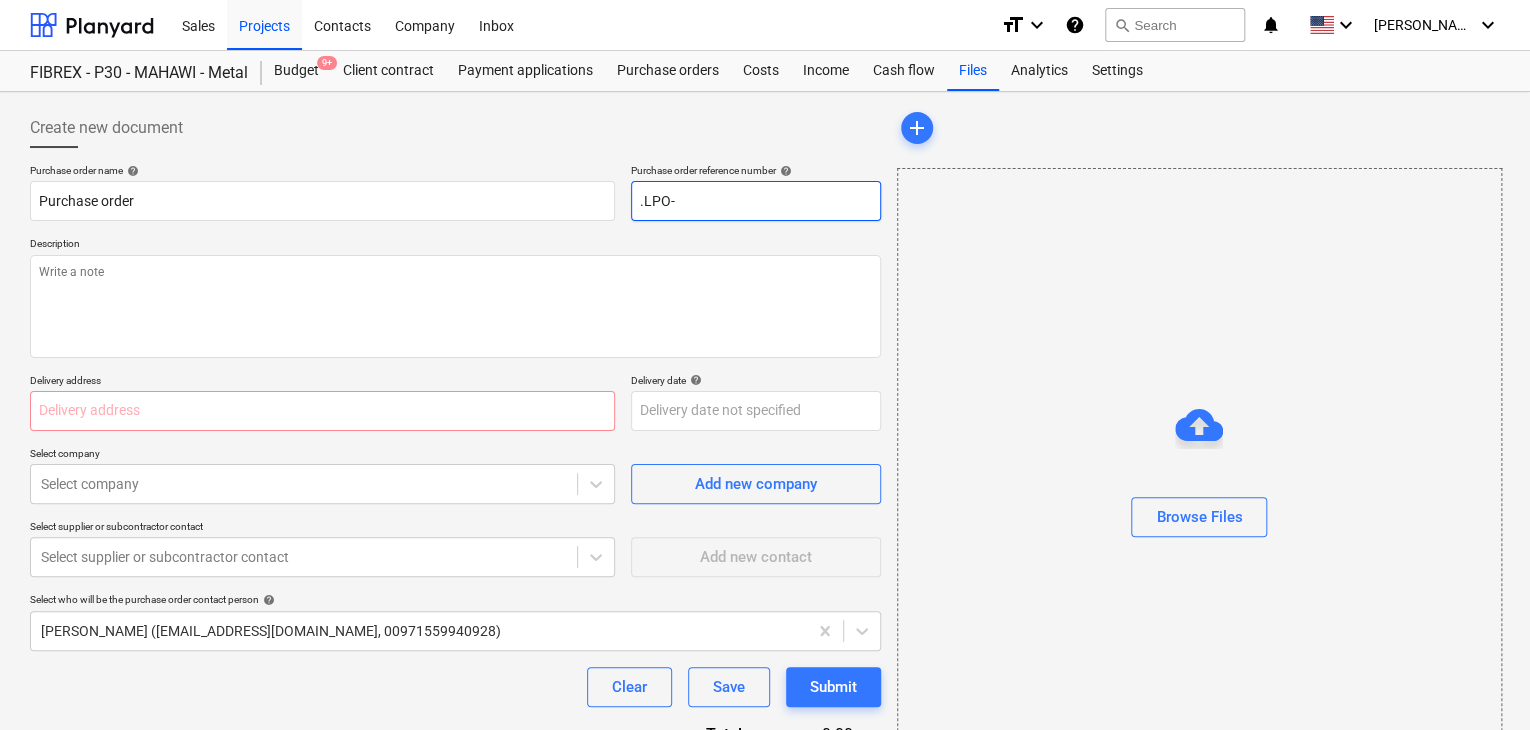 type on "x" 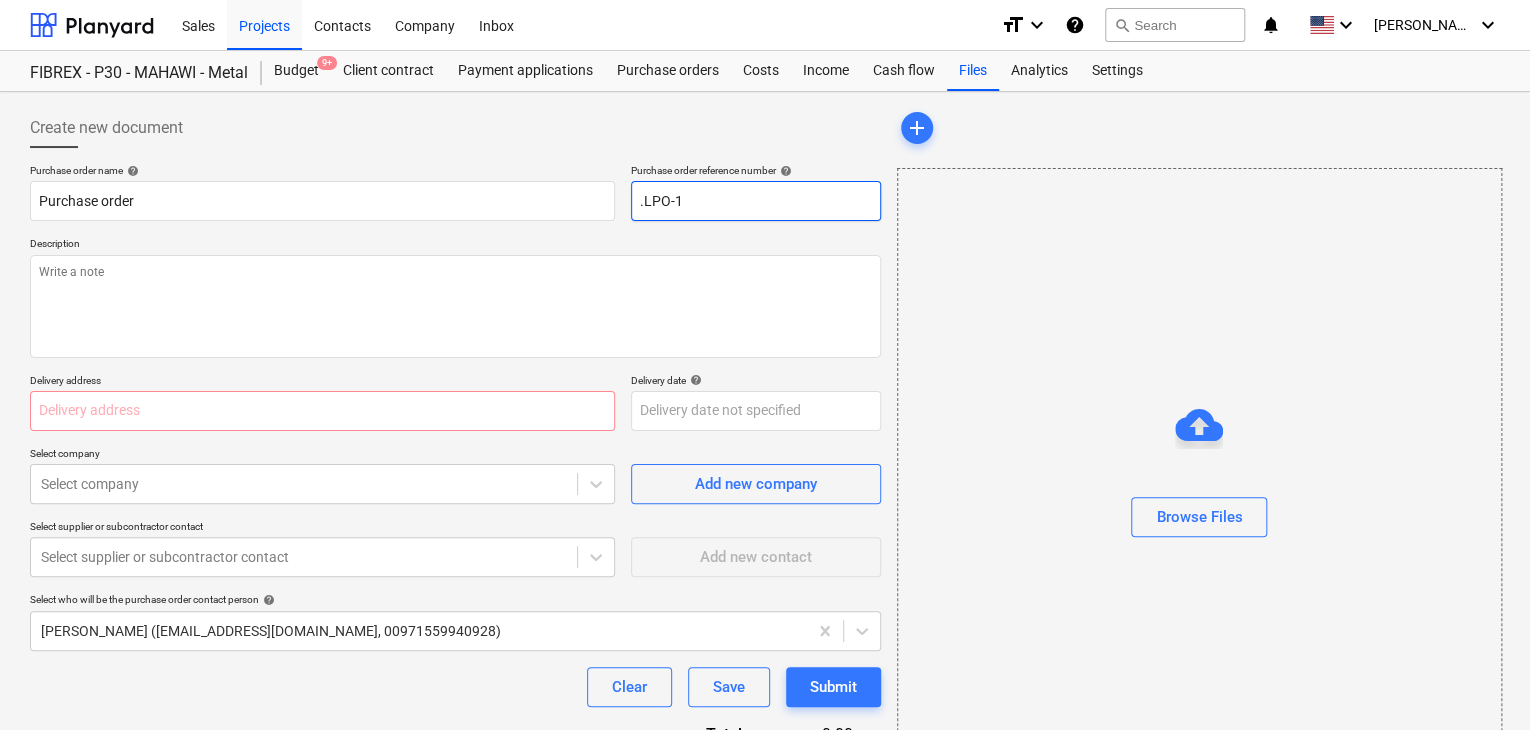 type on "x" 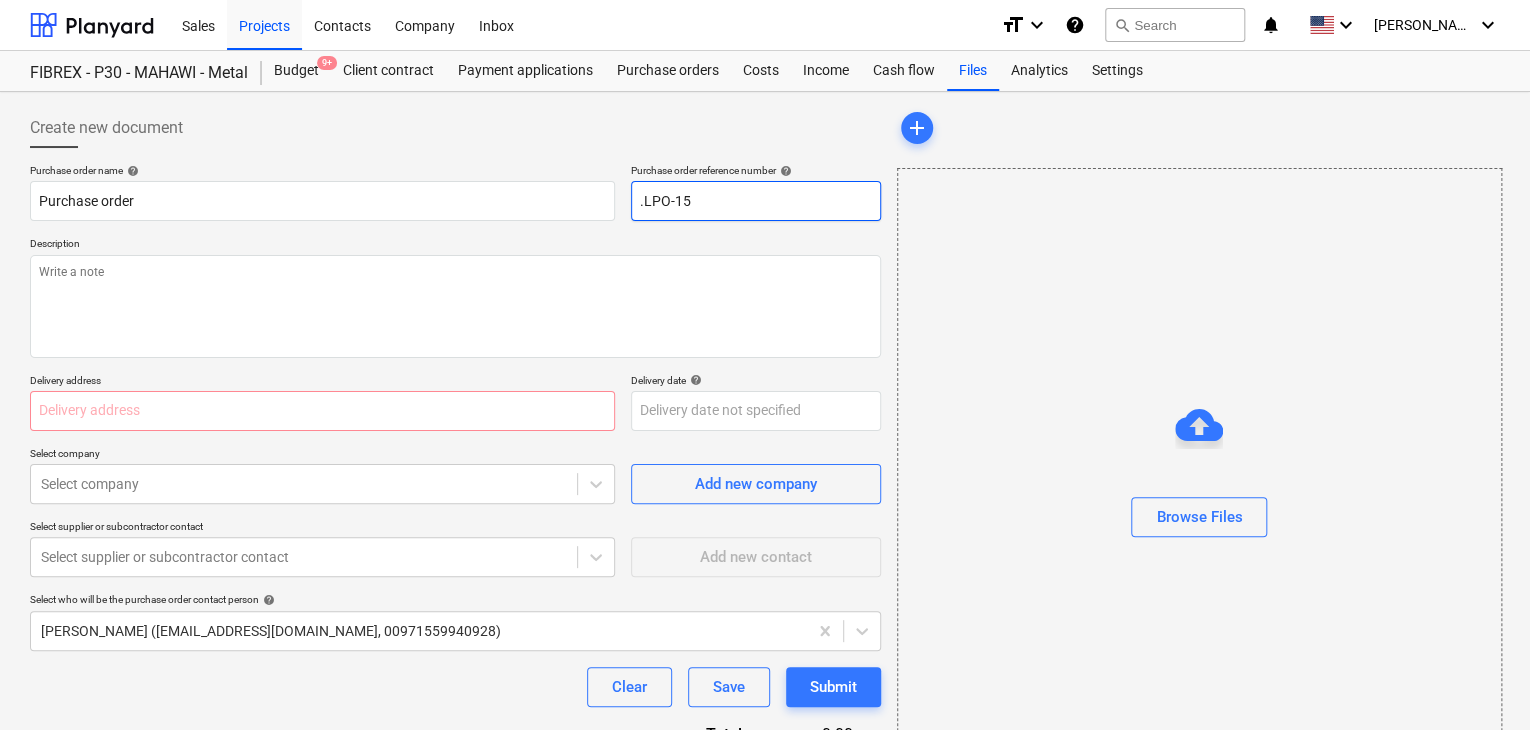 type on "x" 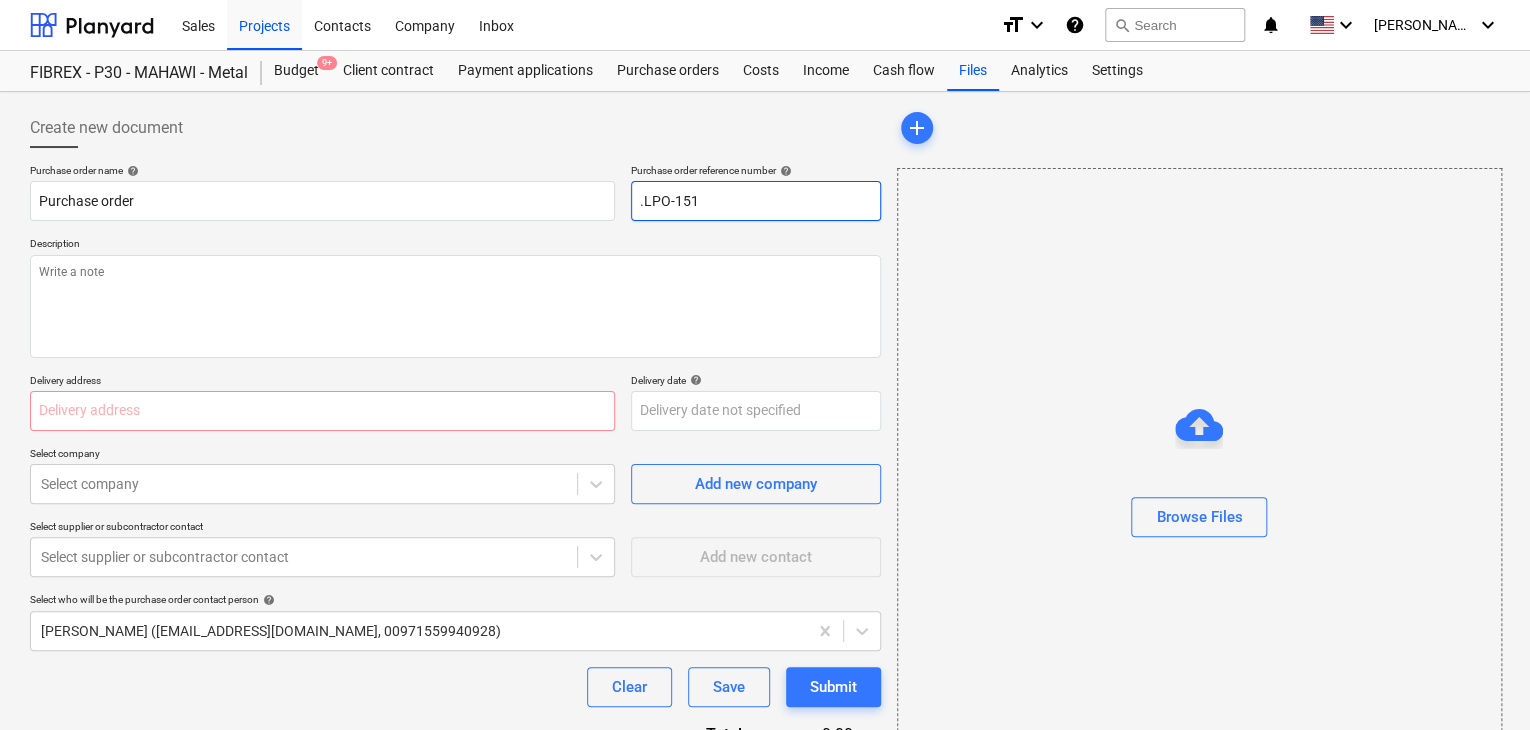 type on "x" 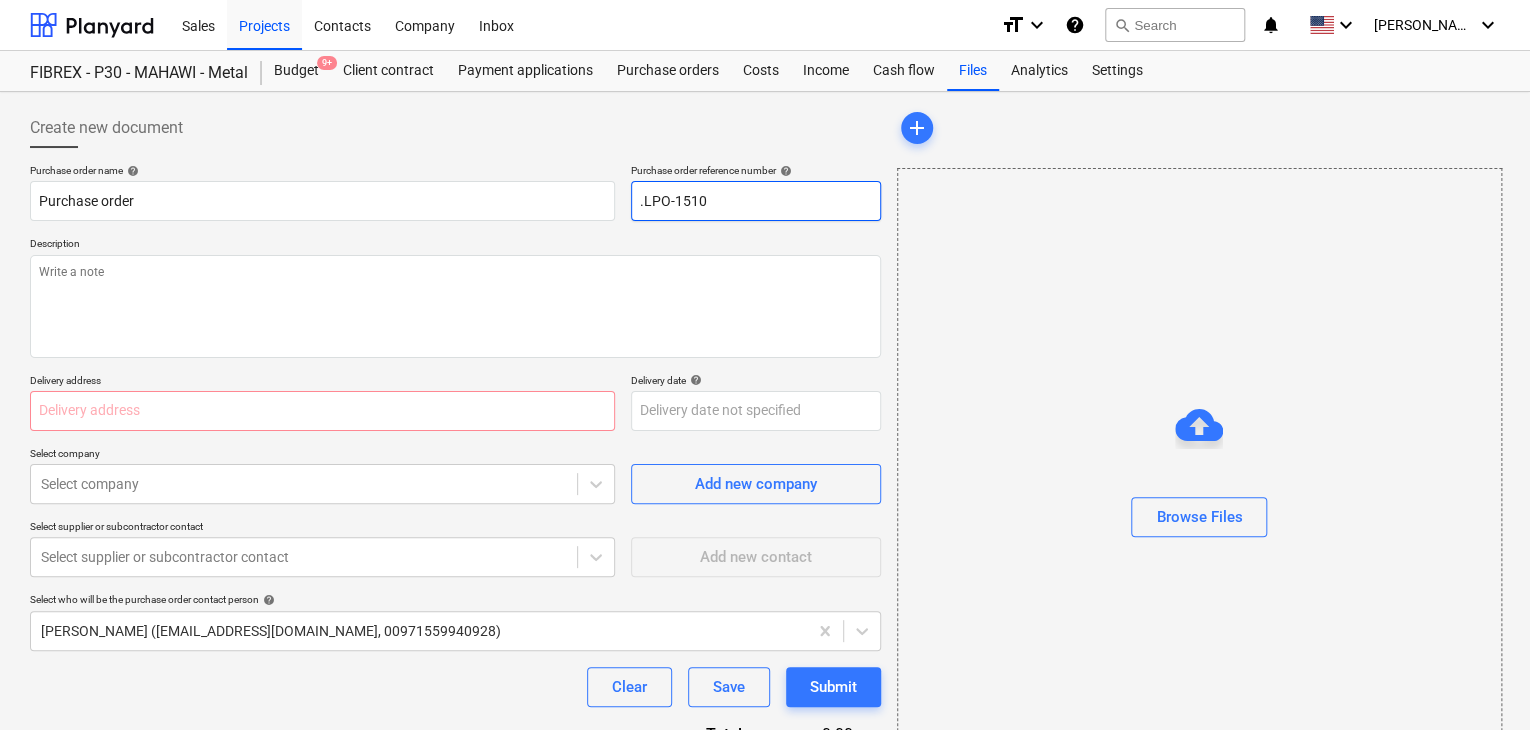 type on "x" 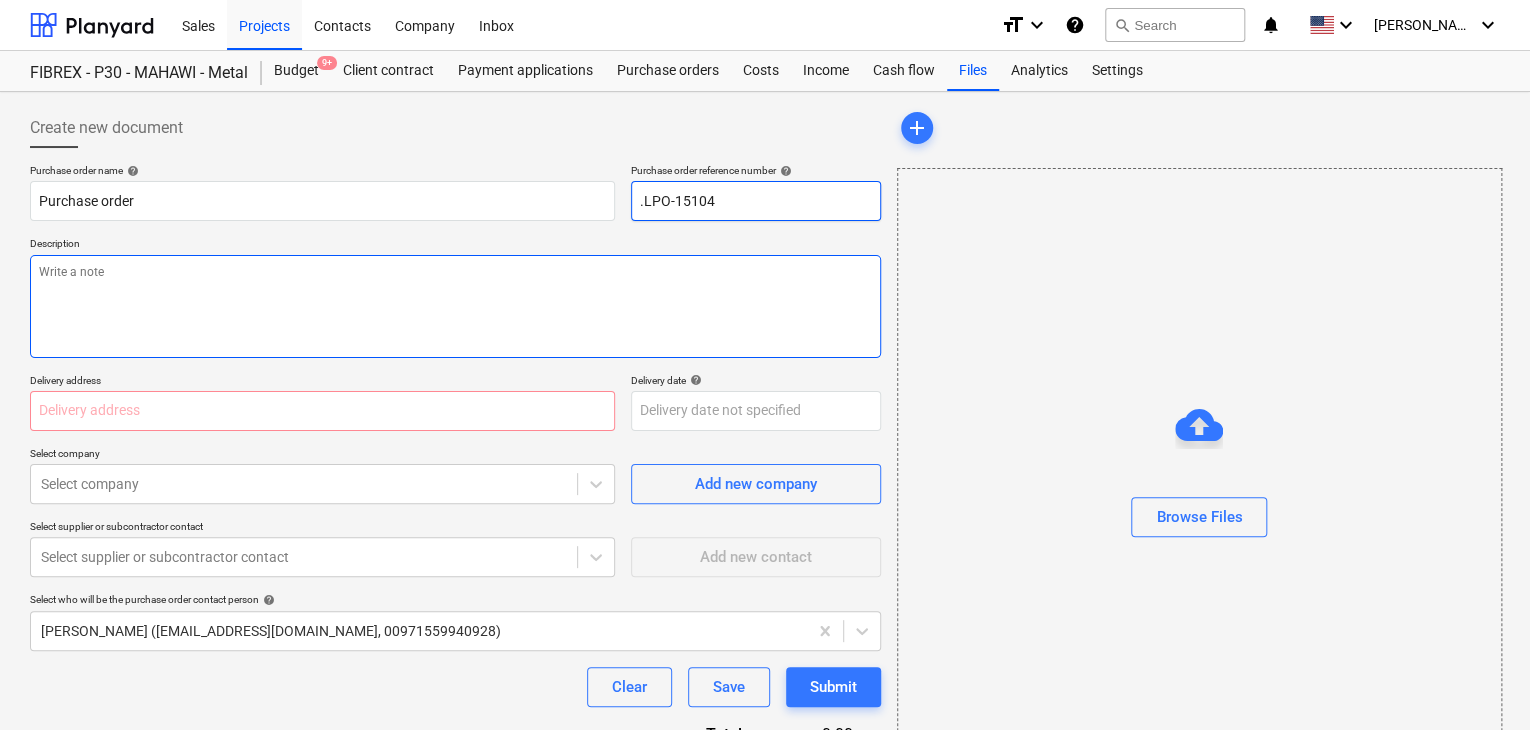 type on ".LPO-15104" 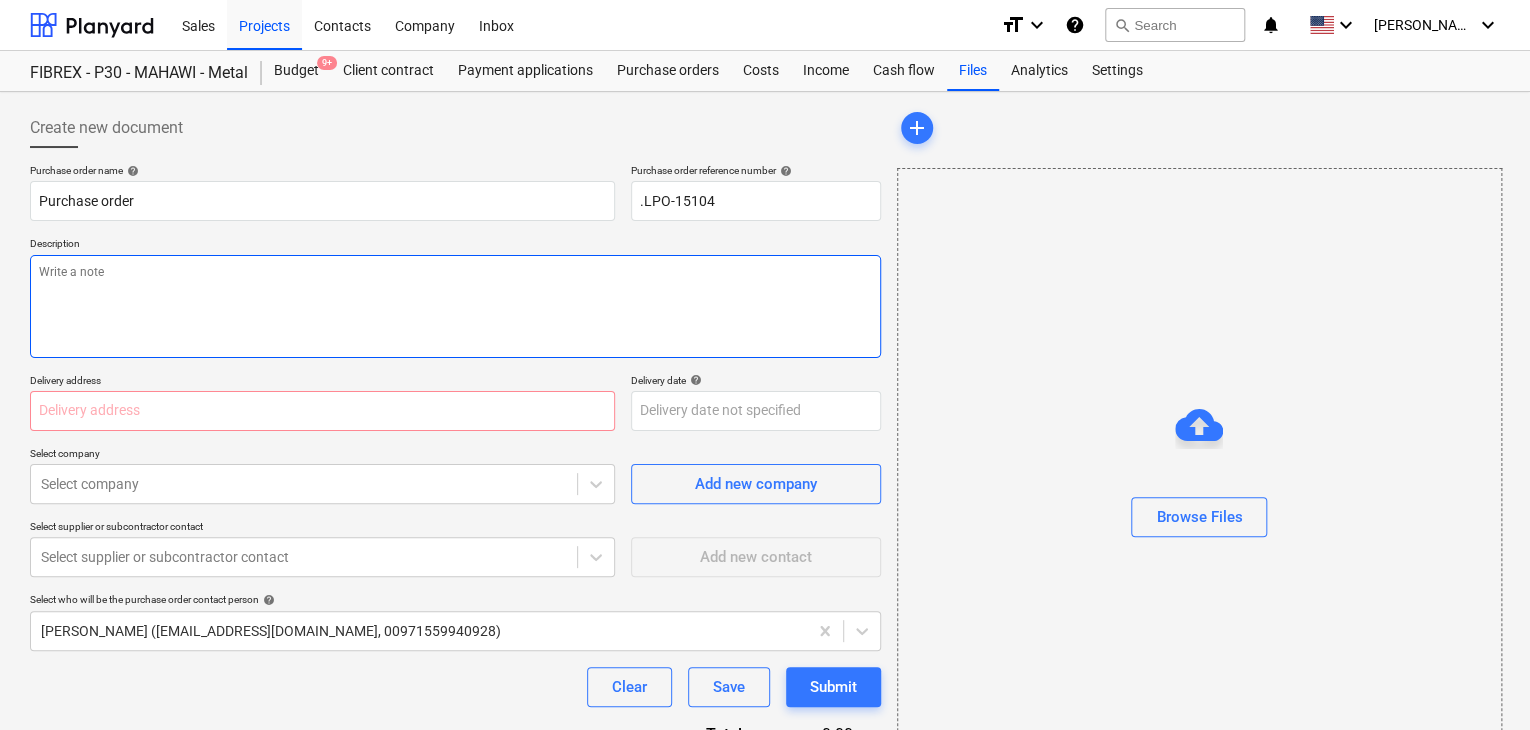 click at bounding box center (455, 306) 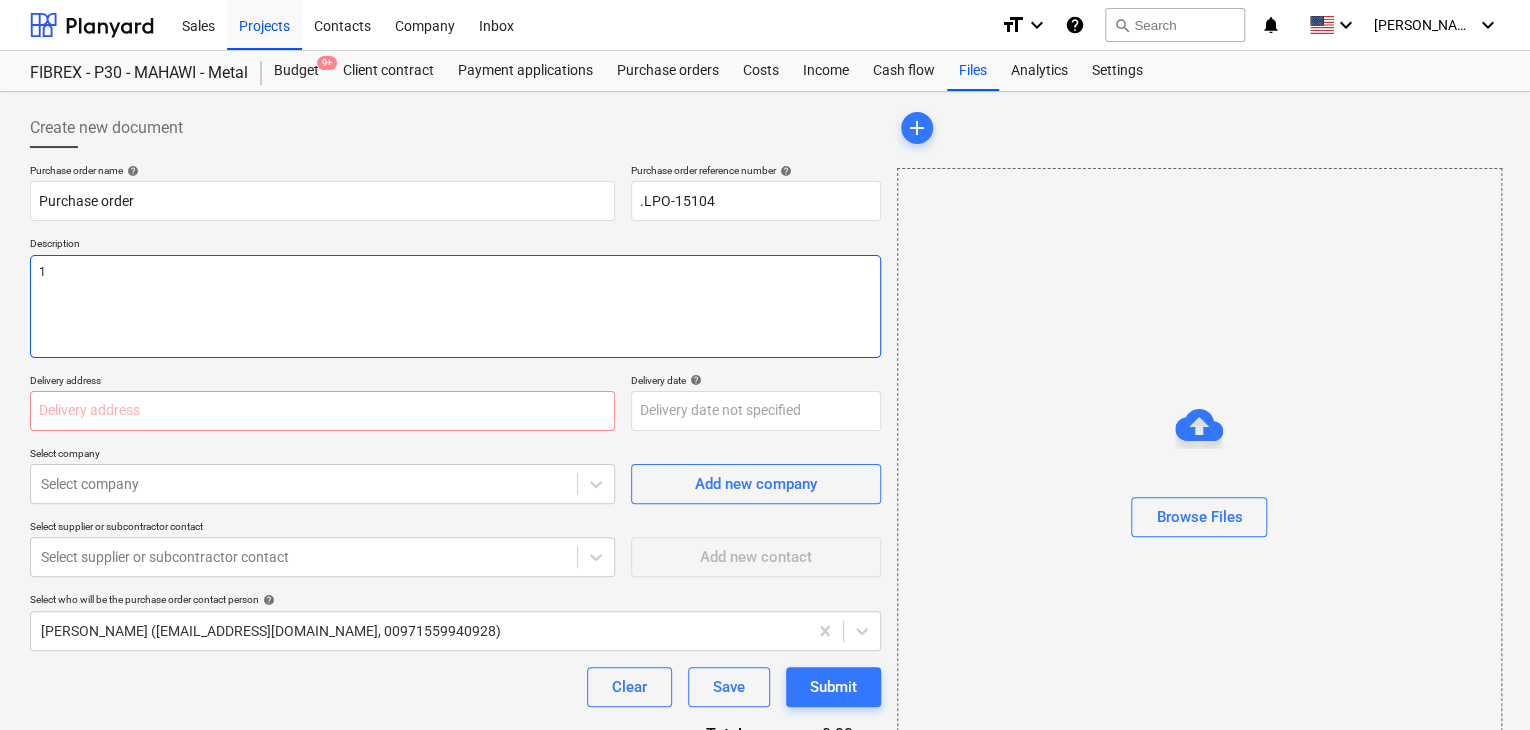 type on "x" 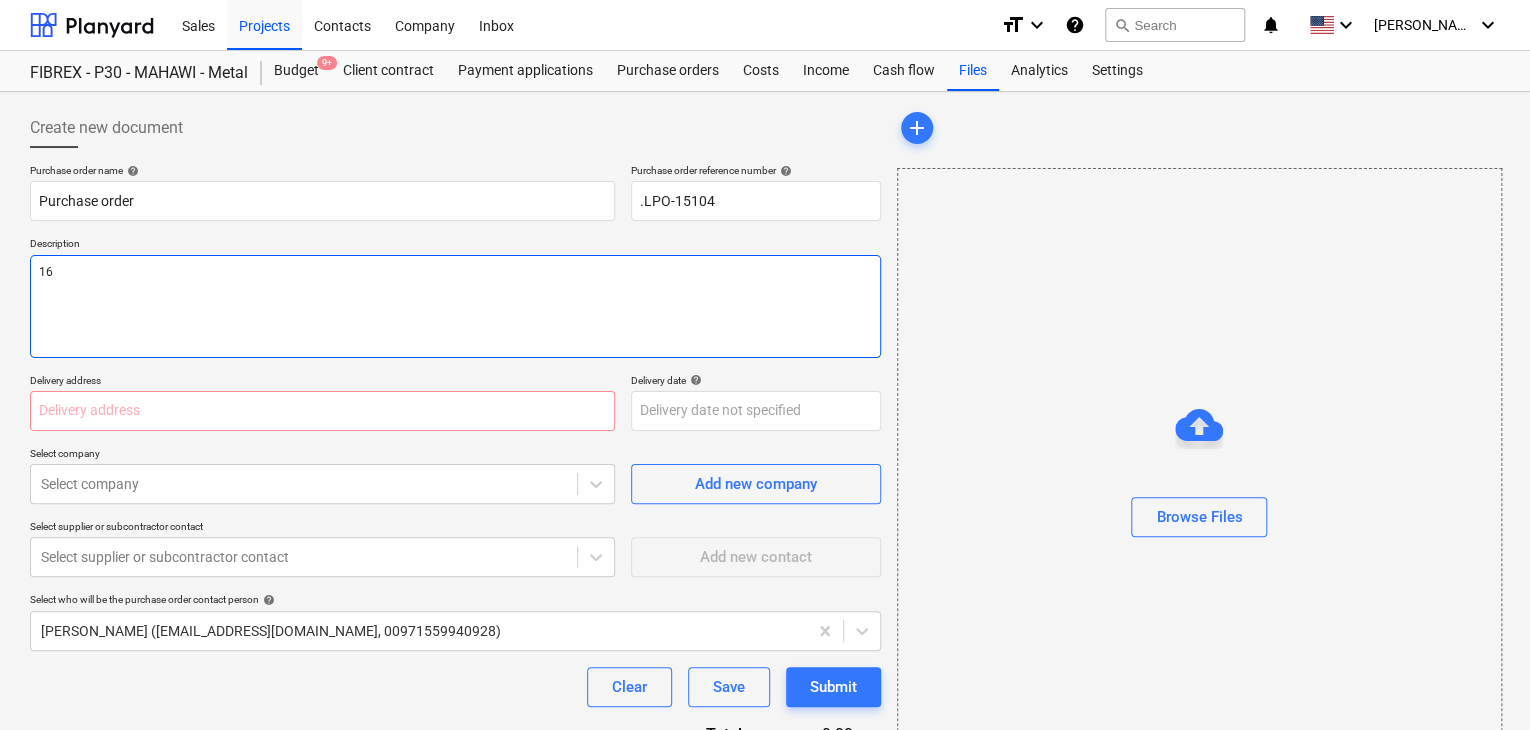 type on "x" 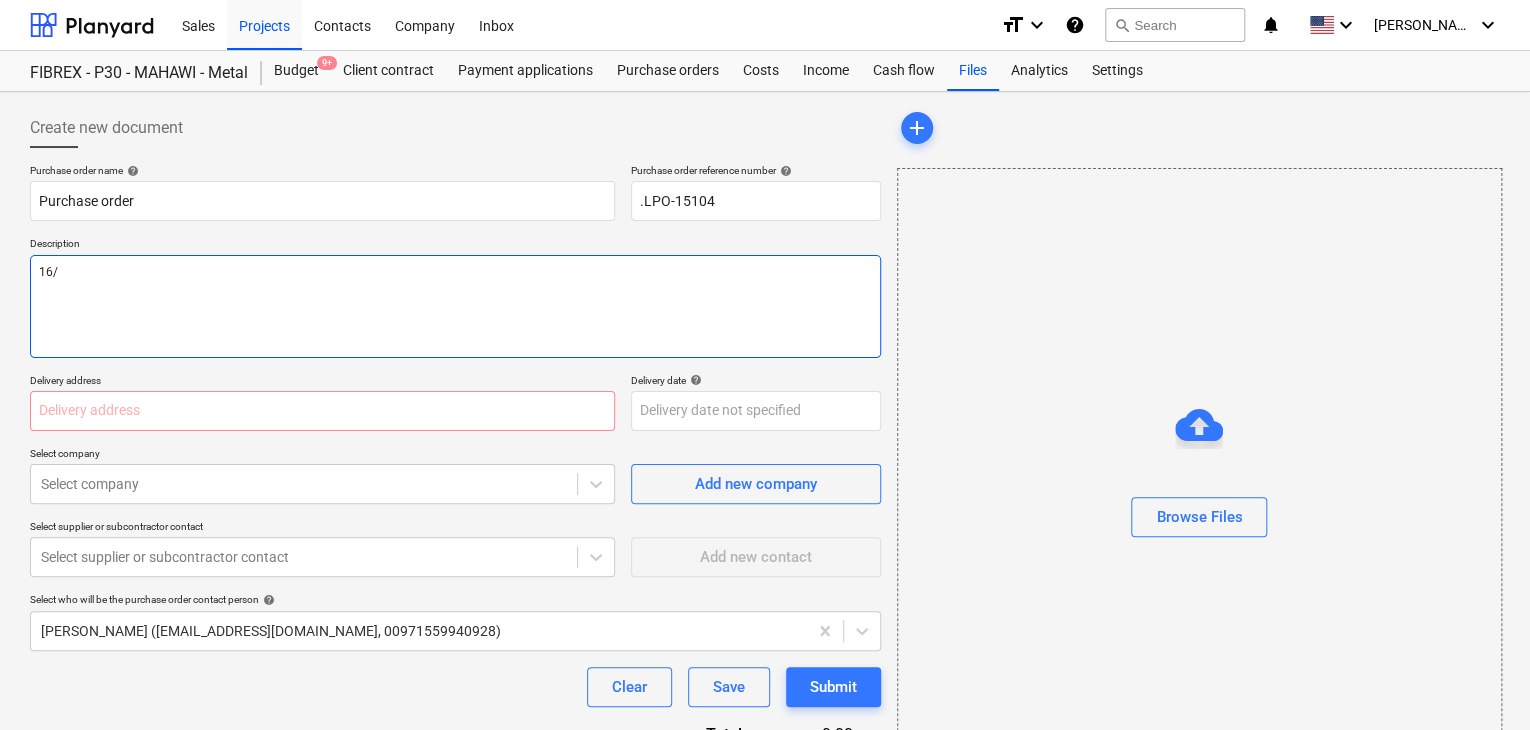 type on "x" 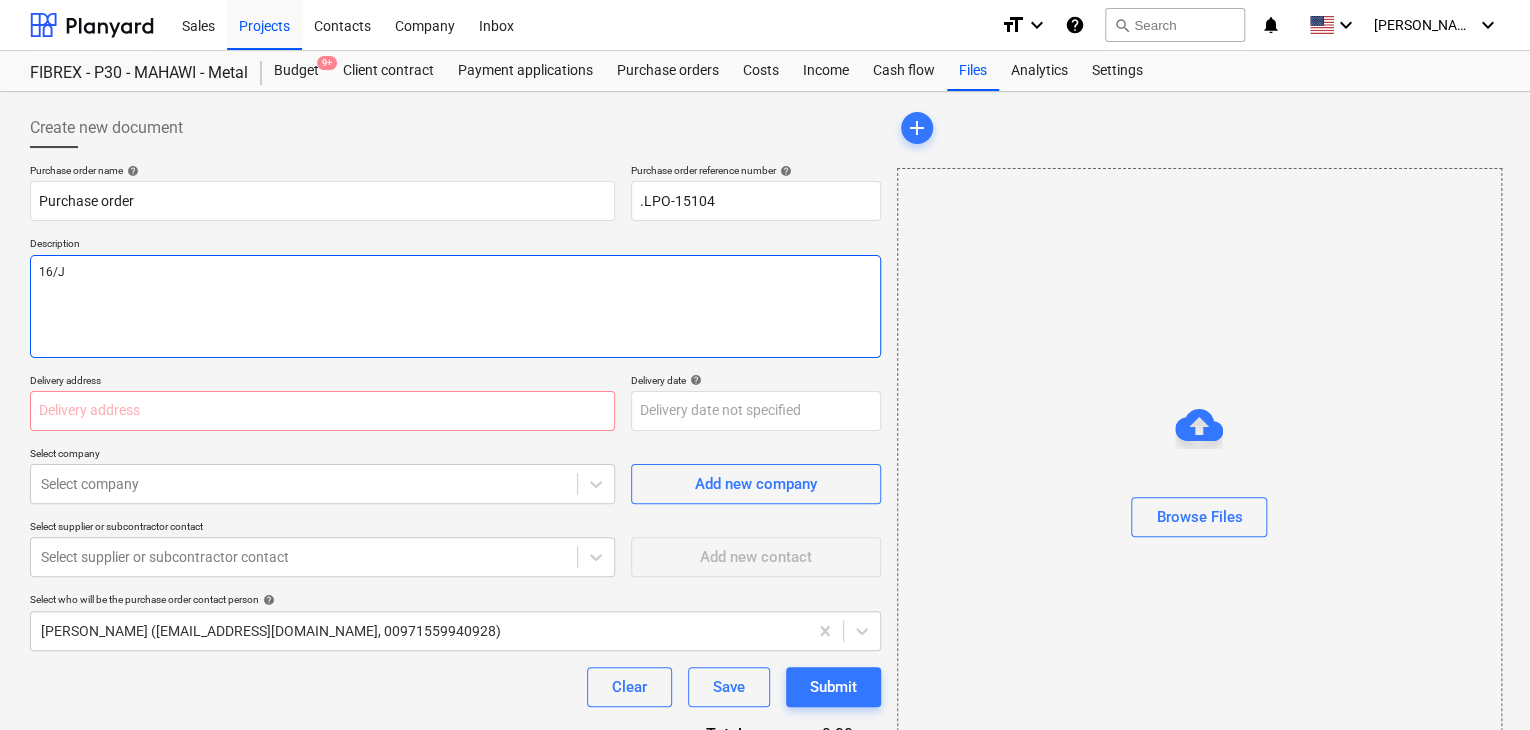 type on "x" 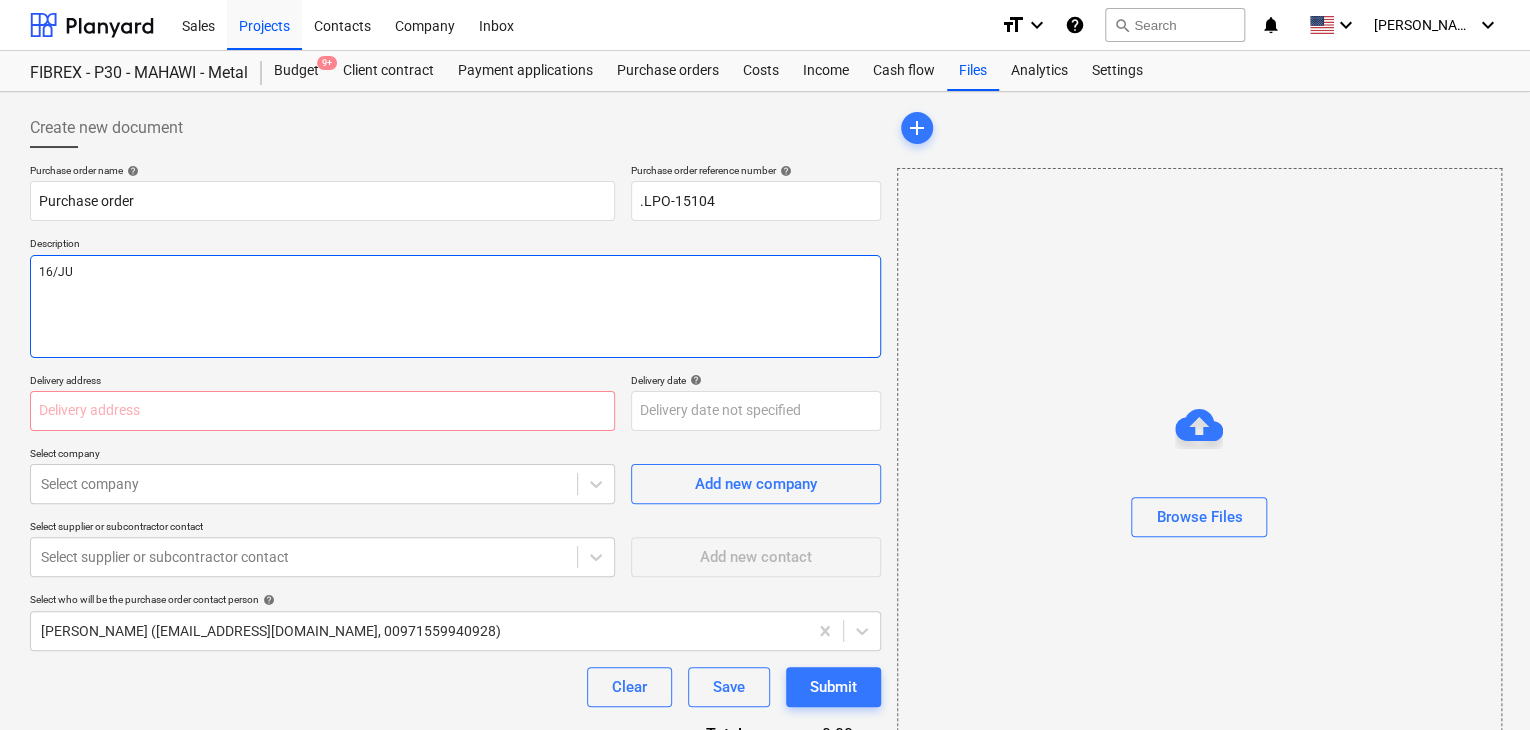 type on "x" 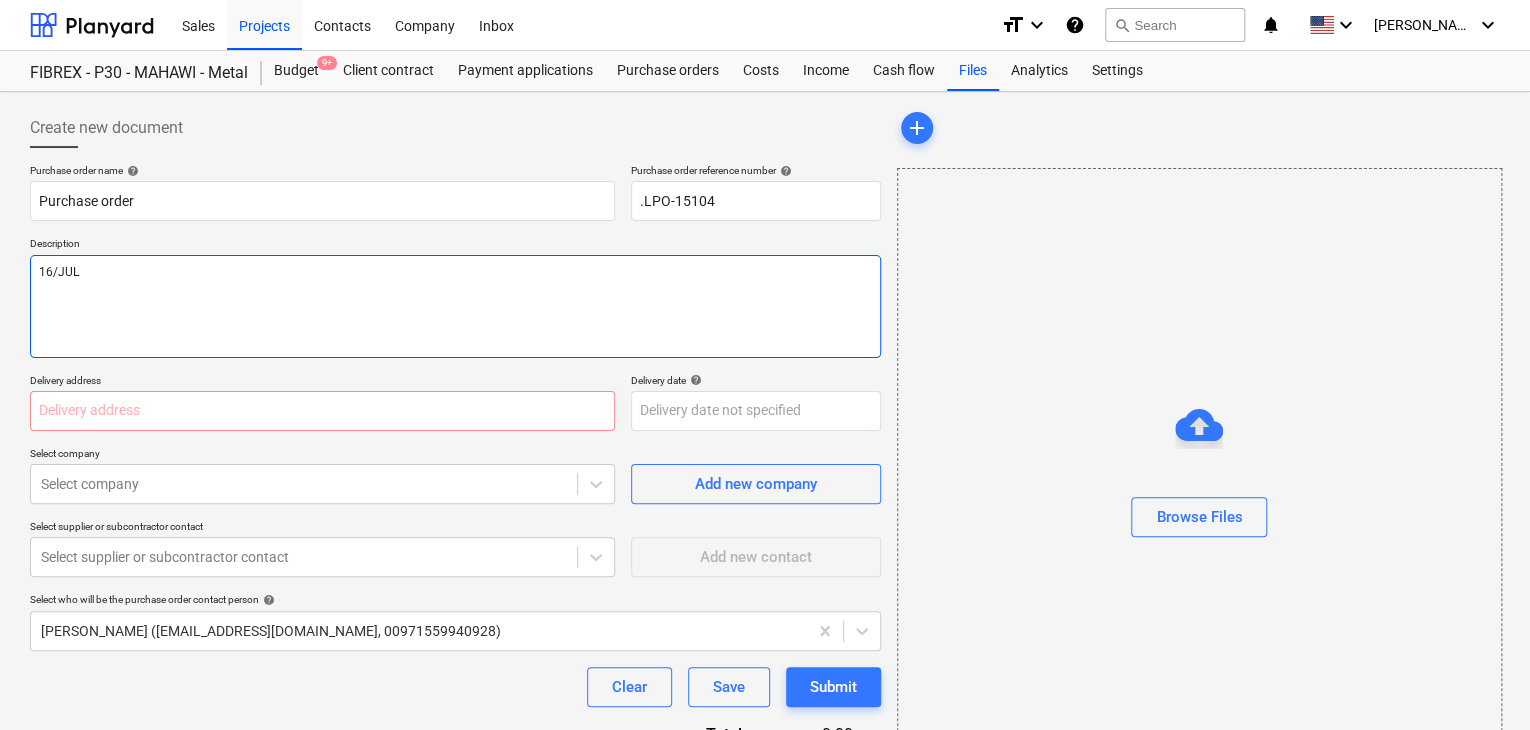 type on "x" 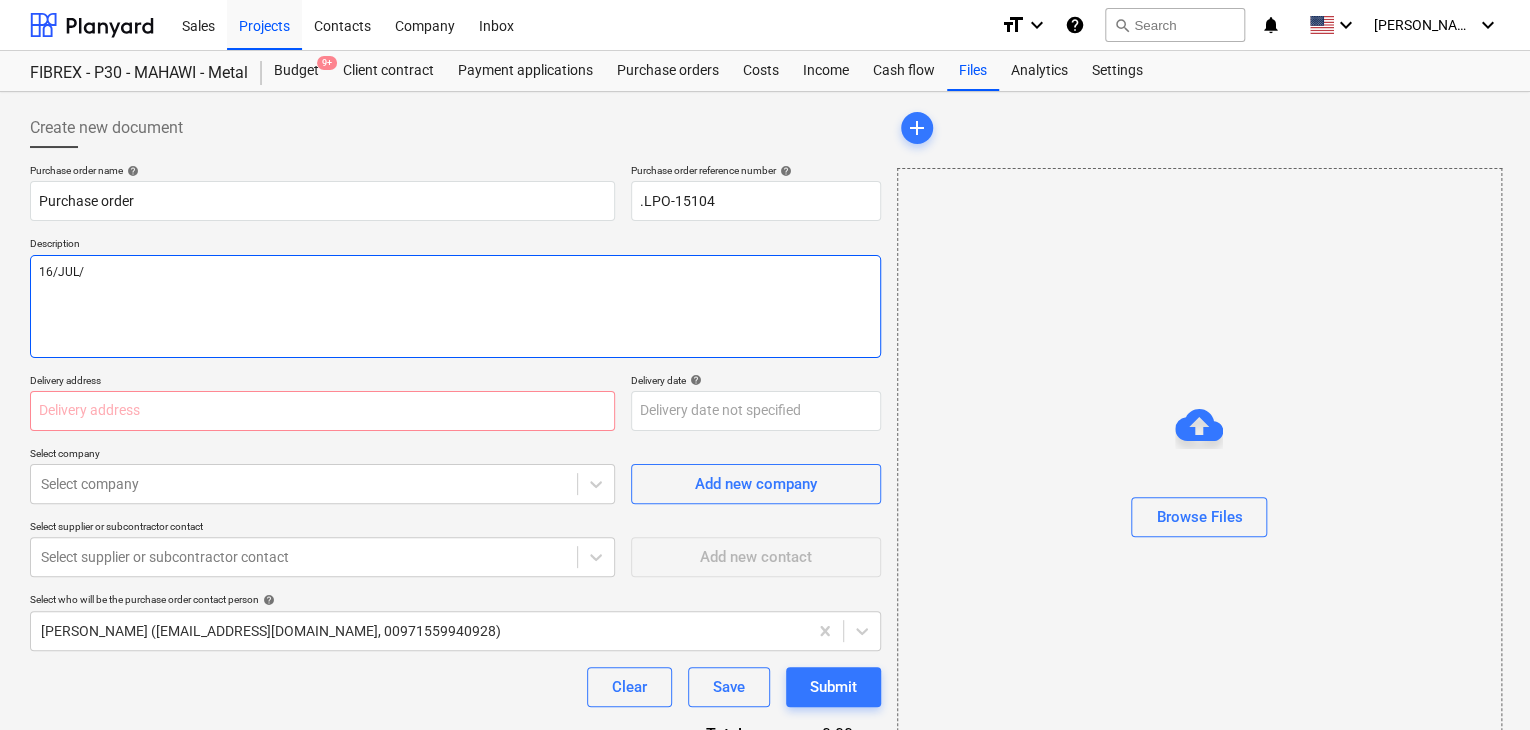 type on "x" 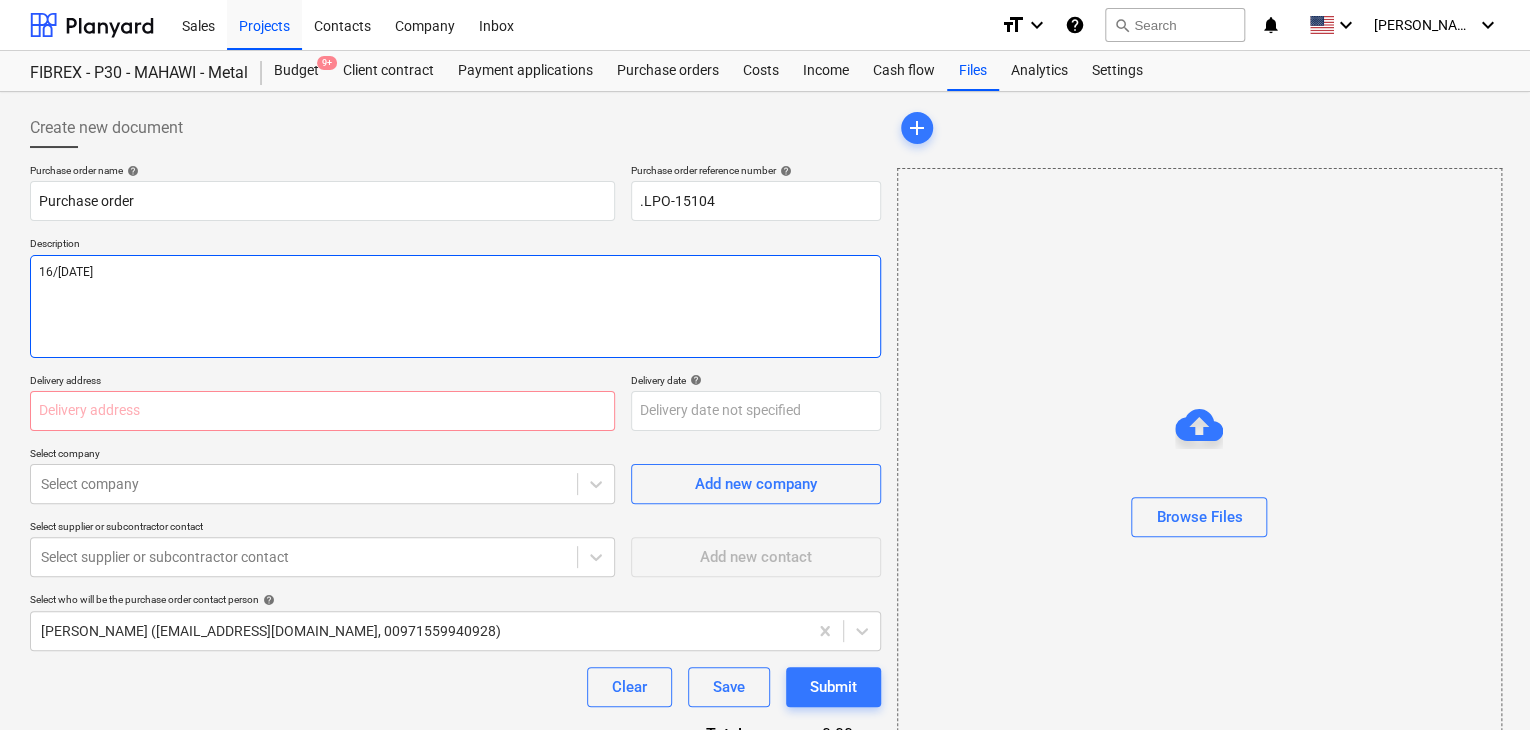 type on "x" 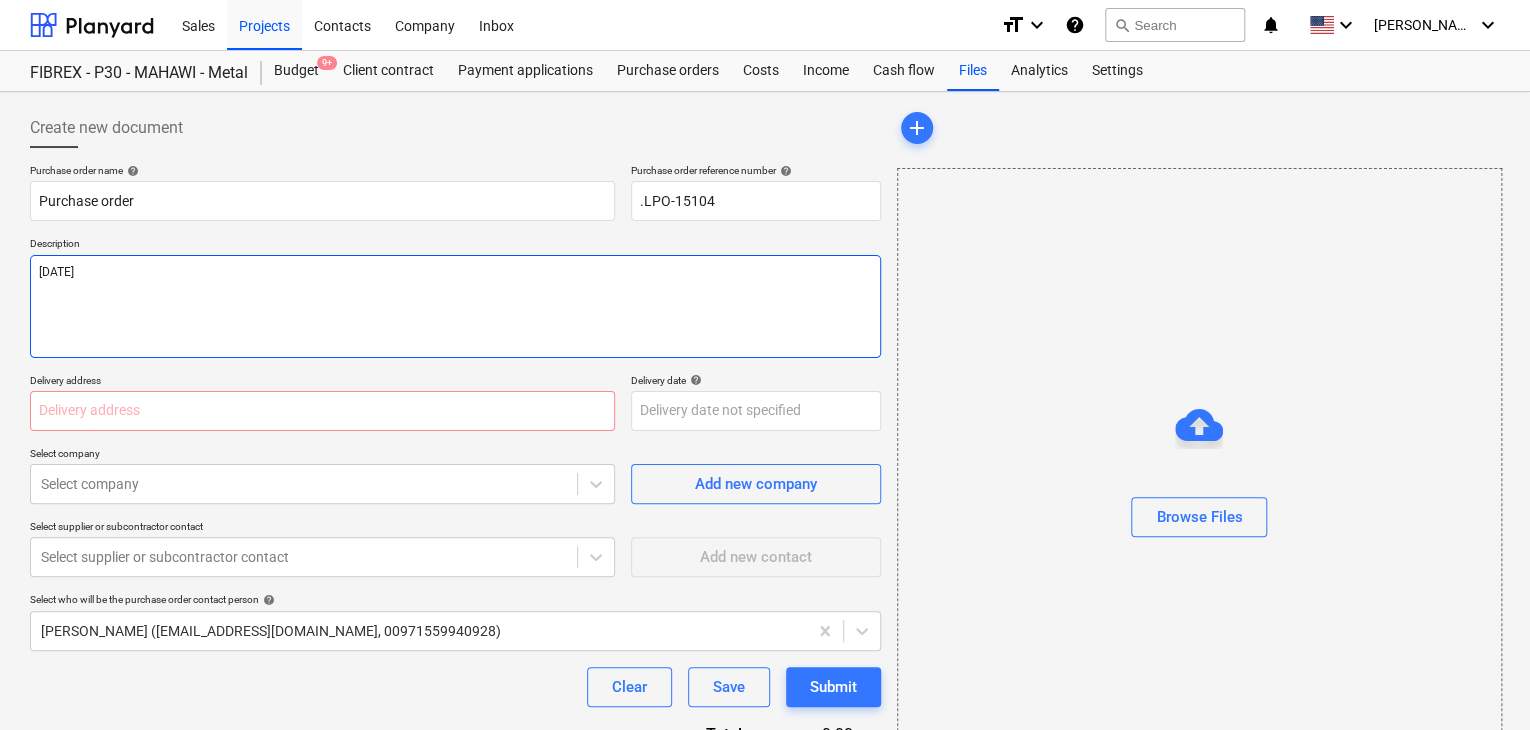 type on "x" 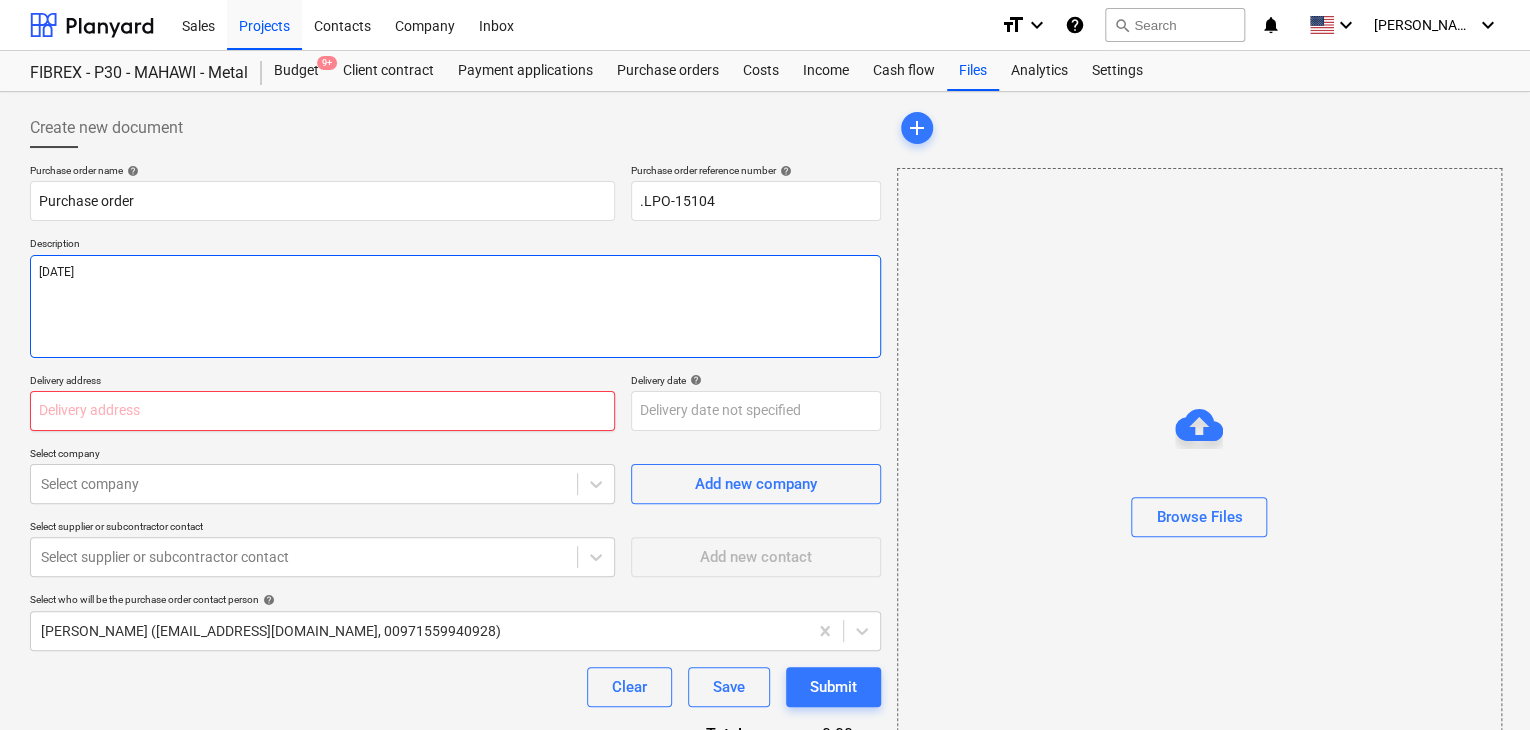 type on "[DATE]" 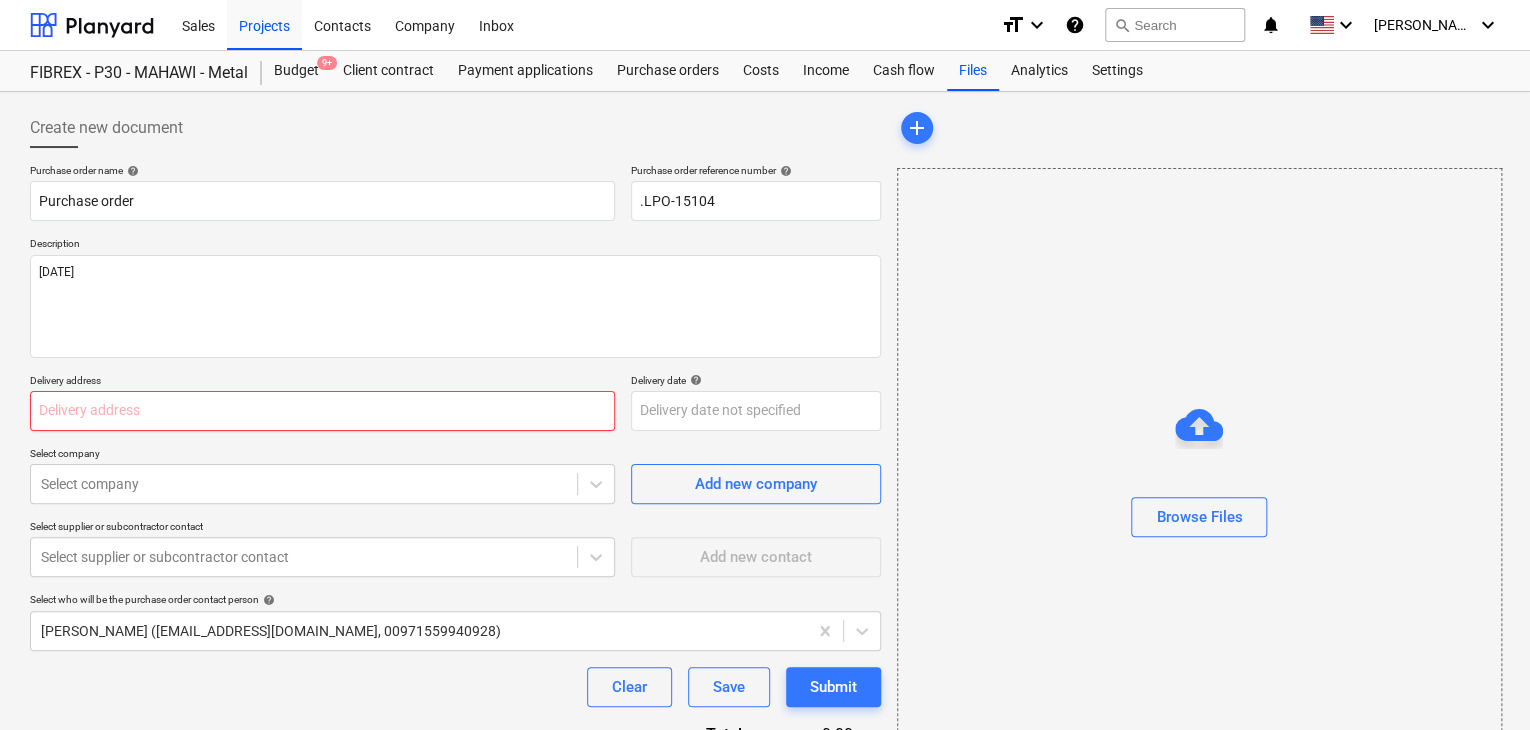 click at bounding box center (322, 411) 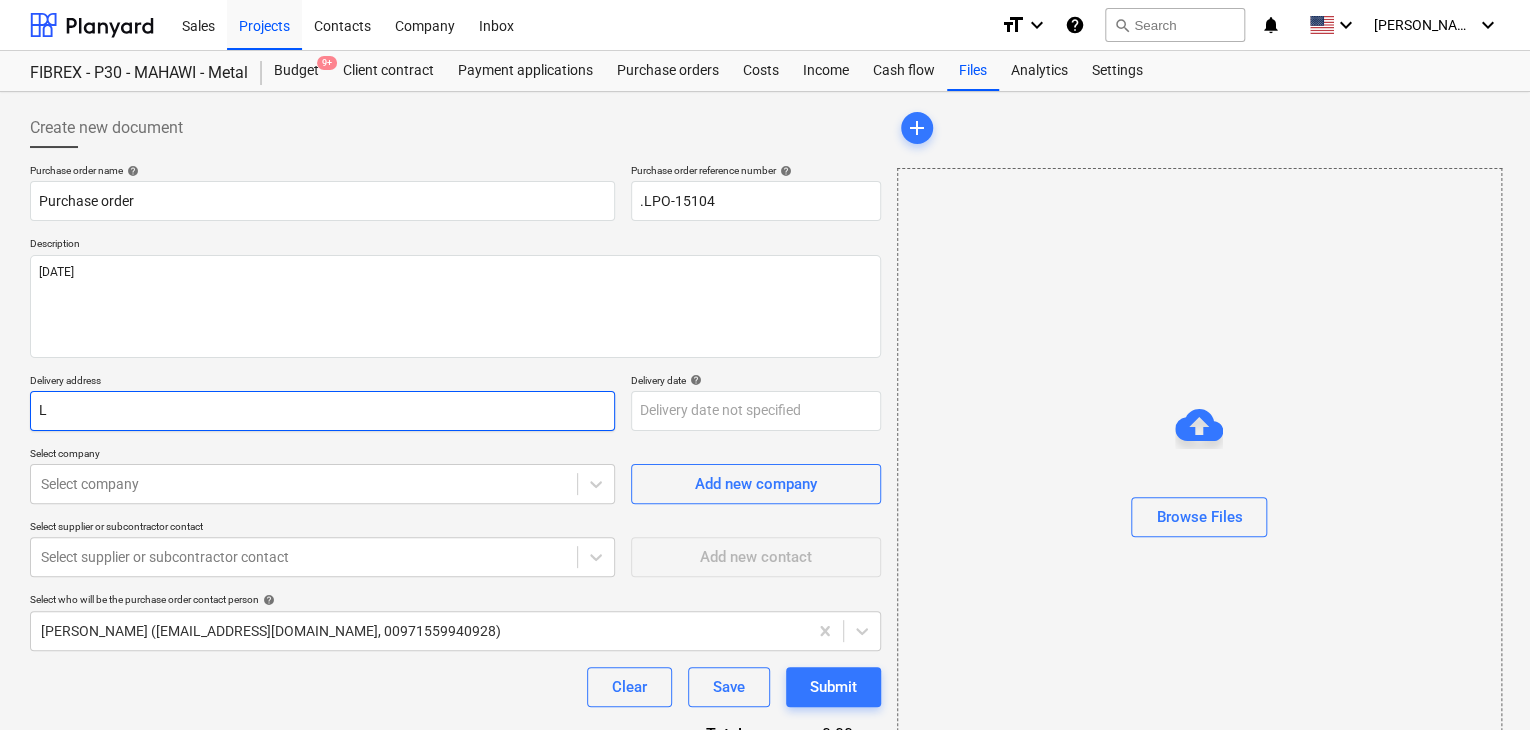 type on "x" 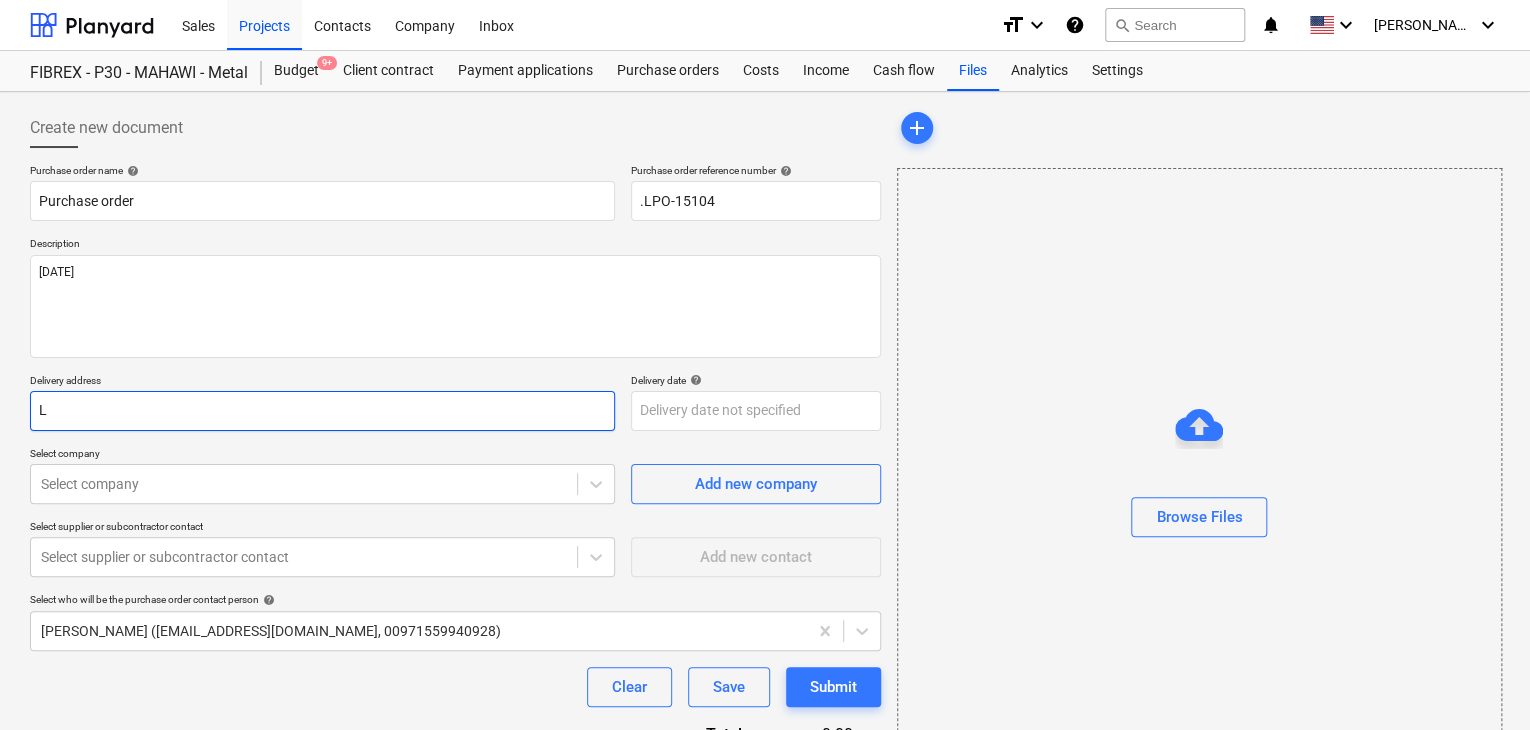 type on "LU" 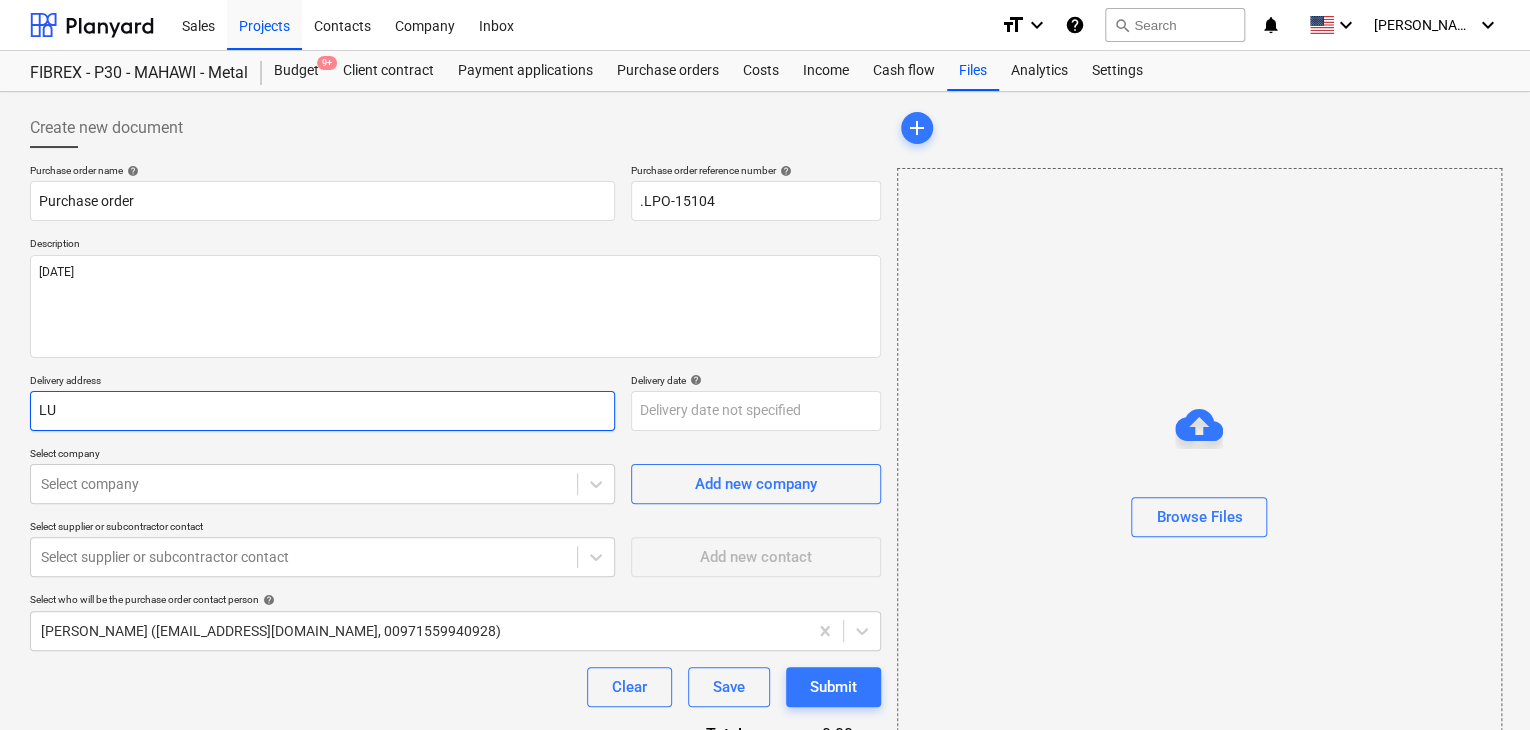 type on "x" 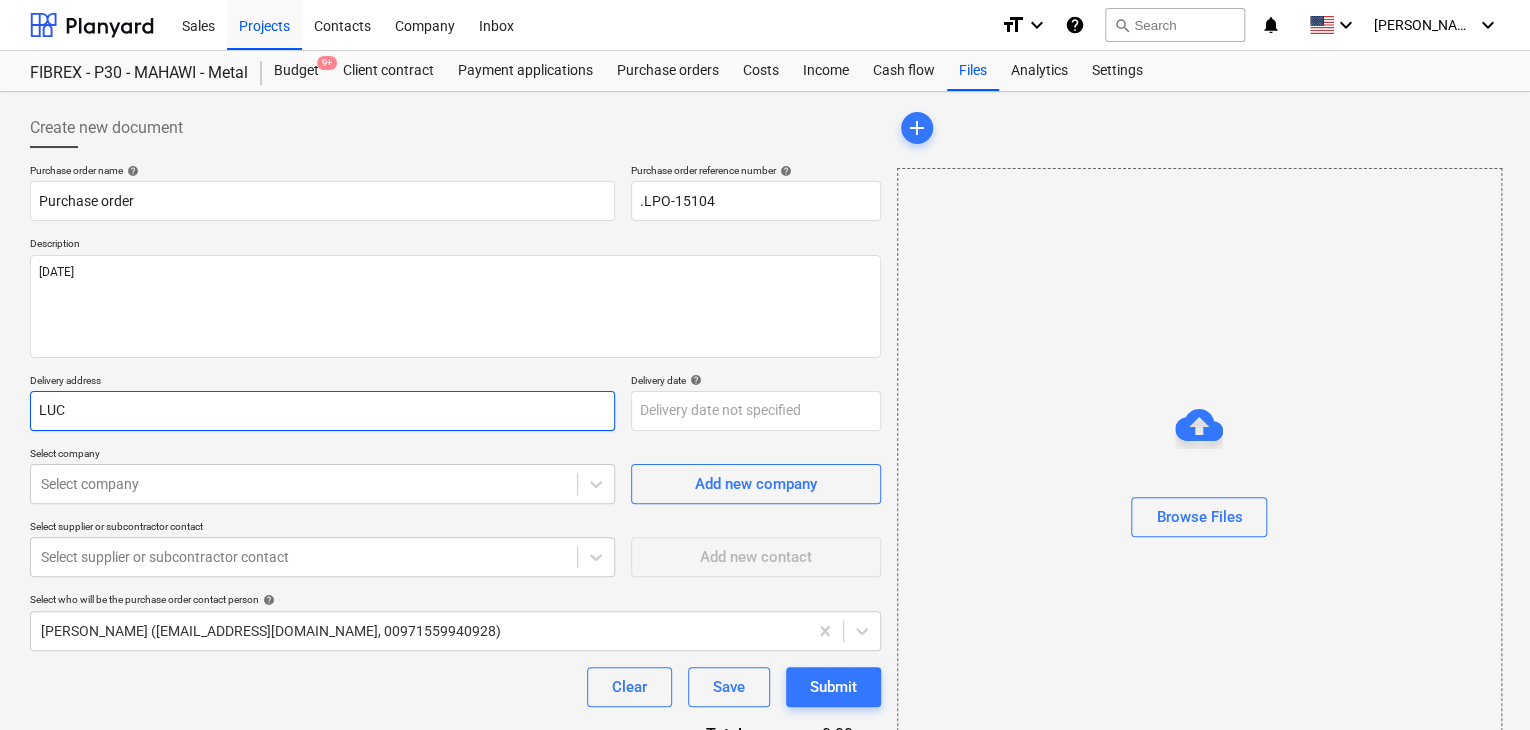 type on "x" 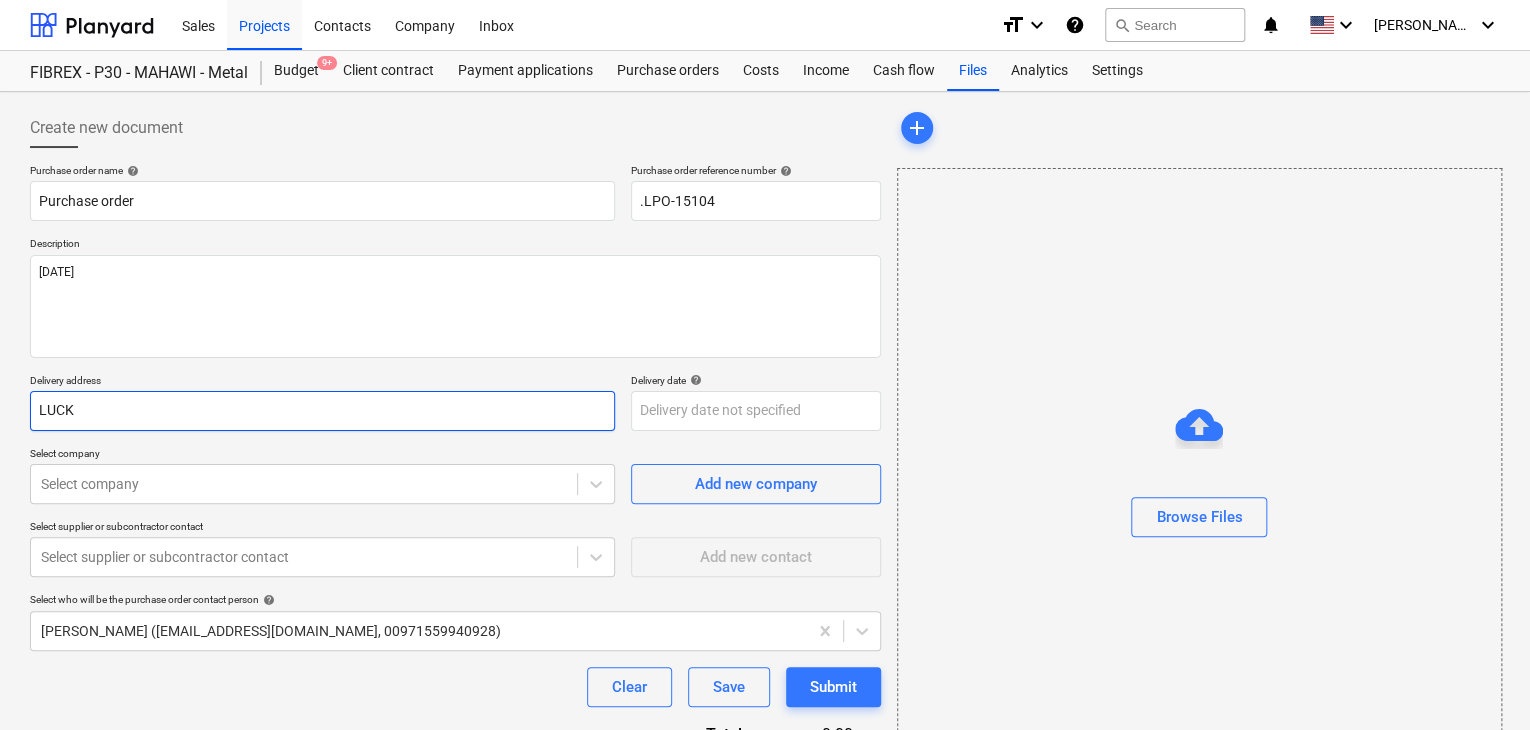 type on "x" 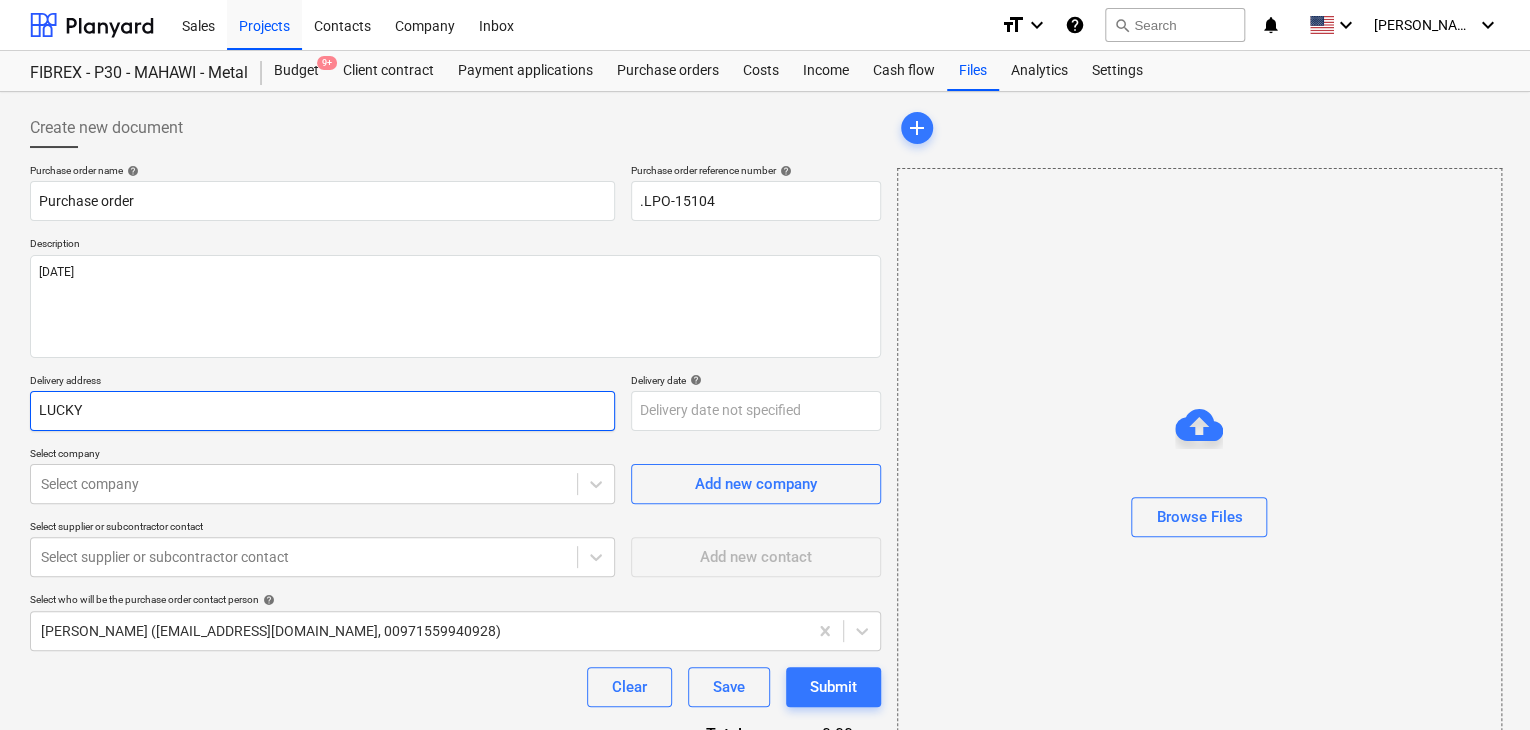 type on "x" 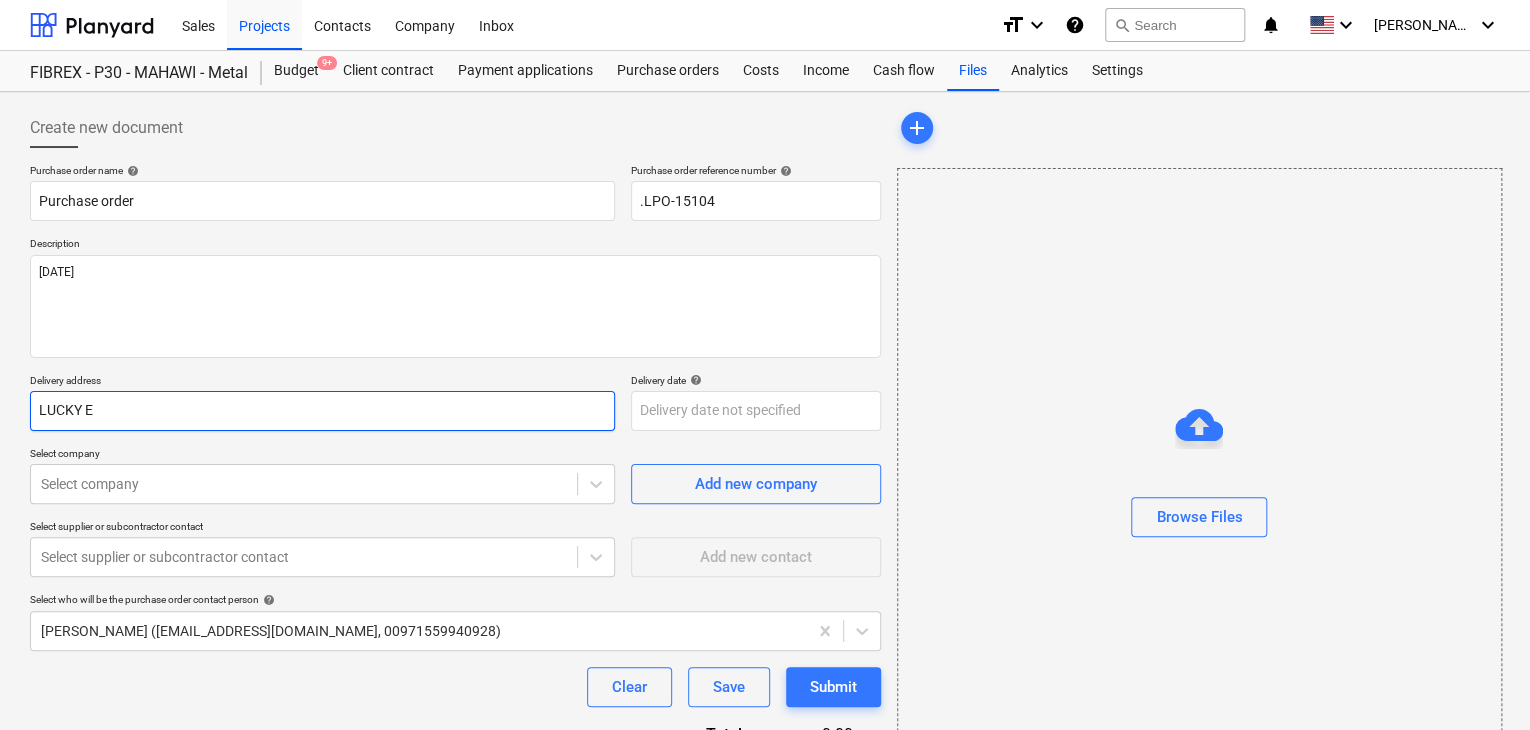 type on "x" 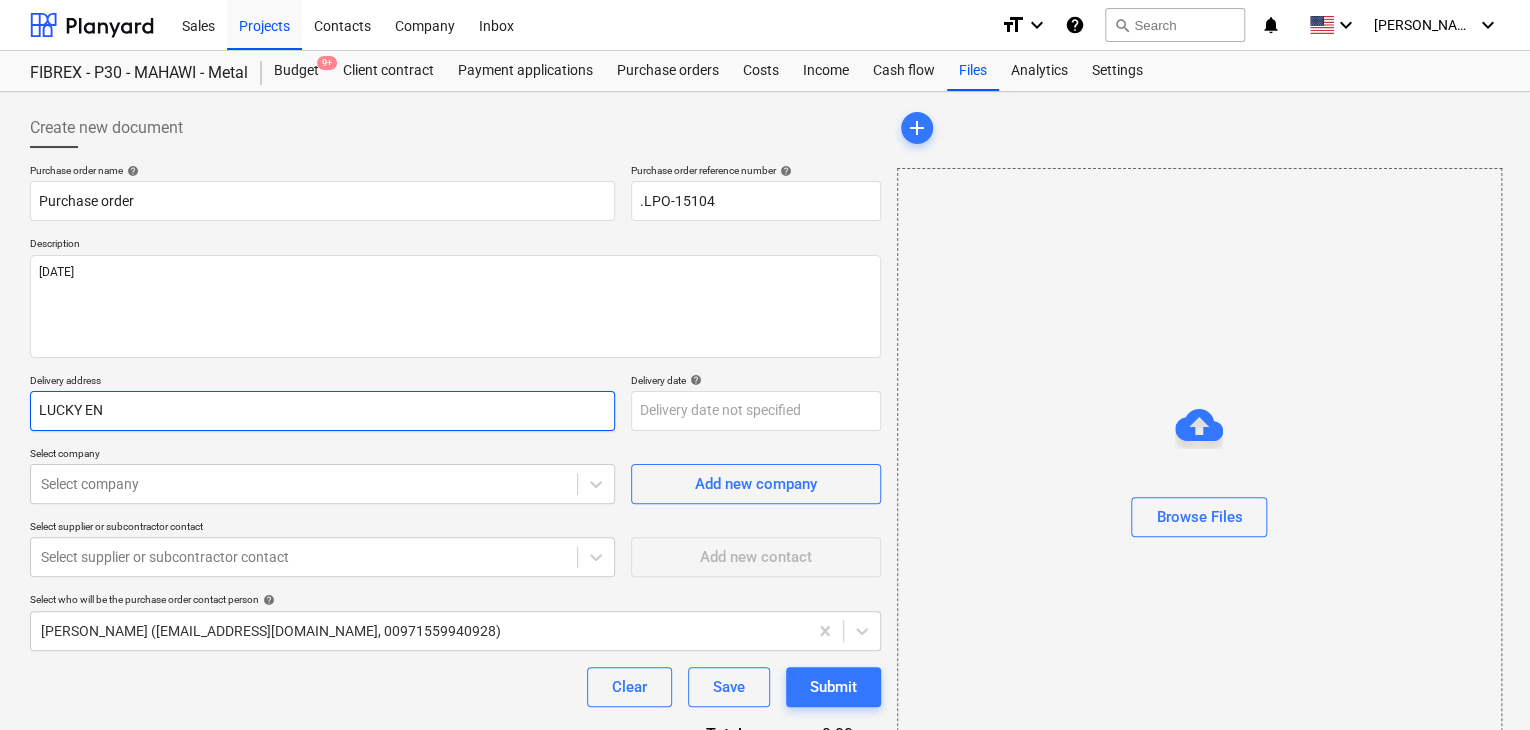 type on "x" 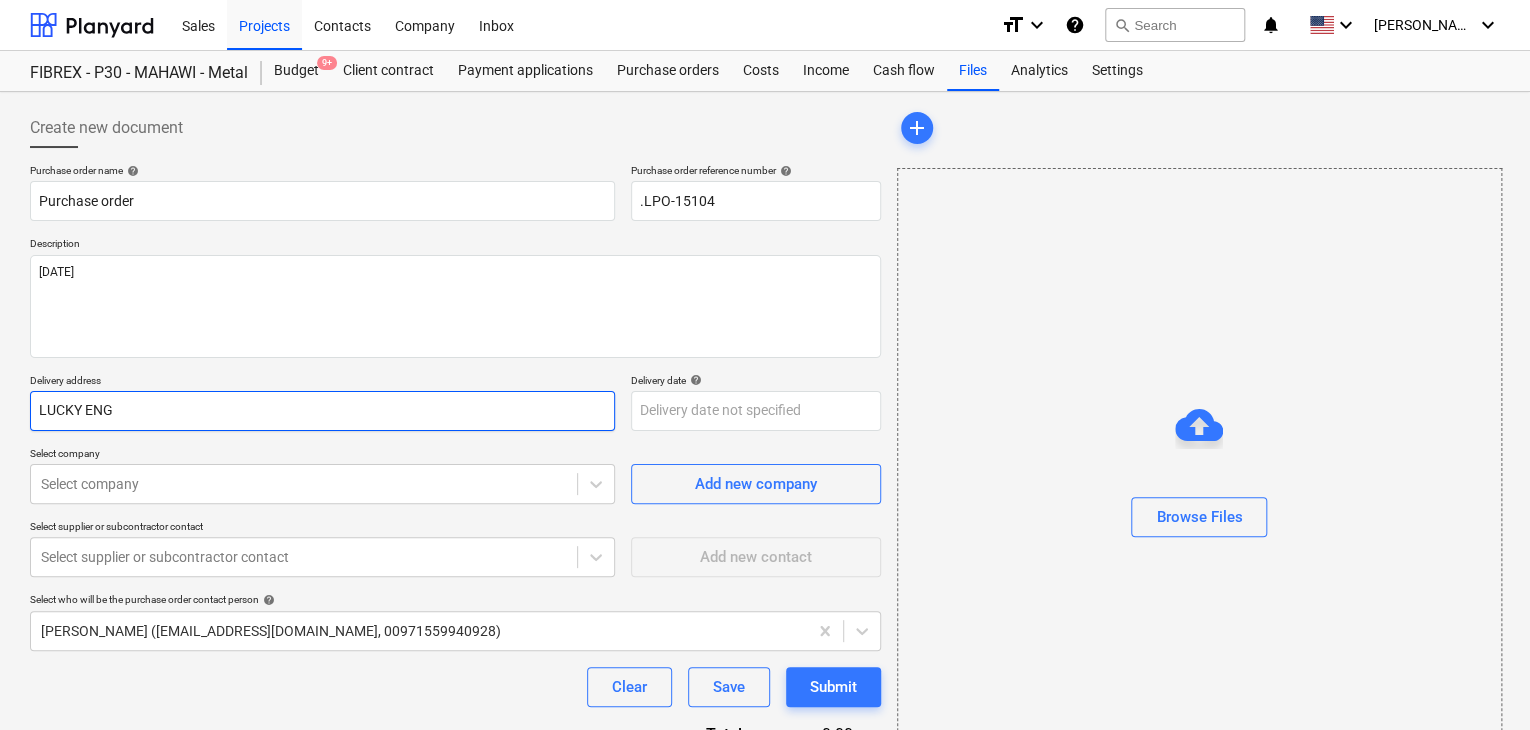 type on "x" 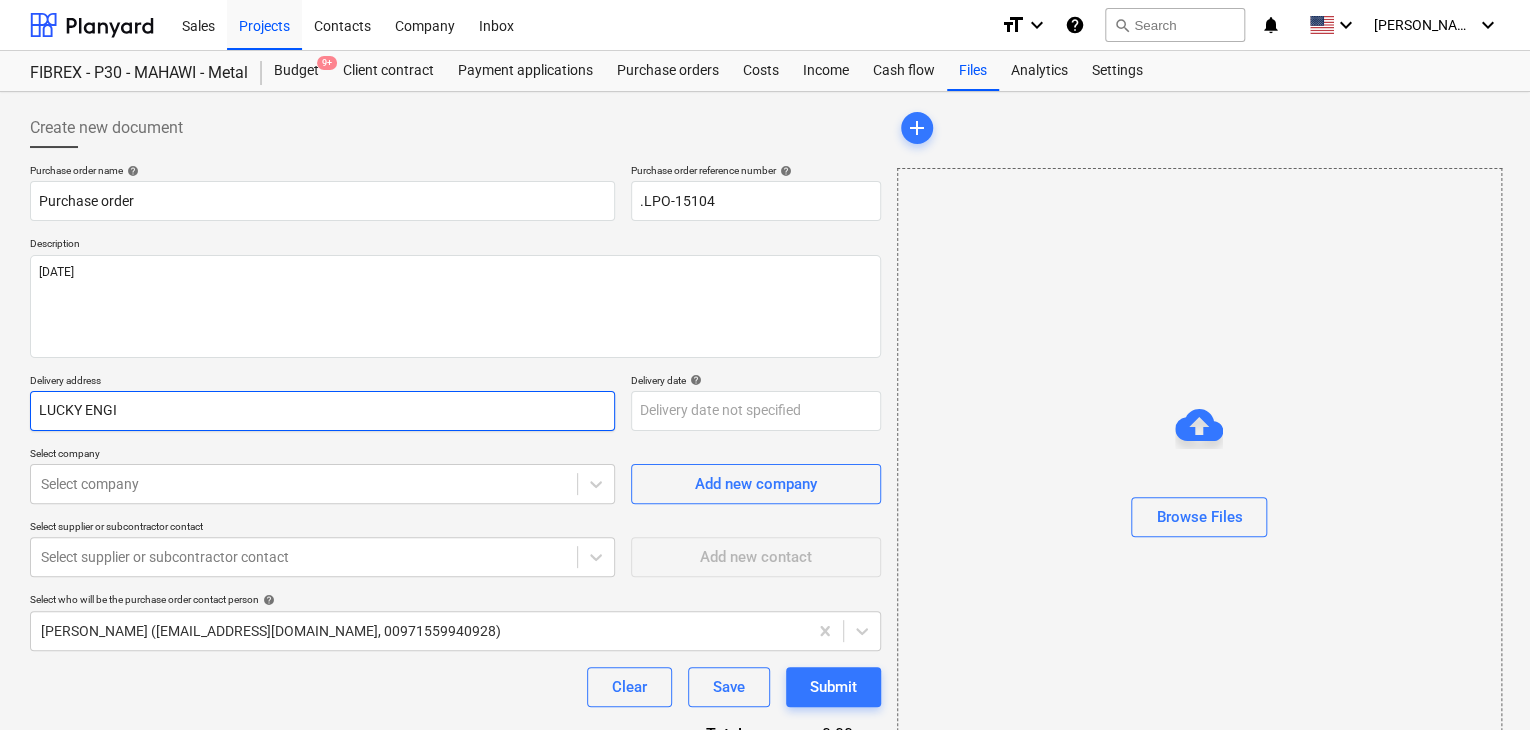 type on "x" 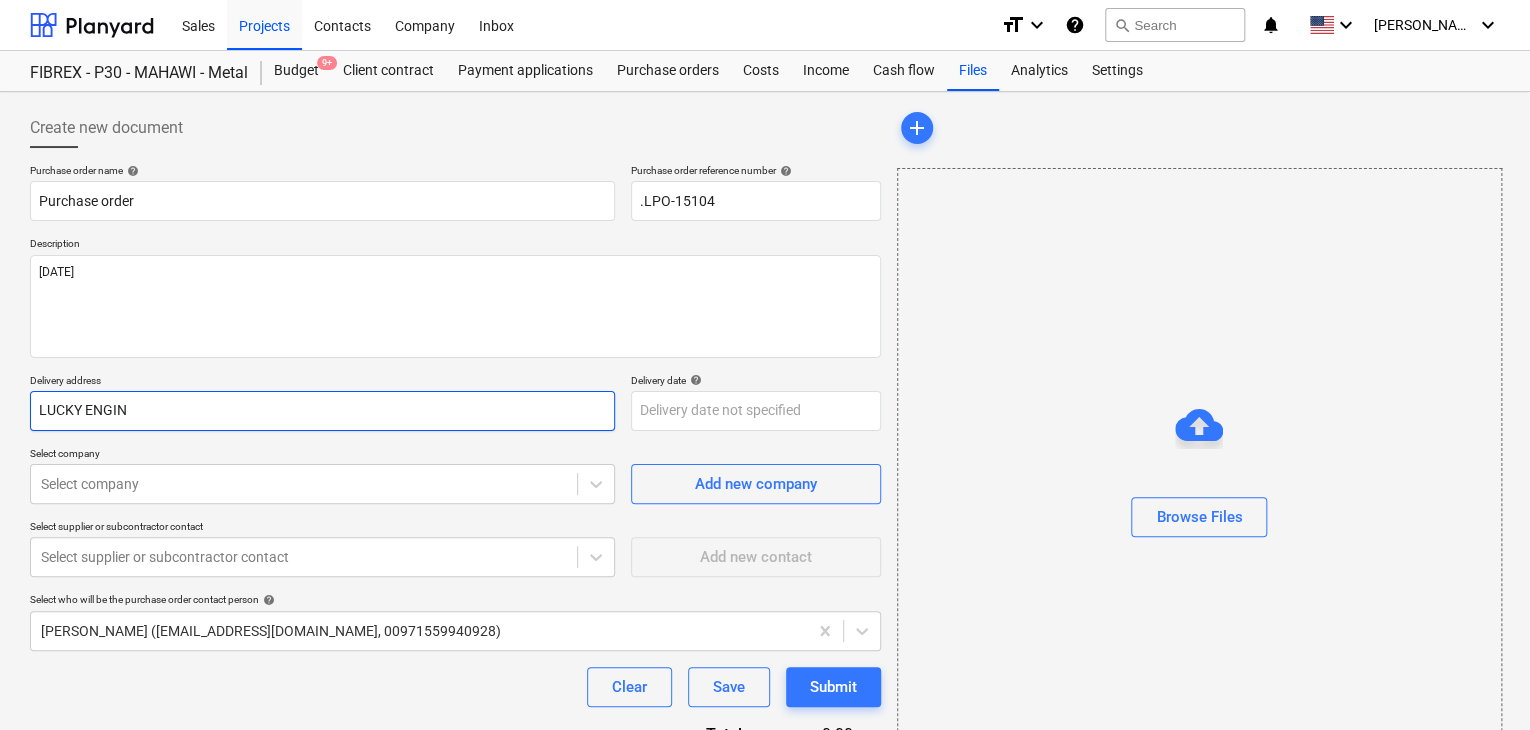type on "x" 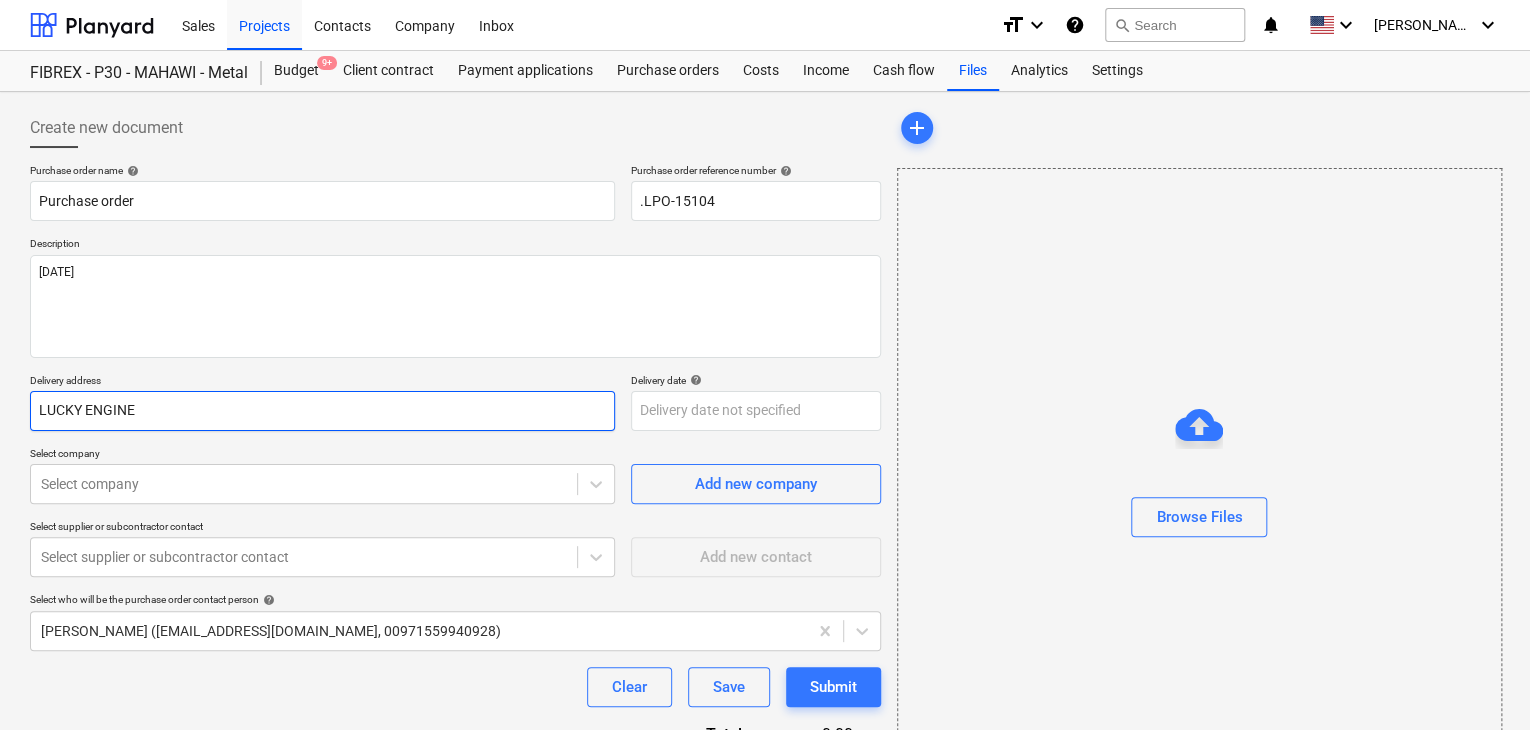 type on "x" 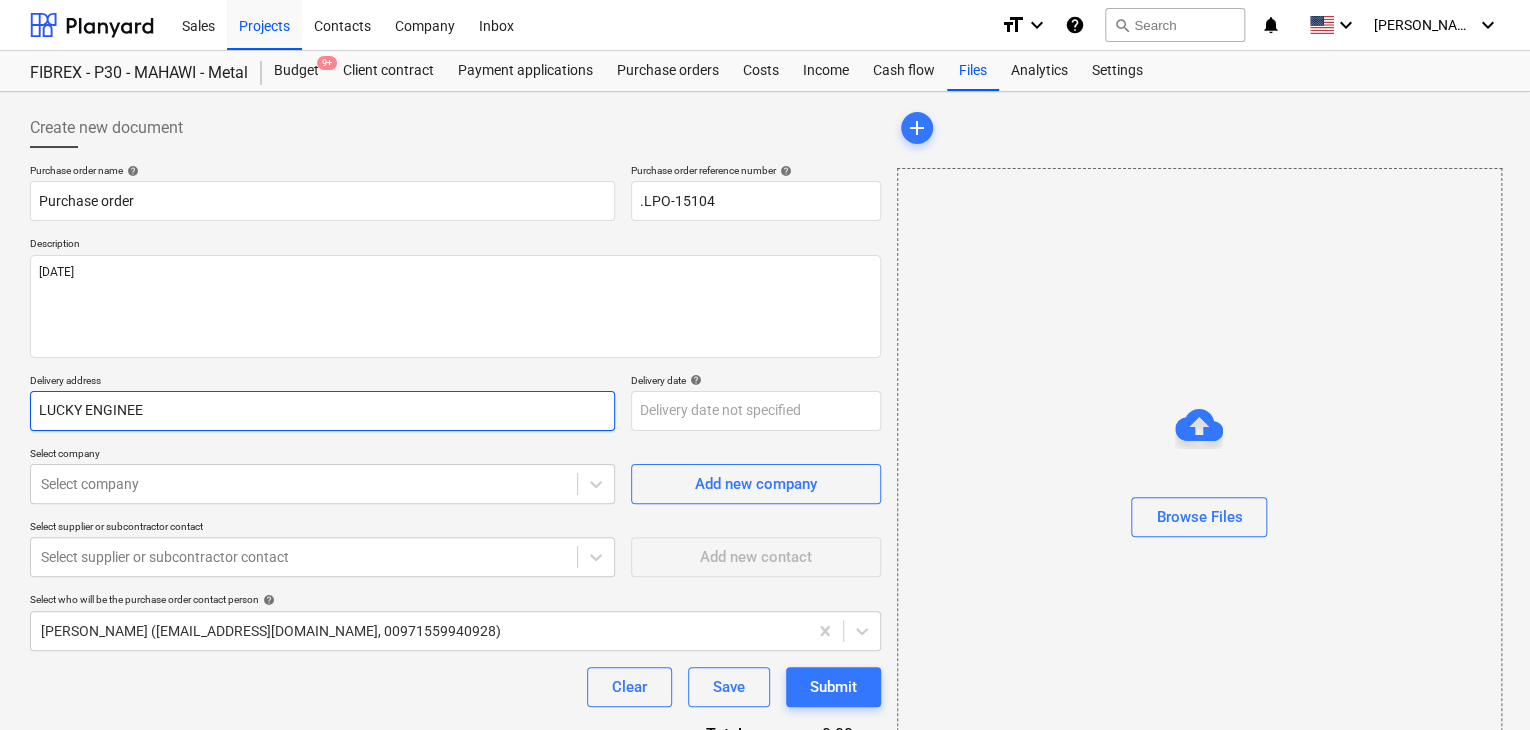 type on "x" 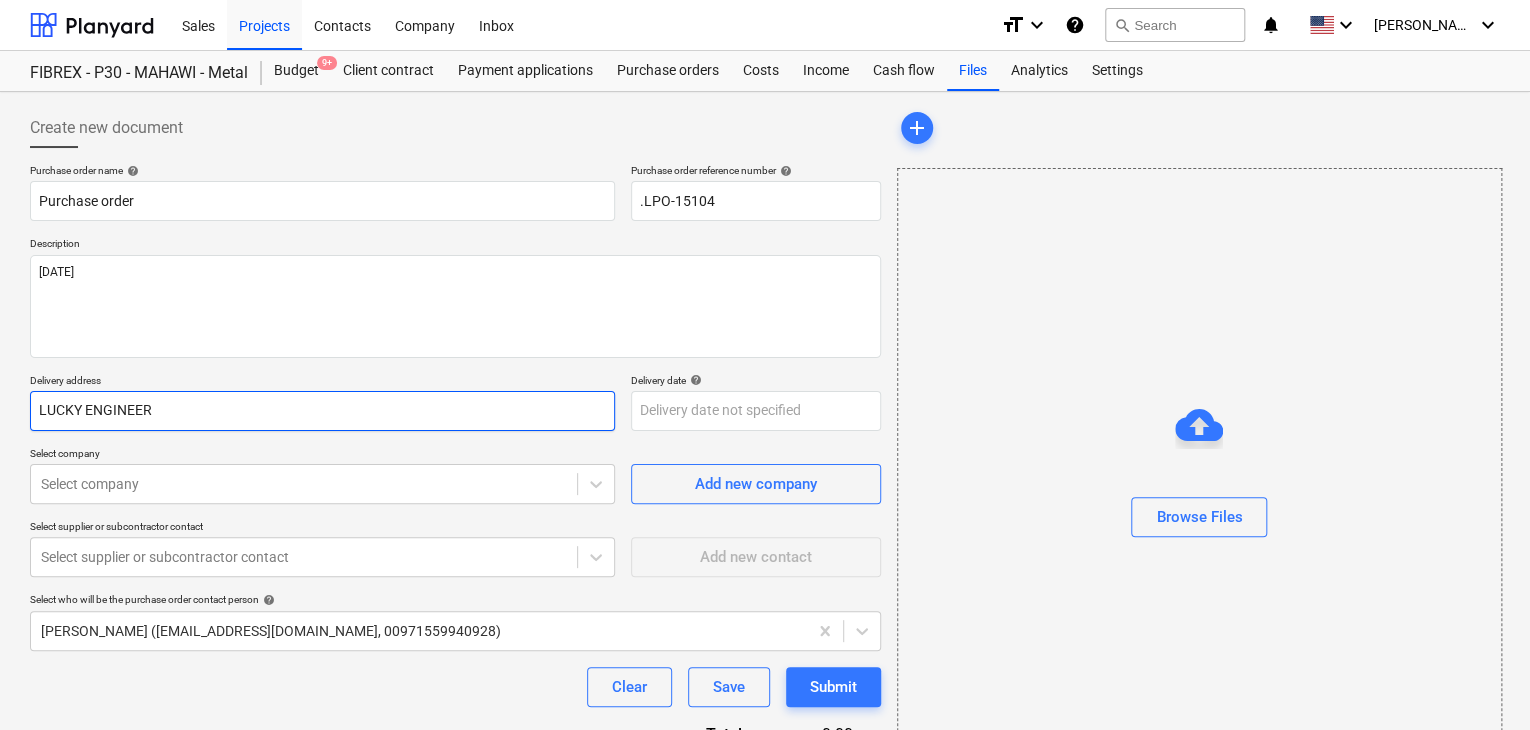 type on "x" 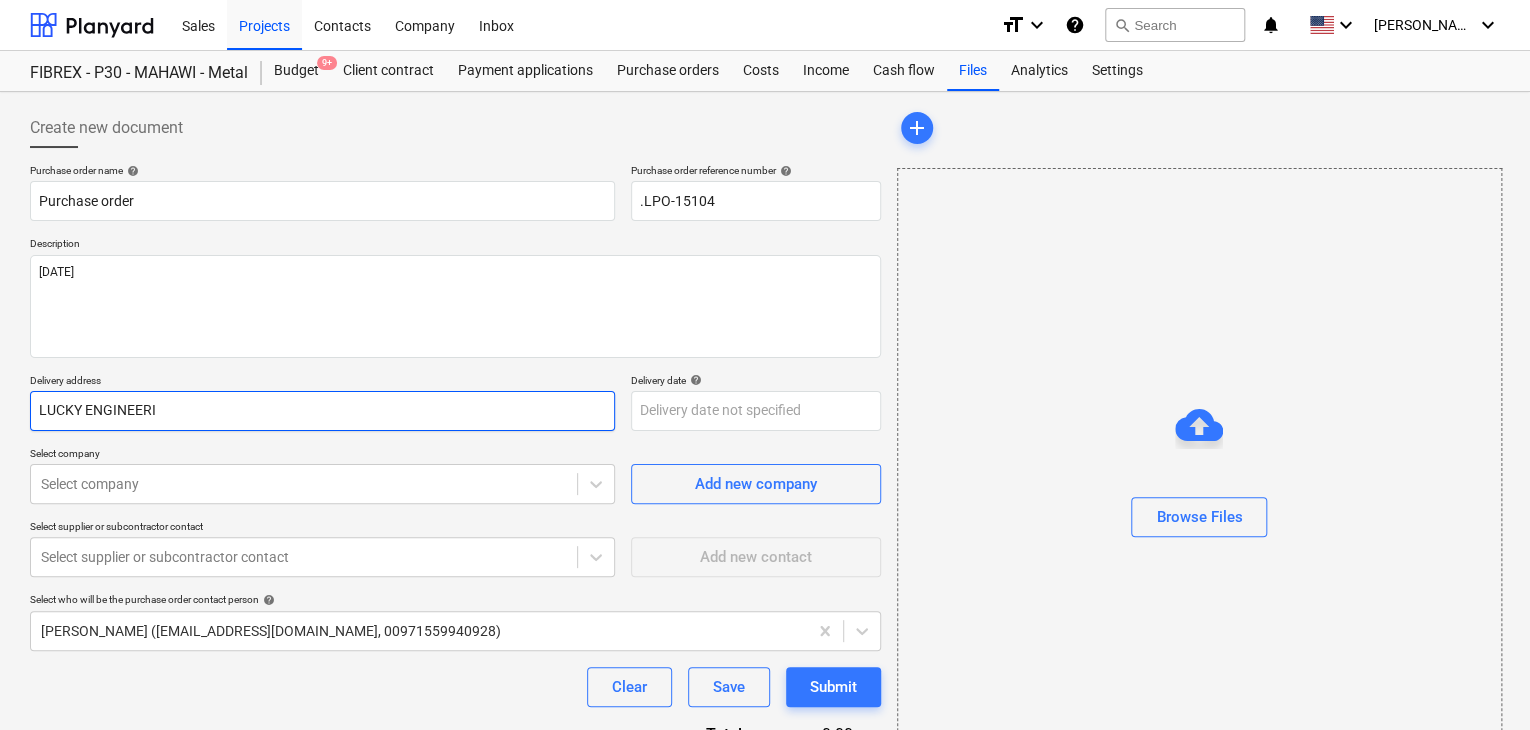 type on "x" 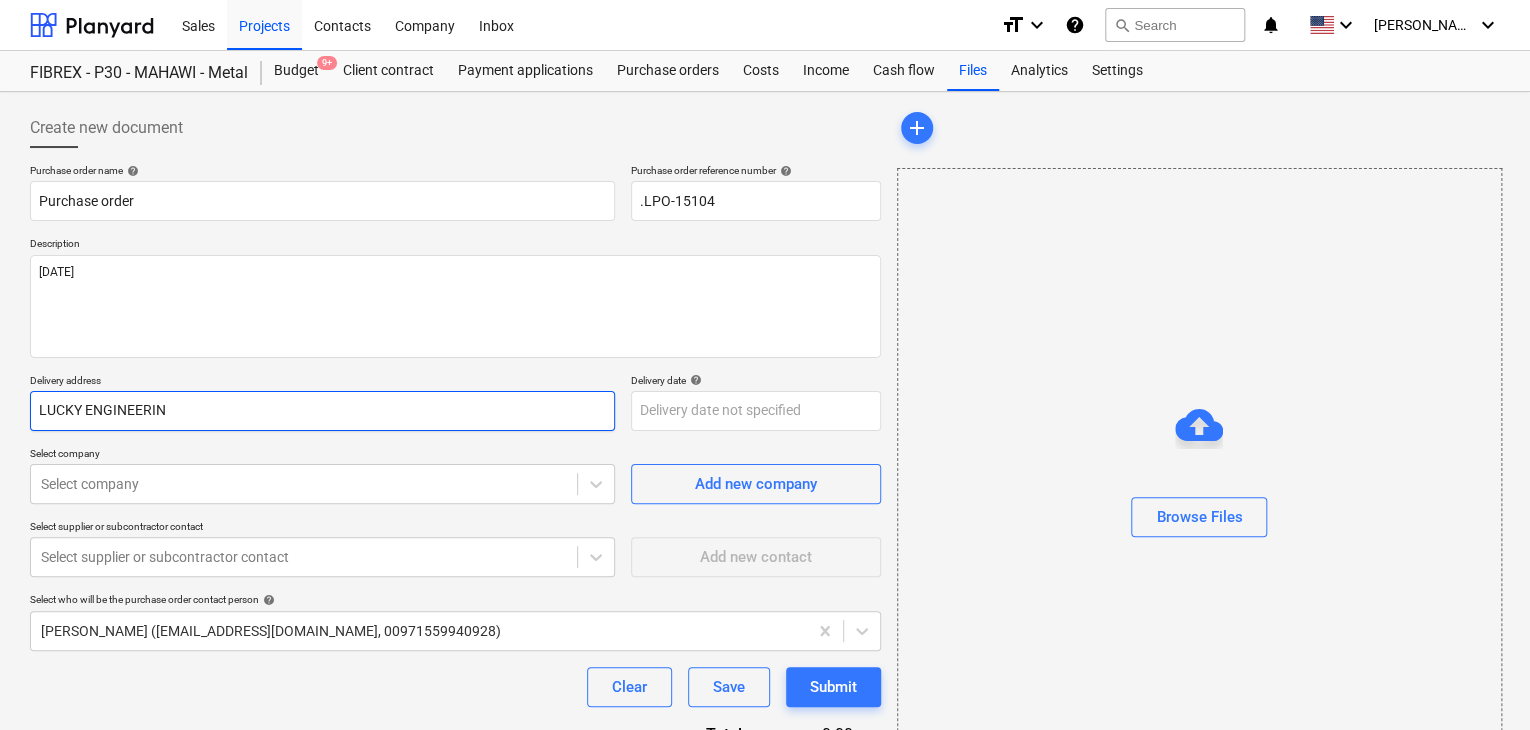 type on "x" 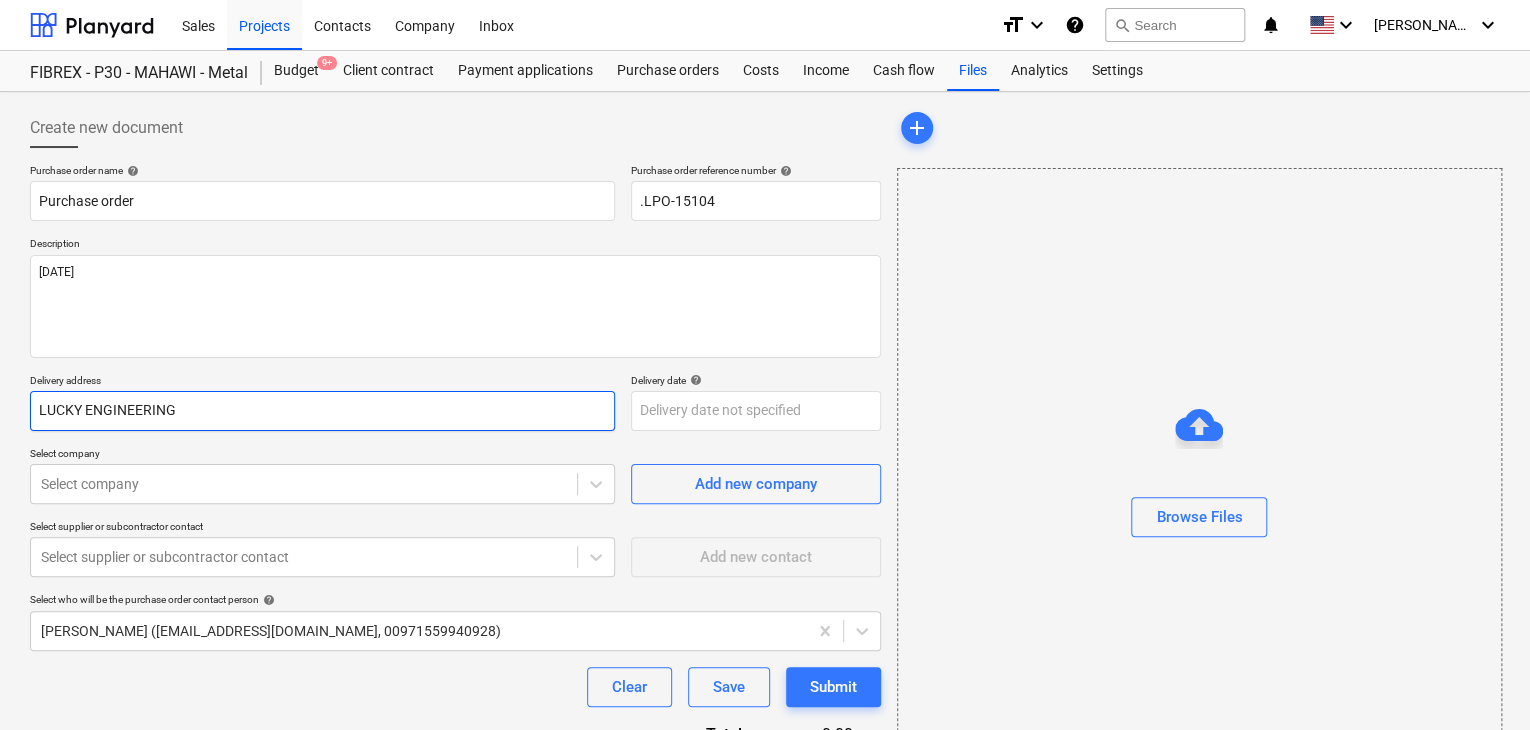type on "x" 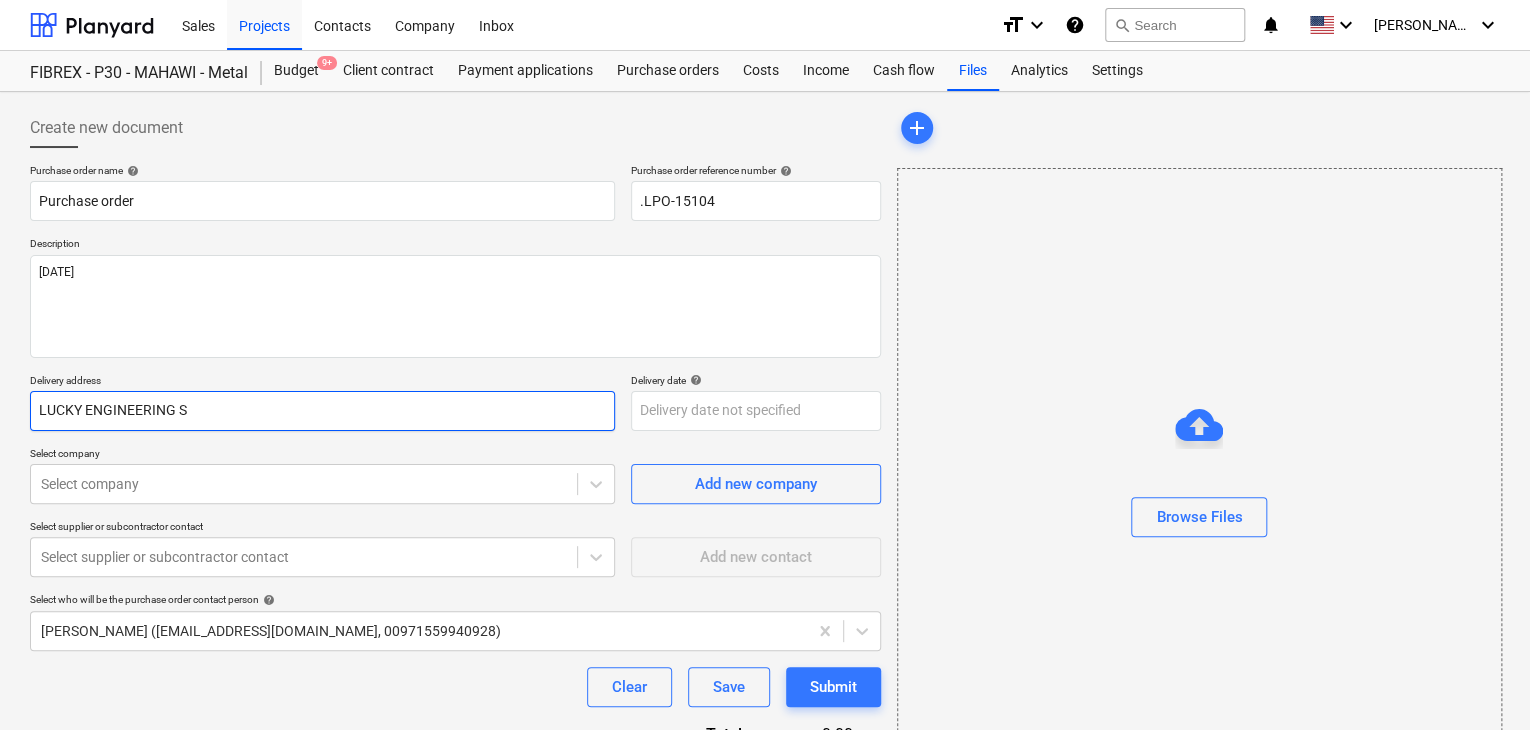 type on "x" 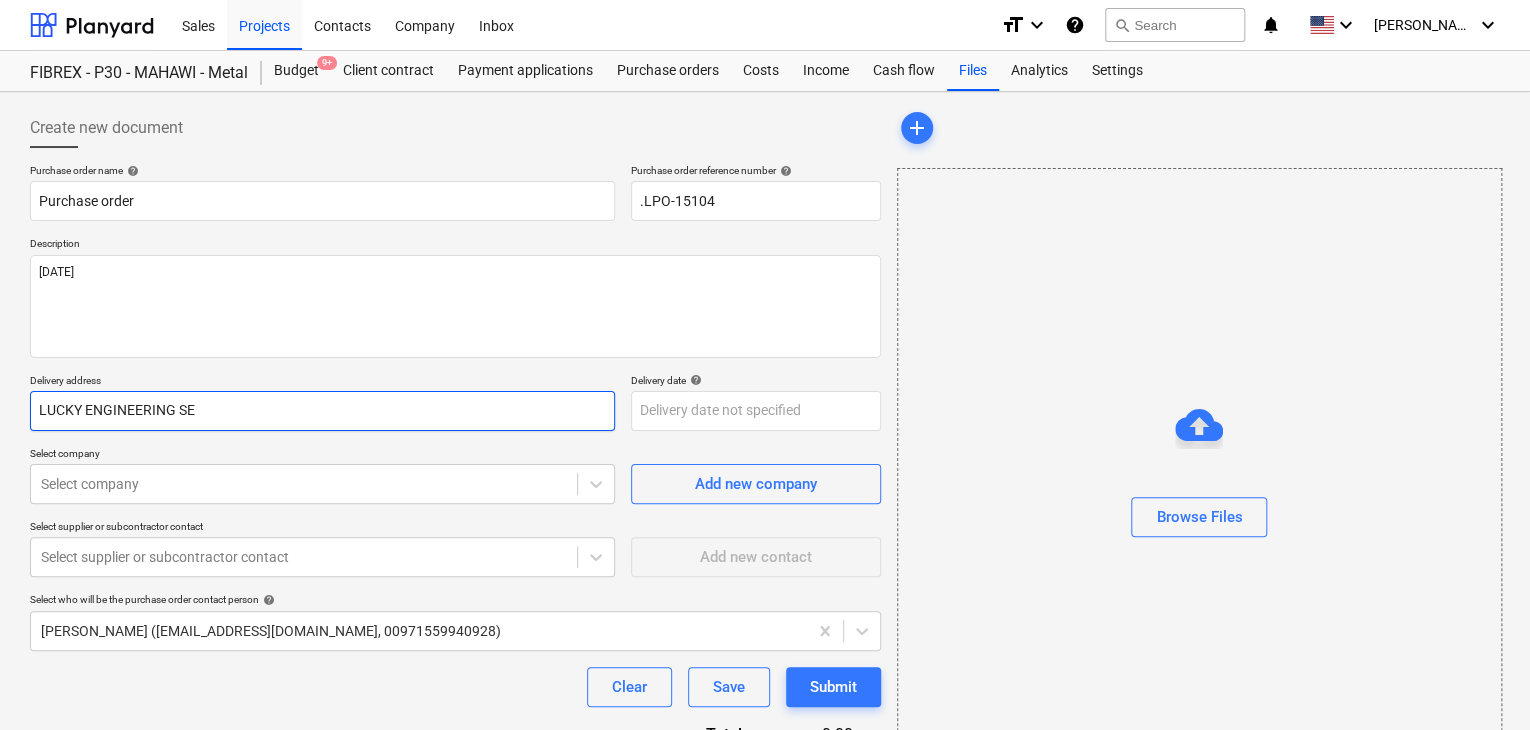 type on "x" 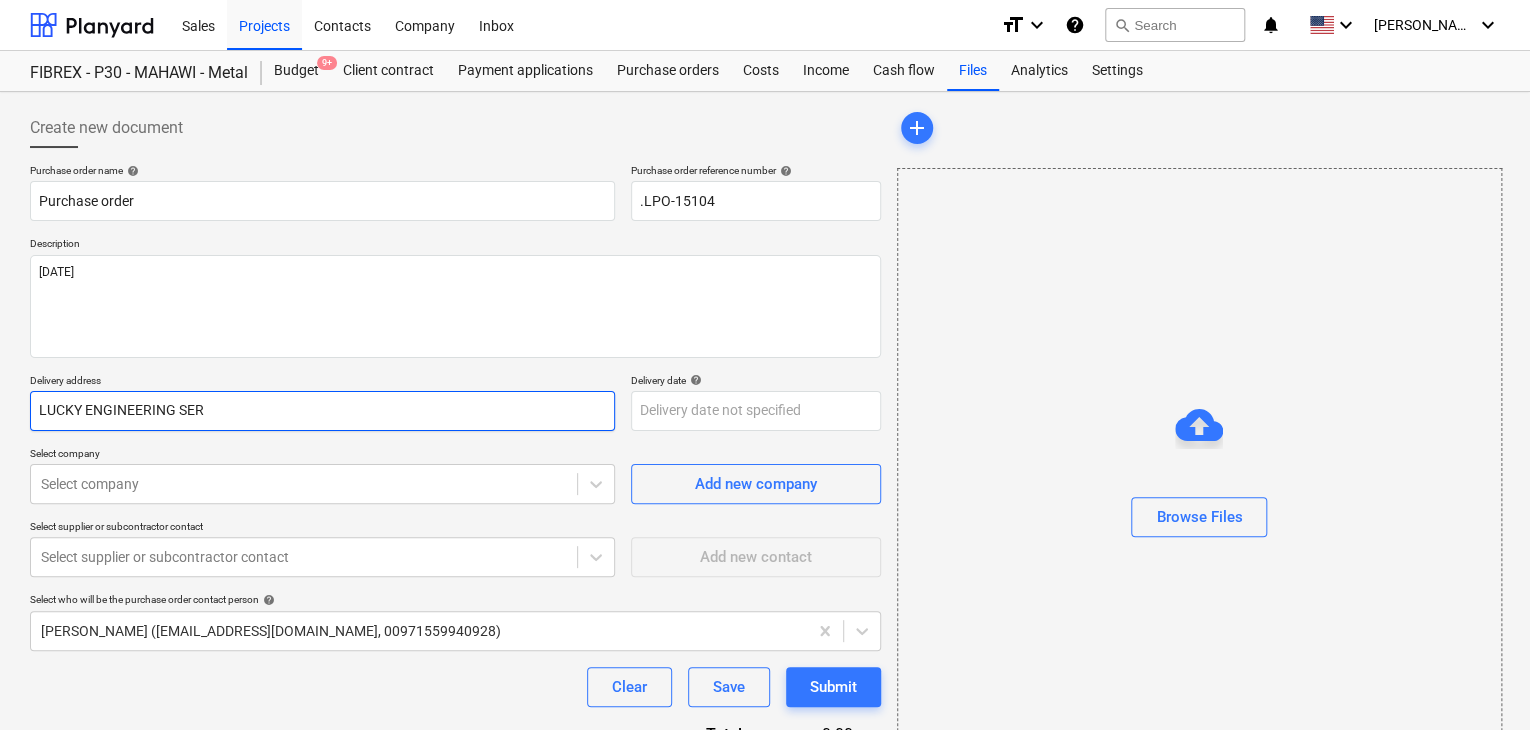 type on "x" 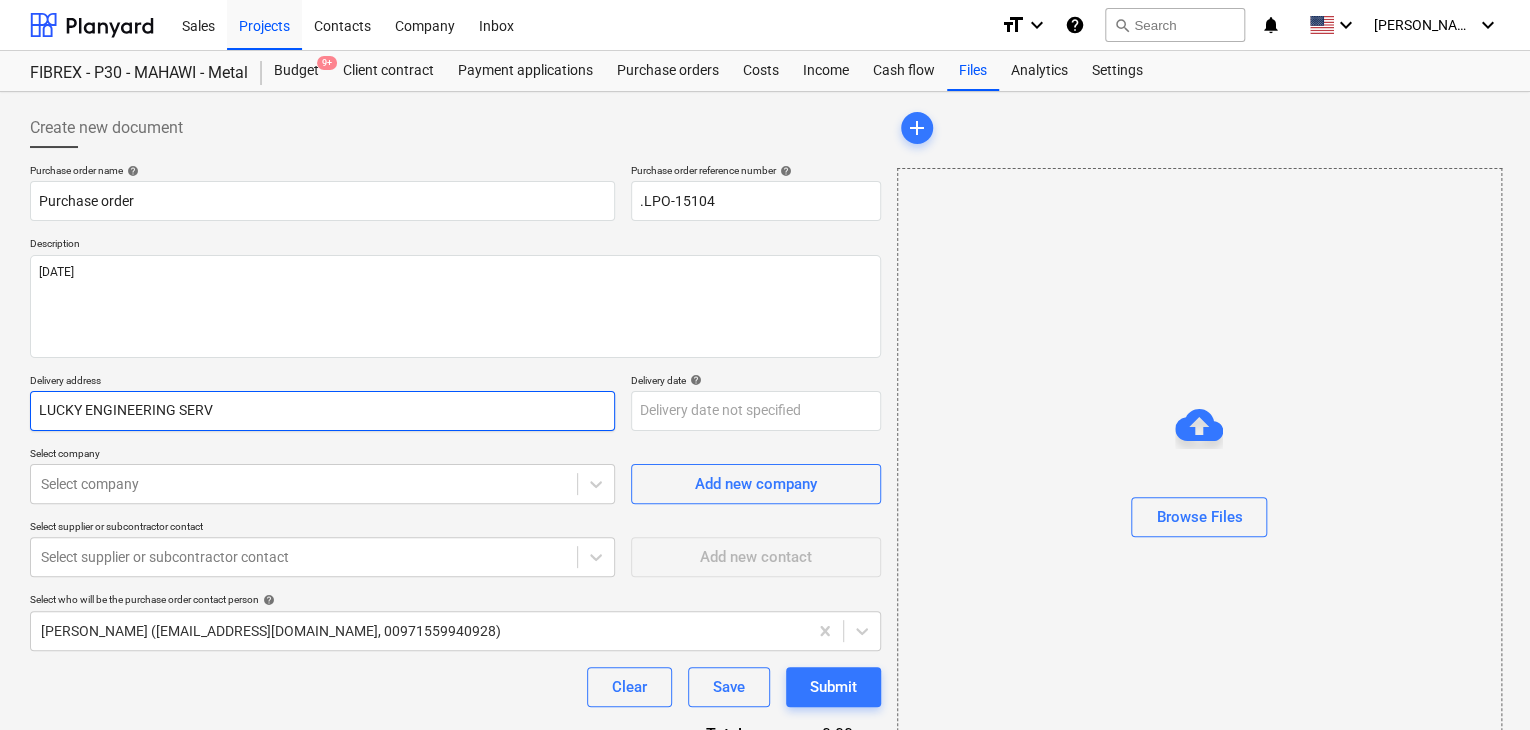 type on "x" 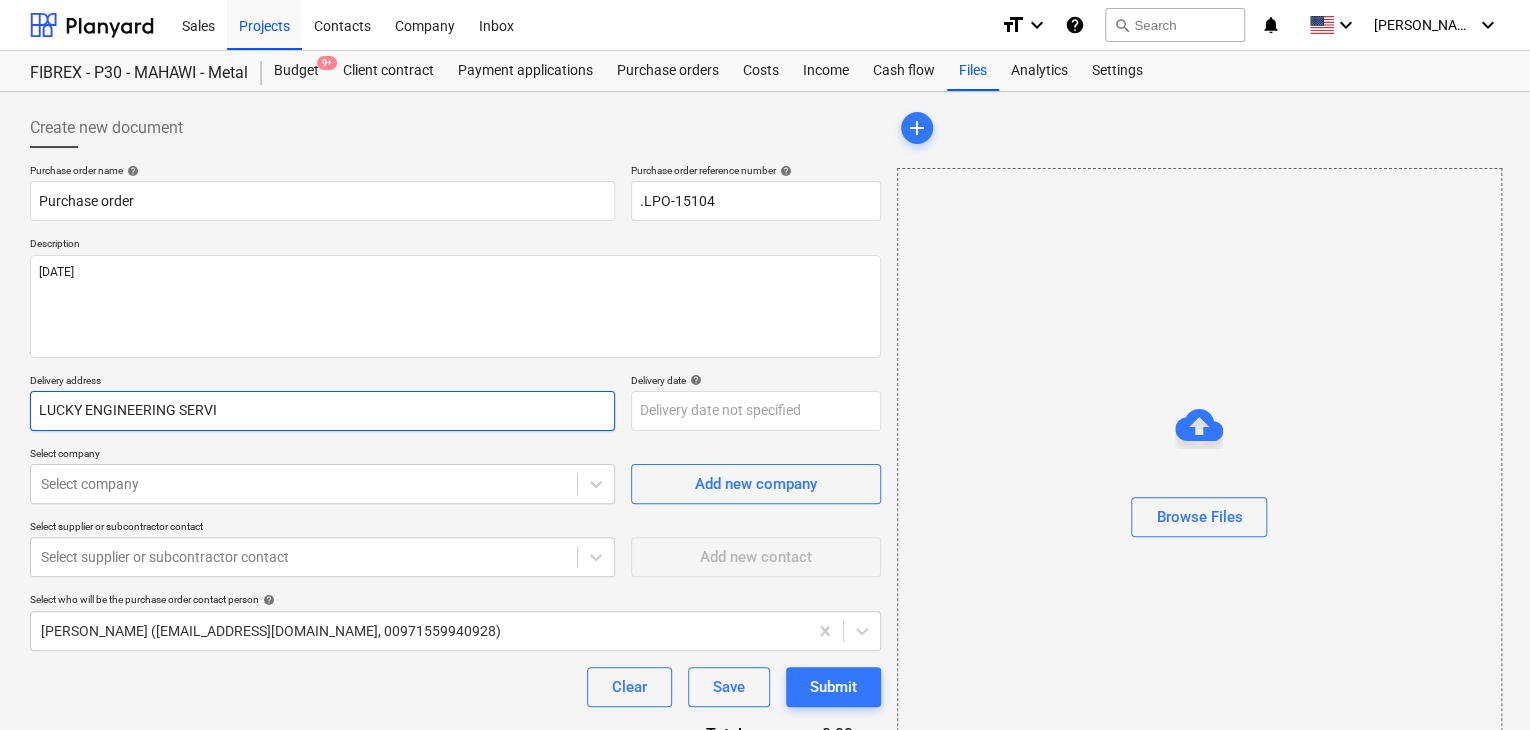 type on "x" 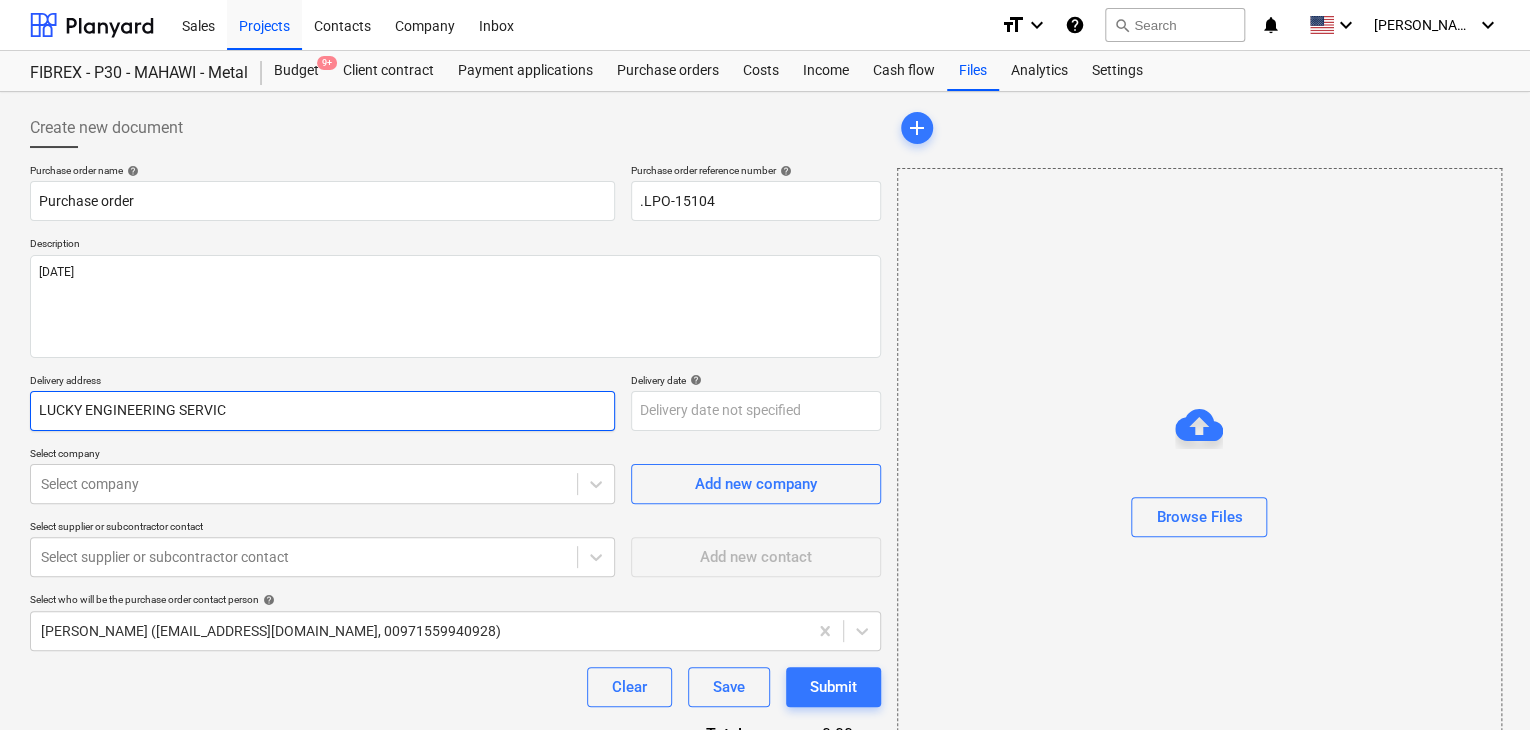 type on "x" 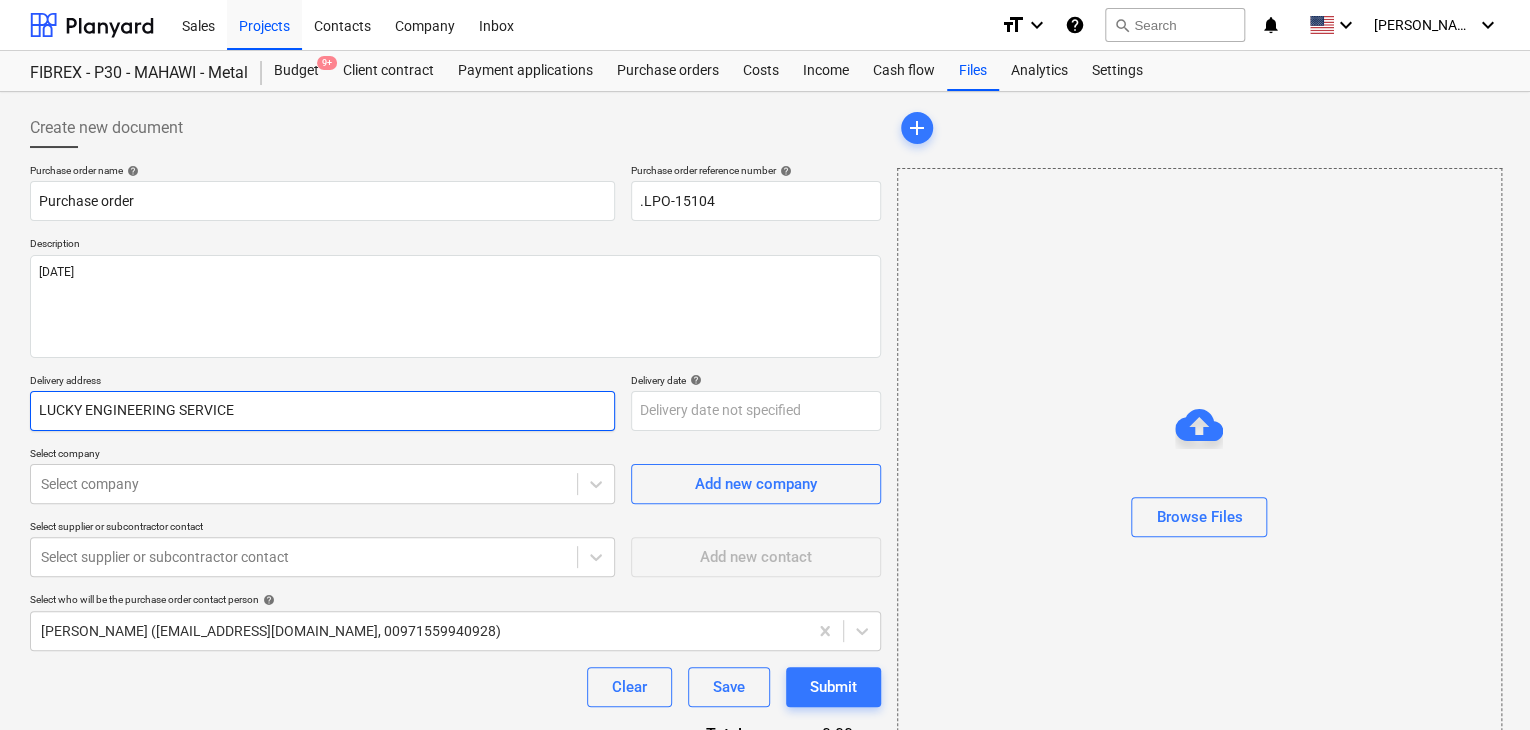 type on "x" 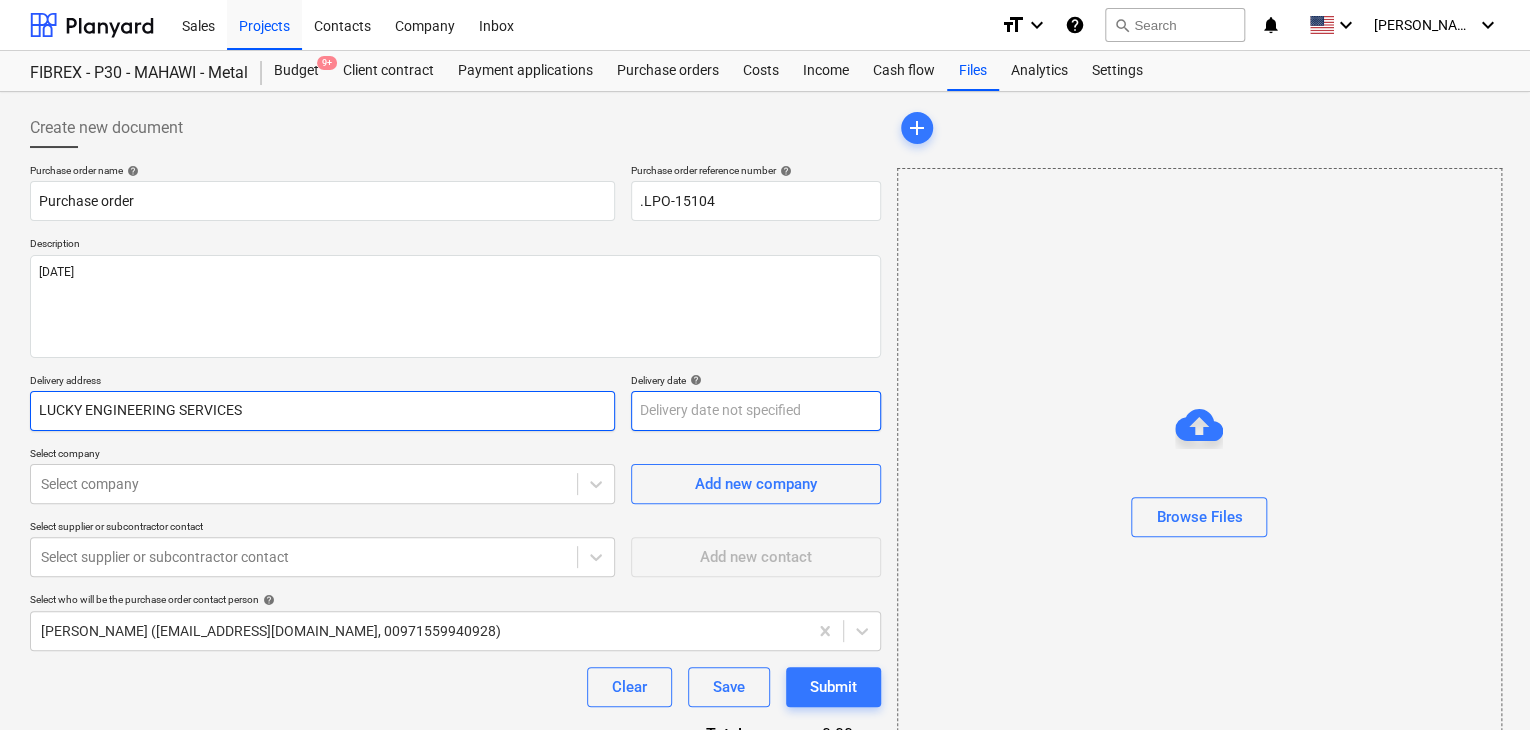 type on "LUCKY ENGINEERING SERVICES" 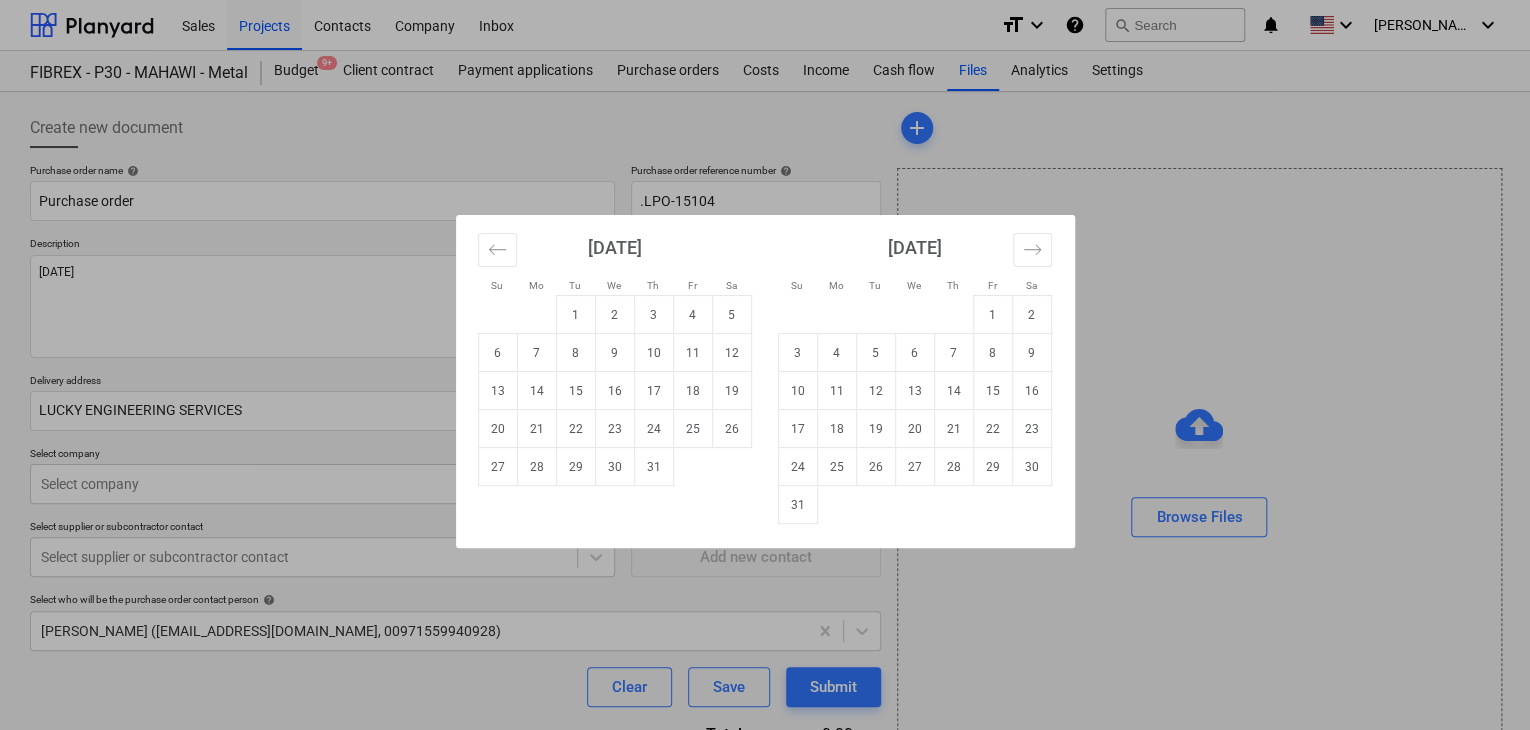 click on "Sales Projects Contacts Company Inbox format_size keyboard_arrow_down help search Search notifications 0 keyboard_arrow_down [PERSON_NAME] keyboard_arrow_down FIBREX - P30 - MAHAWI - Metal Budget 9+ Client contract Payment applications Purchase orders Costs Income Cash flow Files Analytics Settings Create new document Purchase order name help Purchase order Purchase order reference number help .LPO-15104 Description [DATE] Delivery address LUCKY ENGINEERING SERVICES Delivery date help Press the down arrow key to interact with the calendar and
select a date. Press the question mark key to get the keyboard shortcuts for changing dates. Select company Select company Add new company Select supplier or subcontractor contact Select supplier or subcontractor contact Add new contact Select who will be the purchase order contact person help [PERSON_NAME] ([EMAIL_ADDRESS][DOMAIN_NAME], 00971559940928) Clear Save Submit Total 0.00د.إ.‏ Select line-items to add help Search or select a line-item Select in bulk add" at bounding box center (765, 365) 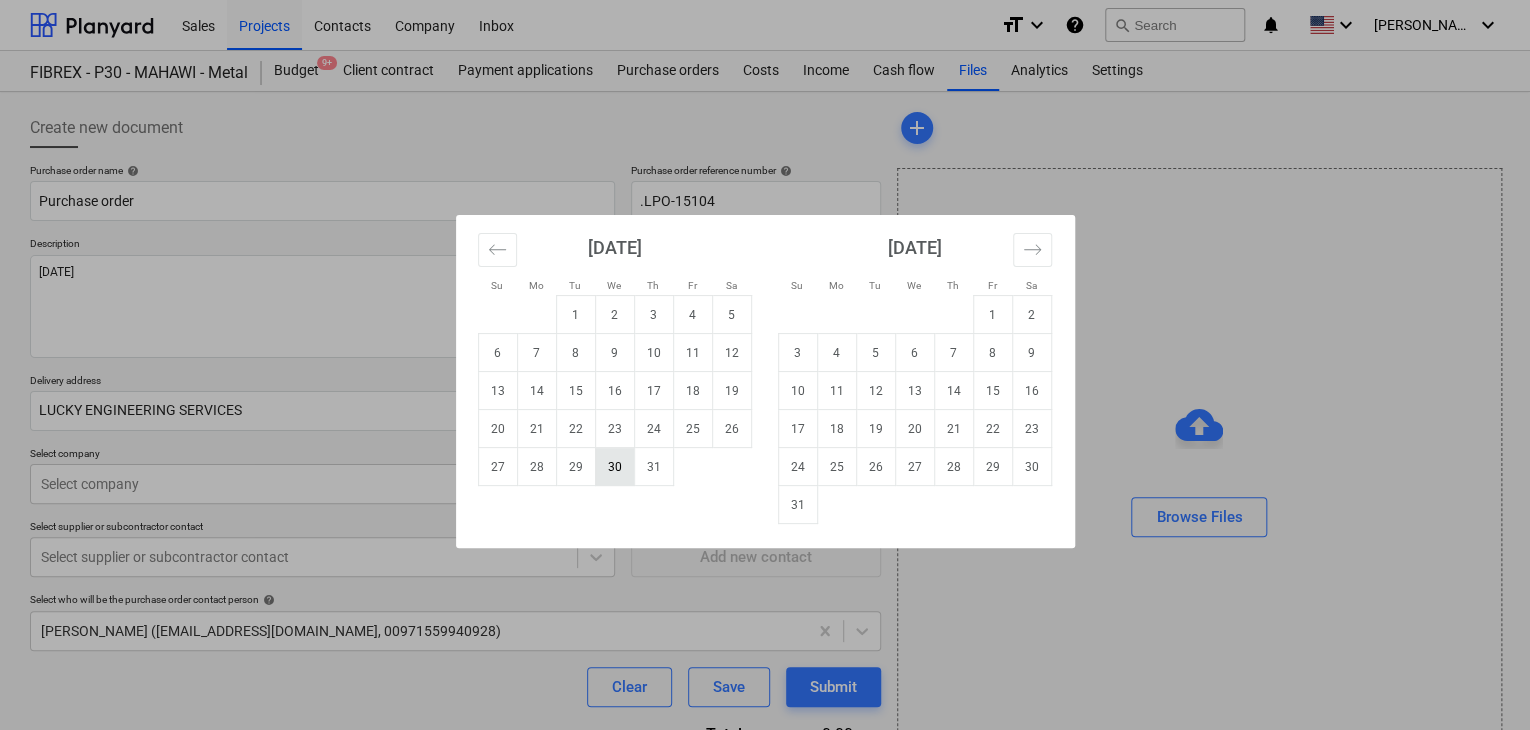 click on "30" at bounding box center (614, 467) 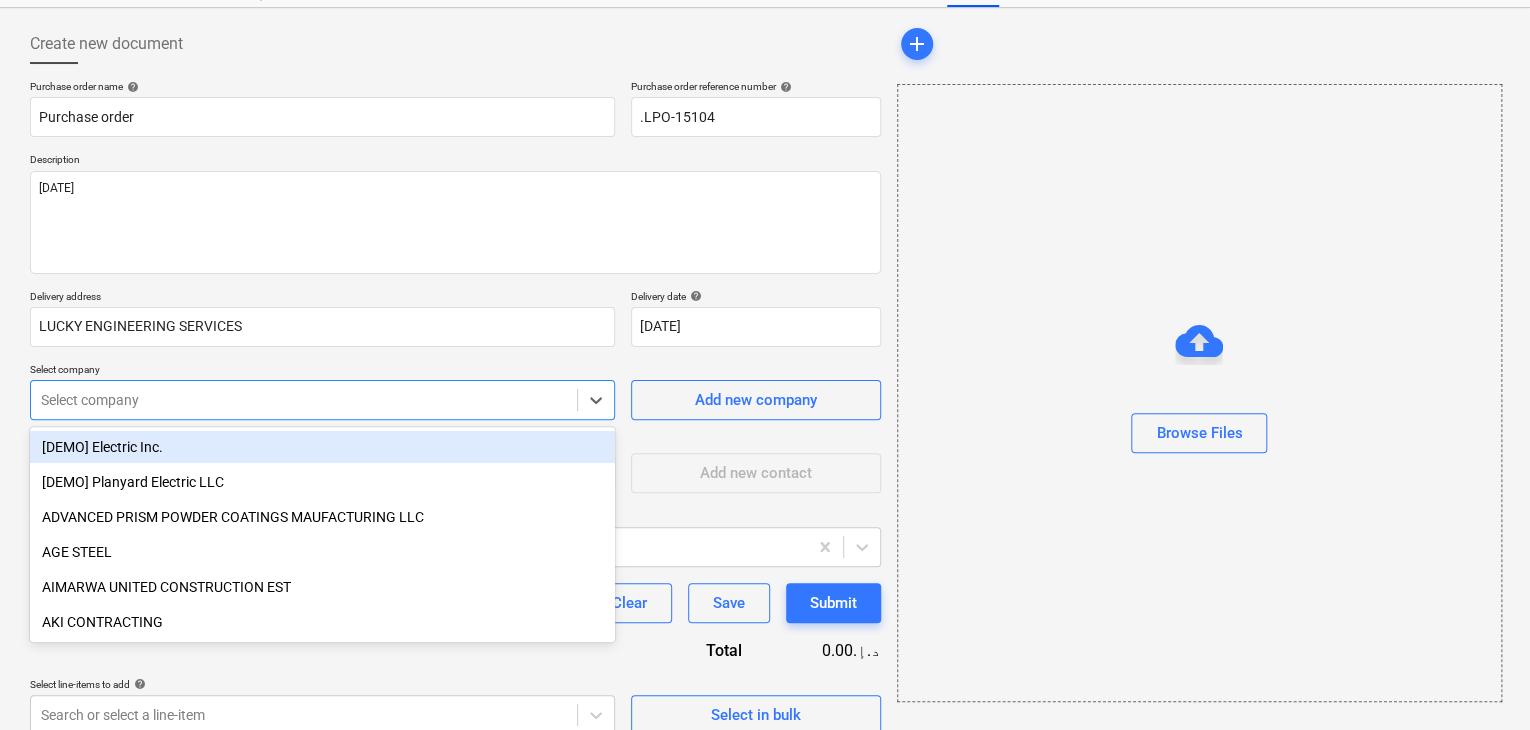 click on "Sales Projects Contacts Company Inbox format_size keyboard_arrow_down help search Search notifications 0 keyboard_arrow_down [PERSON_NAME] keyboard_arrow_down FIBREX - P30 - MAHAWI - Metal Budget 9+ Client contract Payment applications Purchase orders Costs Income Cash flow Files Analytics Settings Create new document Purchase order name help Purchase order Purchase order reference number help .LPO-15104 Description [DATE] Delivery address LUCKY ENGINEERING SERVICES Delivery date help [DATE] [DATE] Press the down arrow key to interact with the calendar and
select a date. Press the question mark key to get the keyboard shortcuts for changing dates. Select company option [DEMO] Electric Inc.   focused, 1 of 203. 203 results available. Use Up and Down to choose options, press Enter to select the currently focused option, press Escape to exit the menu, press Tab to select the option and exit the menu. Select company Add new company Select supplier or subcontractor contact Add new contact help add" at bounding box center (765, 281) 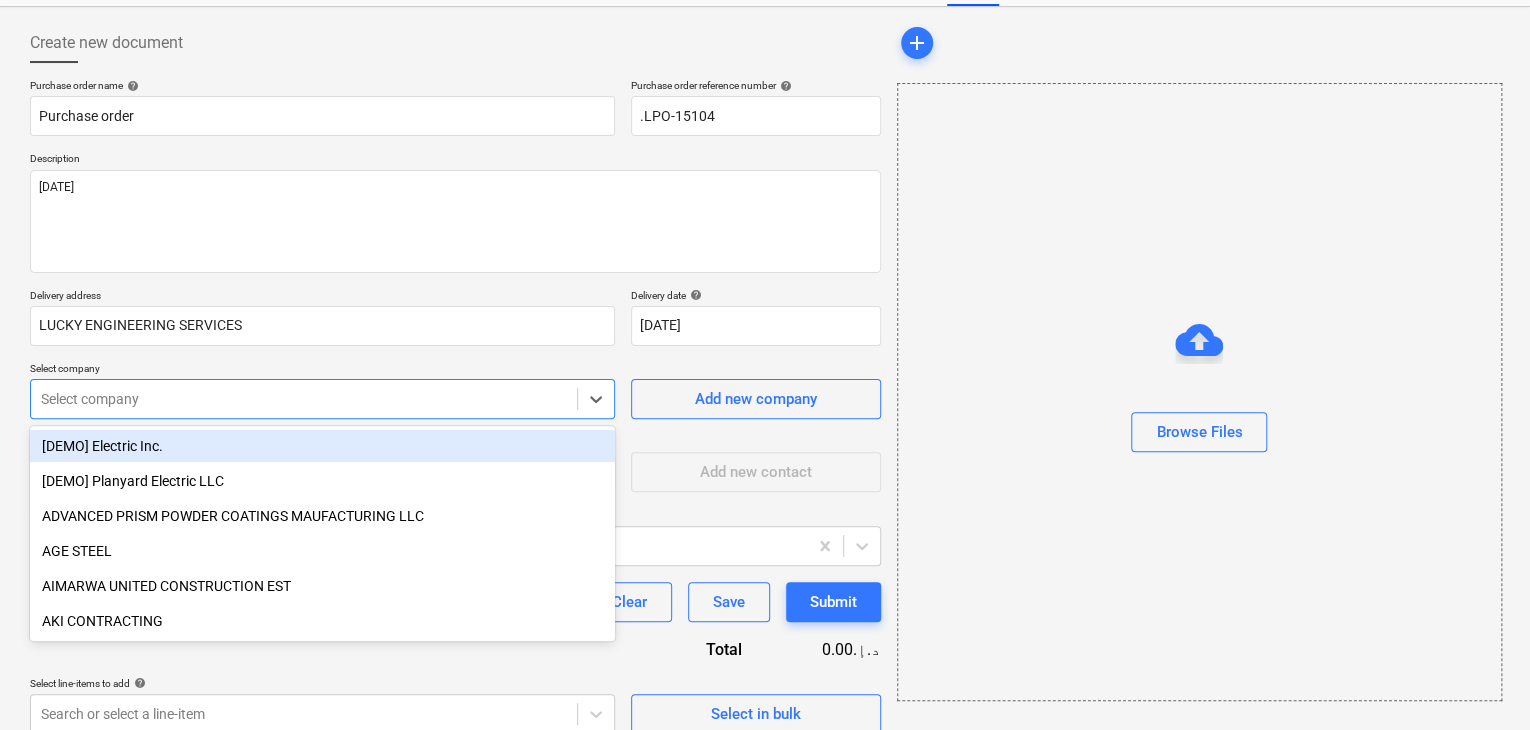 scroll, scrollTop: 93, scrollLeft: 0, axis: vertical 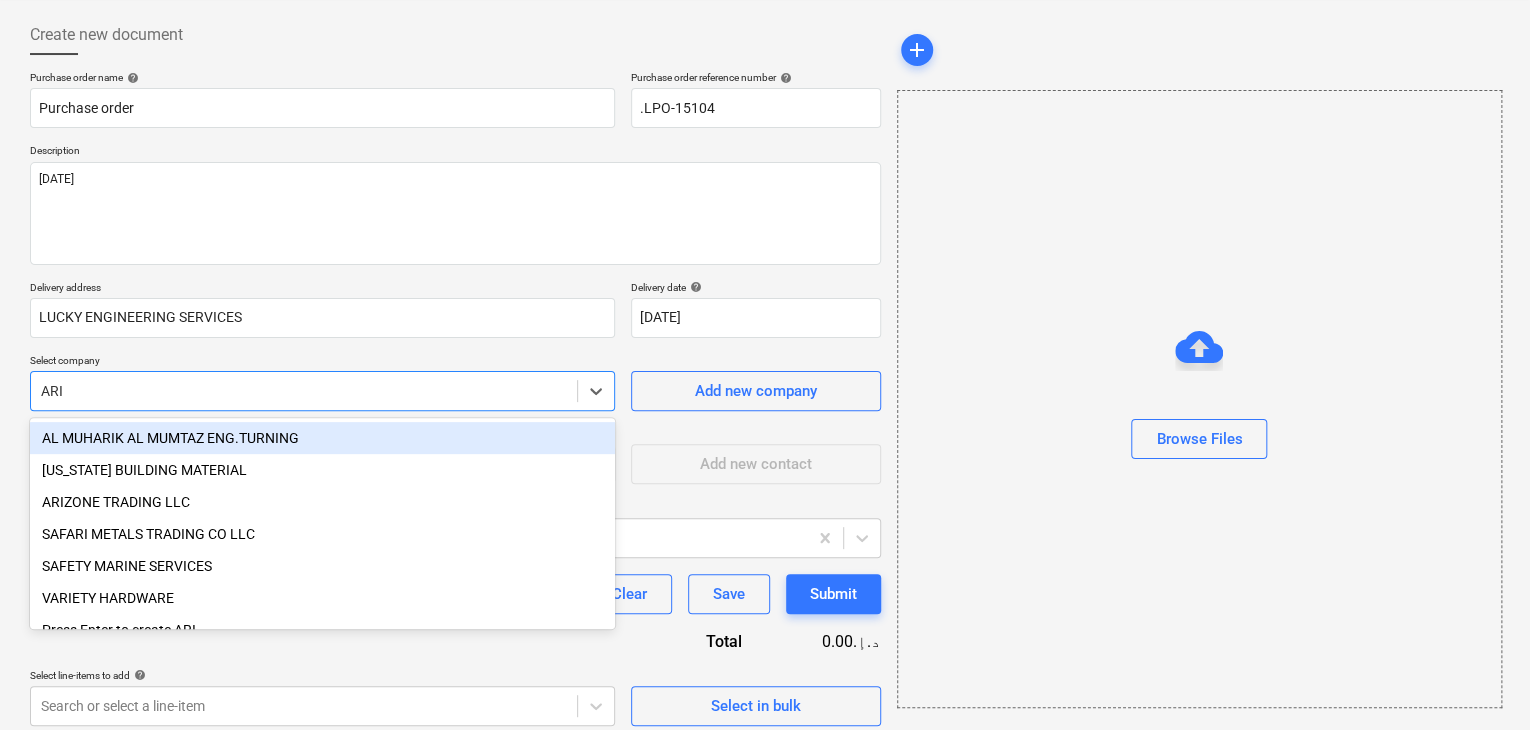 type on "ARIZ" 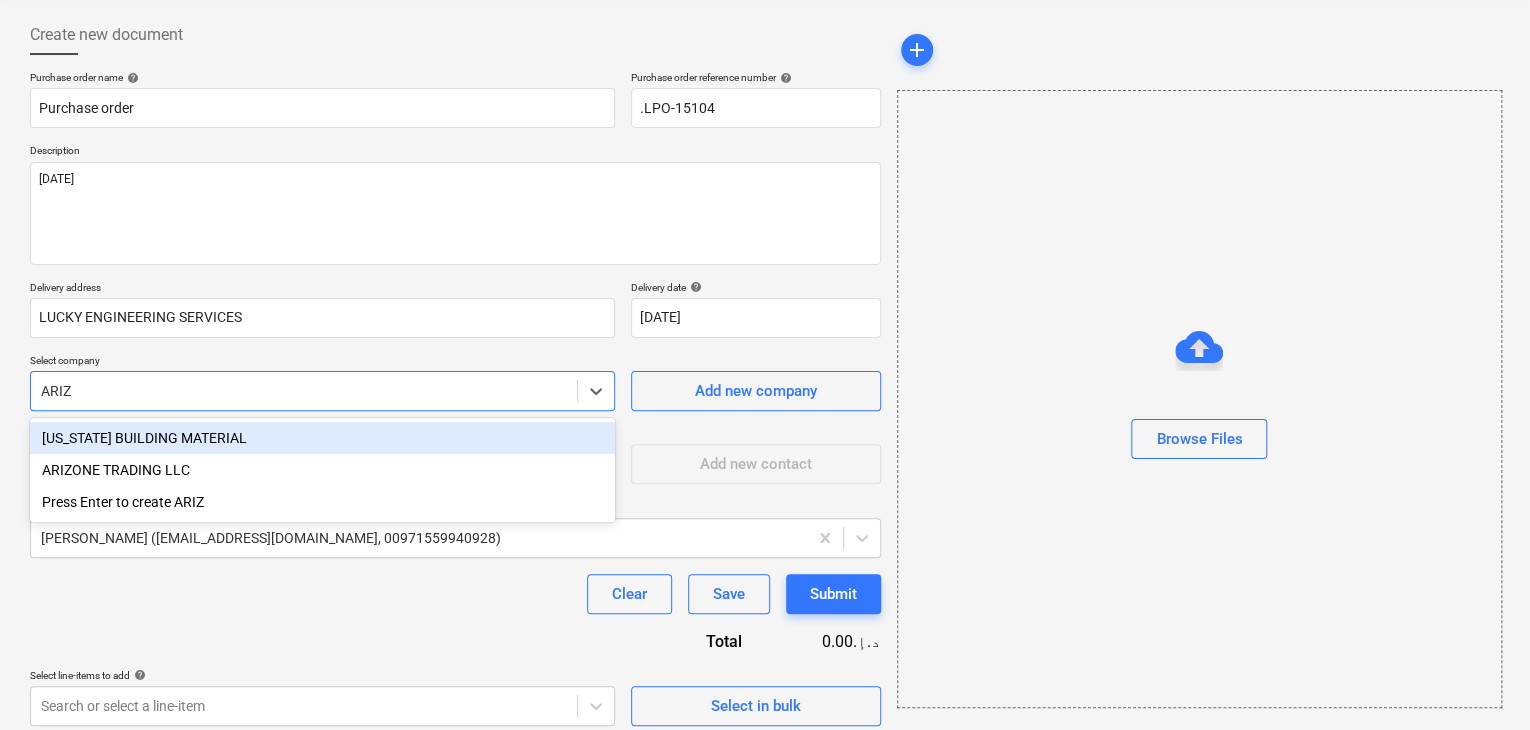 click on "[US_STATE] BUILDING MATERIAL" at bounding box center [322, 438] 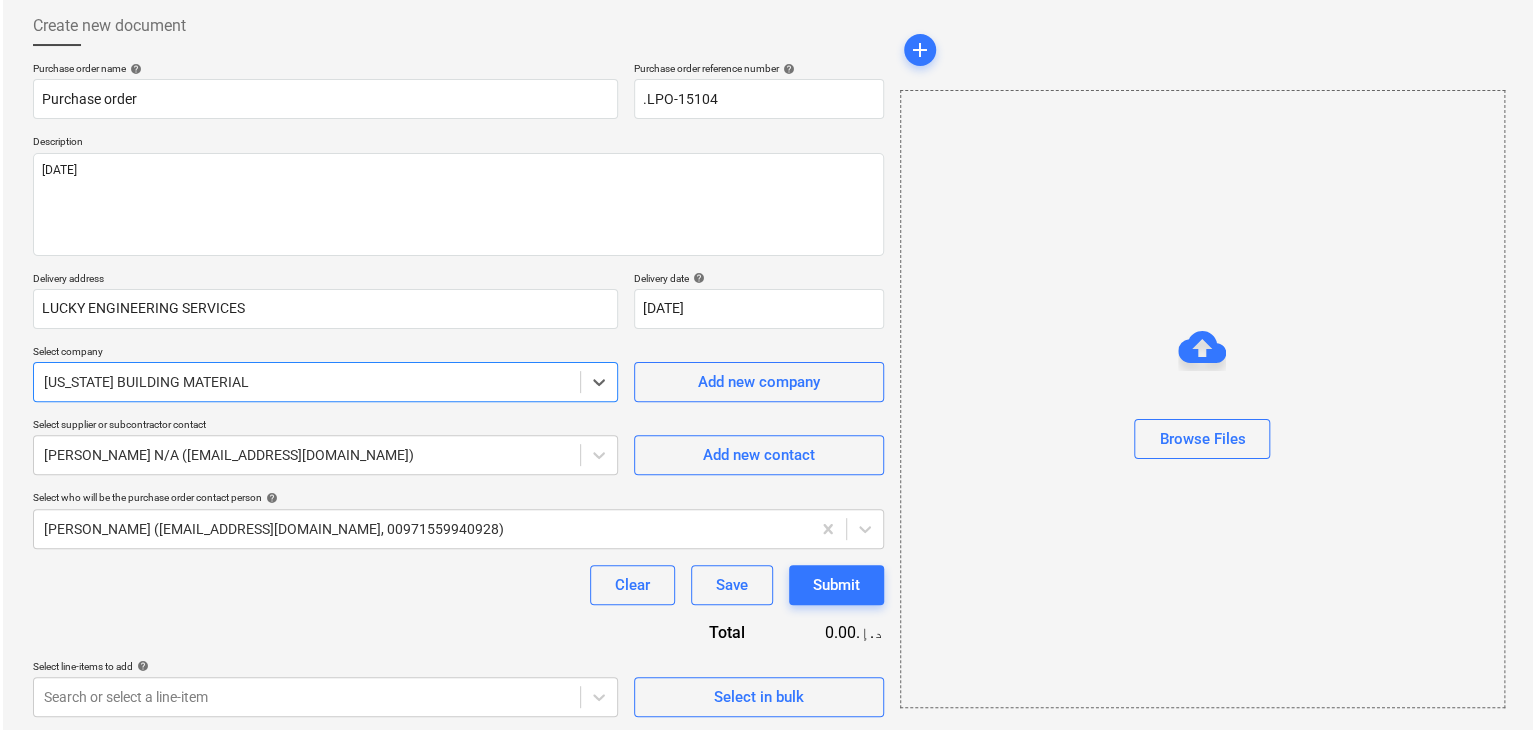 scroll, scrollTop: 104, scrollLeft: 0, axis: vertical 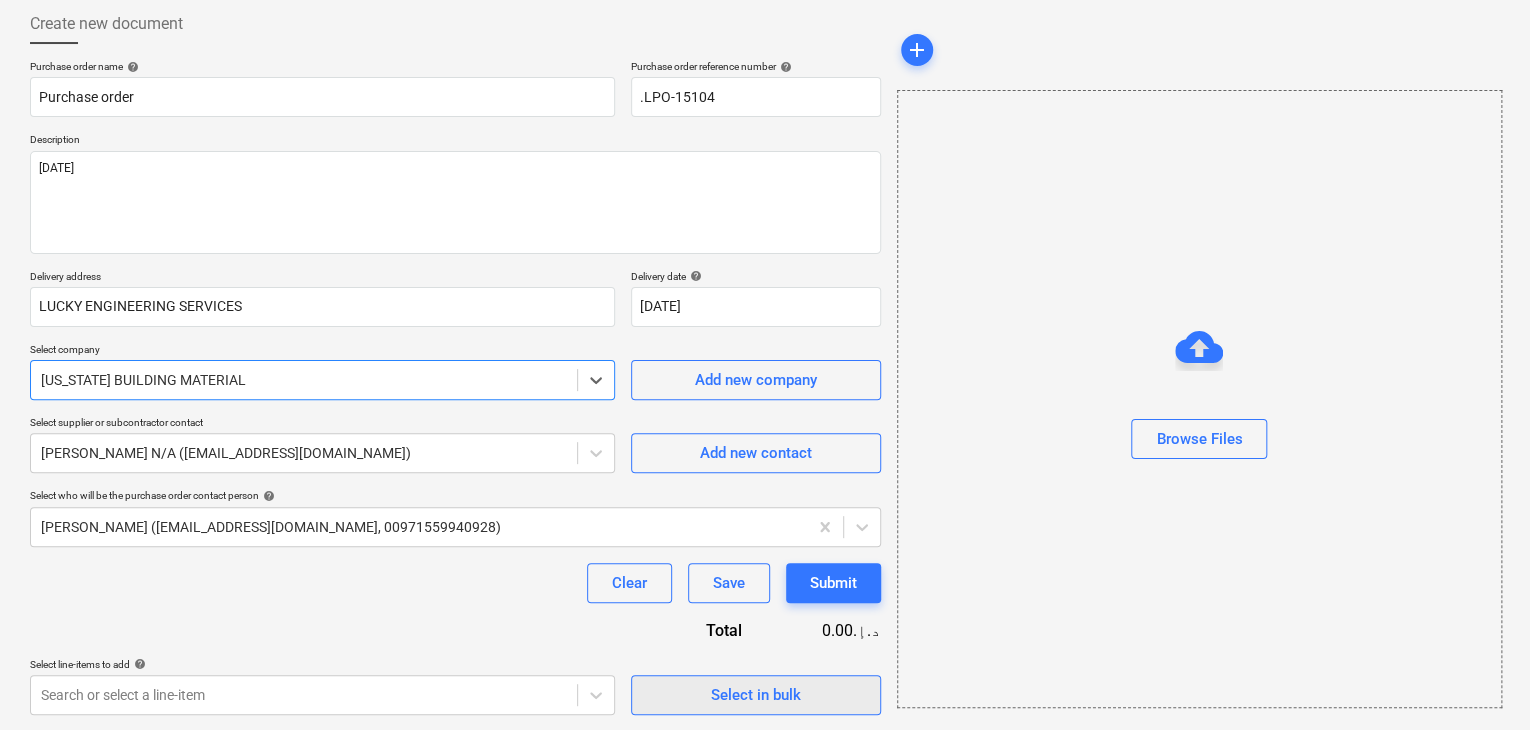 click on "Select in bulk" at bounding box center (756, 695) 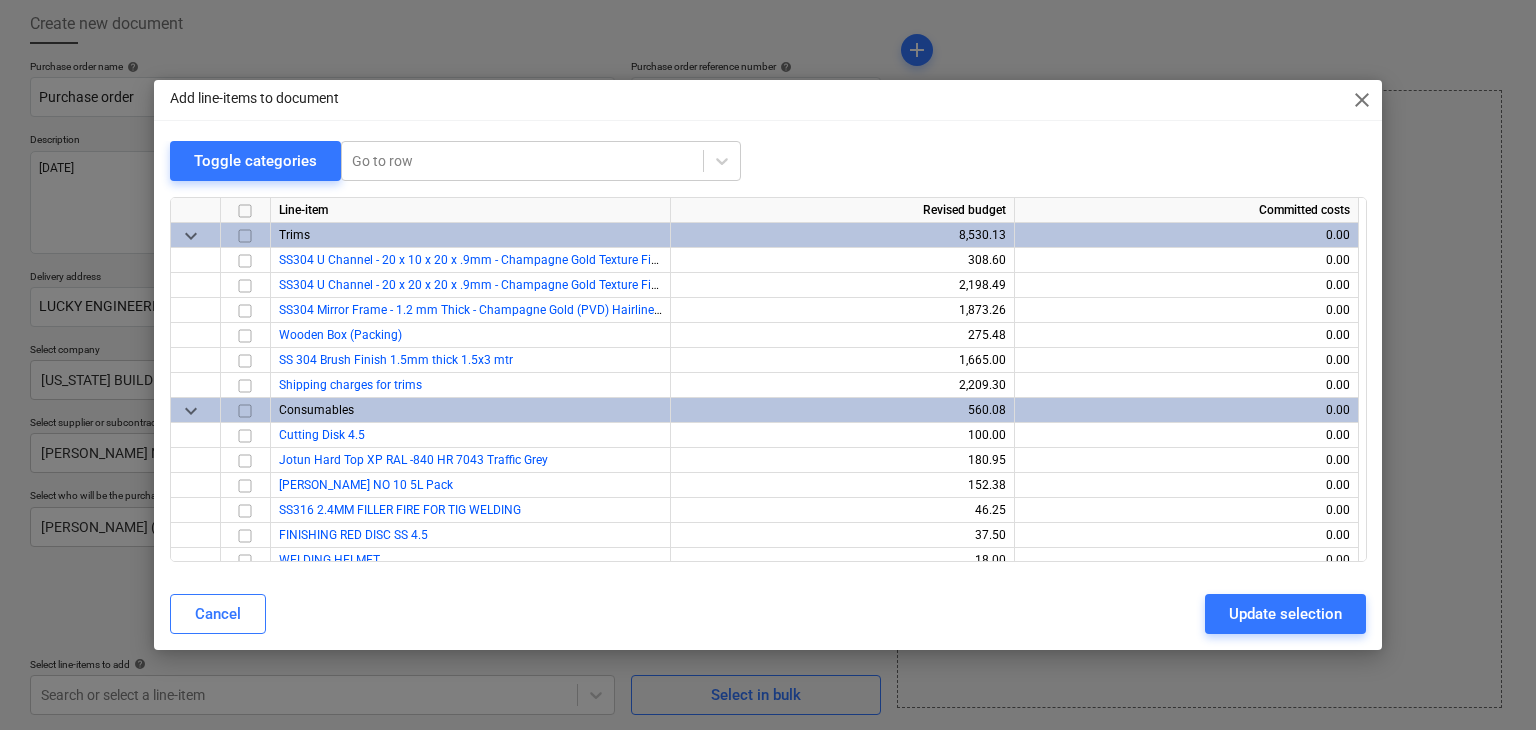 click on "Line-item Revised budget Committed costs keyboard_arrow_down  Trims 8,530.13 0.00  SS304 U Channel - 20 x 10 x 20 x .9mm - Champagne Gold Texture Finish - 2438mm Length 308.60 0.00  SS304 U Channel - 20 x 20 x 20 x .9mm - Champagne Gold Texture Finish - 2438mm Length 2,198.49 0.00  SS304 Mirror Frame  - 1.2 mm Thick - Champagne Gold (PVD) Hairline Finish with AFP 1,873.26 0.00  Wooden Box (Packing) 275.48 0.00  SS 304 Brush Finish 1.5mm thick 1.5x3 mtr 1,665.00 0.00  Shipping charges for trims 2,209.30 0.00 keyboard_arrow_down  Consumables 560.08 0.00  Cutting Disk 4.5 100.00 0.00  Jotun Hard Top XP RAL -840 HR 7043 Traffic Grey 180.95 0.00  Jotun Thinner NO 10 5L Pack 152.38 0.00  SS316 2.4MM FILLER FIRE FOR TIG WELDING 46.25 0.00  FINISHING RED DISC SS 4.5 37.50 0.00  WELDING HELMET 18.00 0.00  BUFFING DISC 4.5 SS 25.00 0.00 keyboard_arrow_down  Handrail 30,618.44 0.00  Handrail Bracket to Glass - SS304 - stain Brushed - Solid Type 4,548.10 0.00  8 mm Clear Glass + 1.52mm + 8mm Clear Tempered Glass. 0.00" at bounding box center [768, 379] 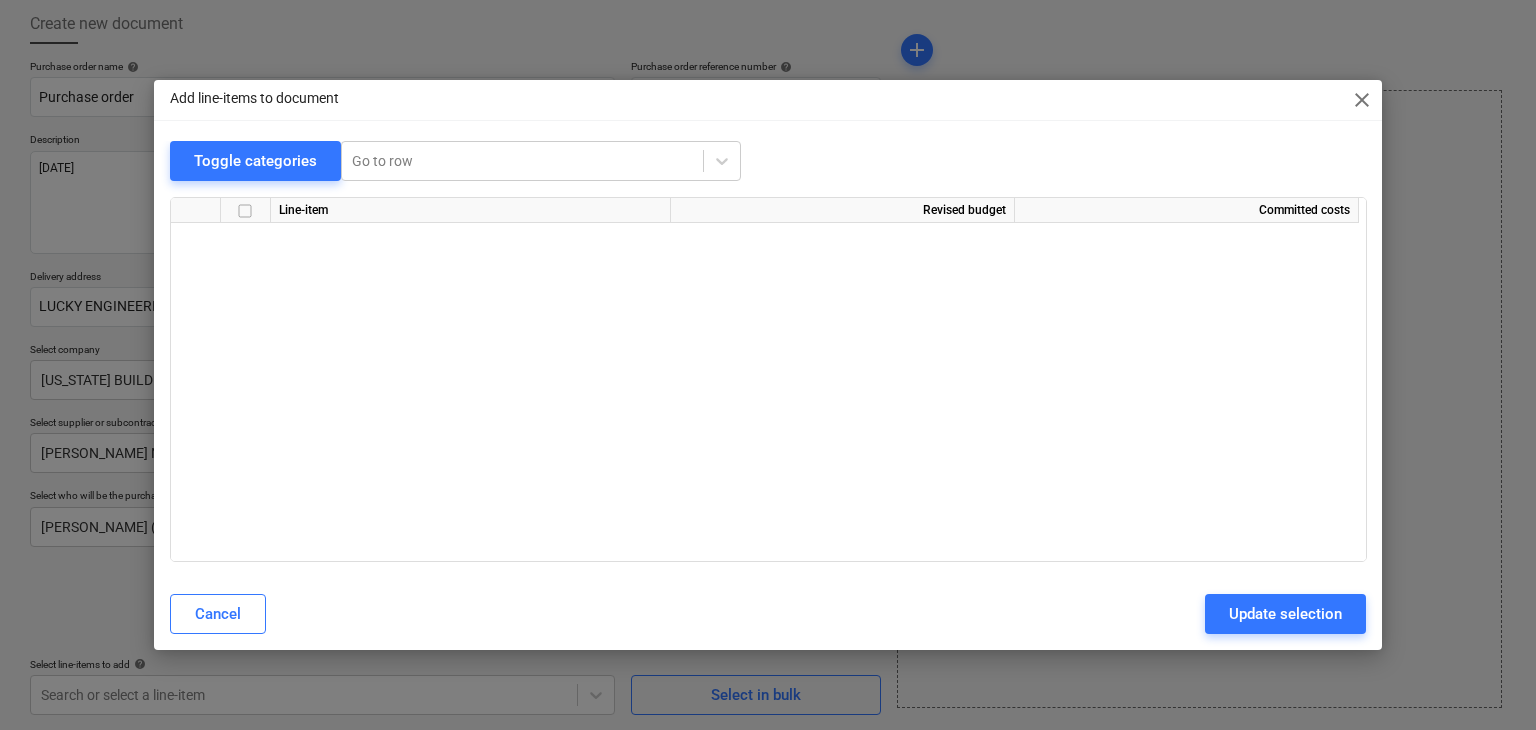 scroll, scrollTop: 7336, scrollLeft: 0, axis: vertical 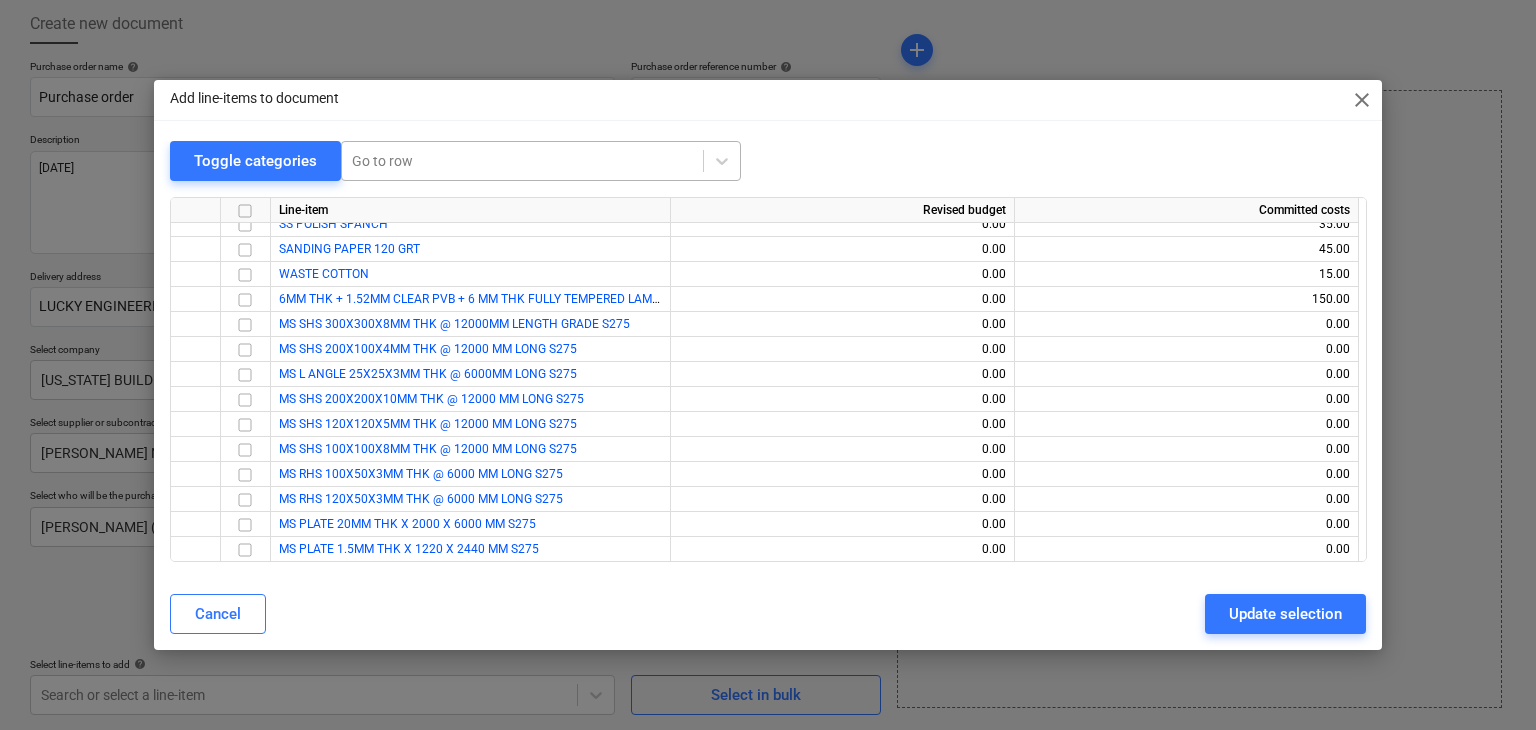 click at bounding box center [522, 161] 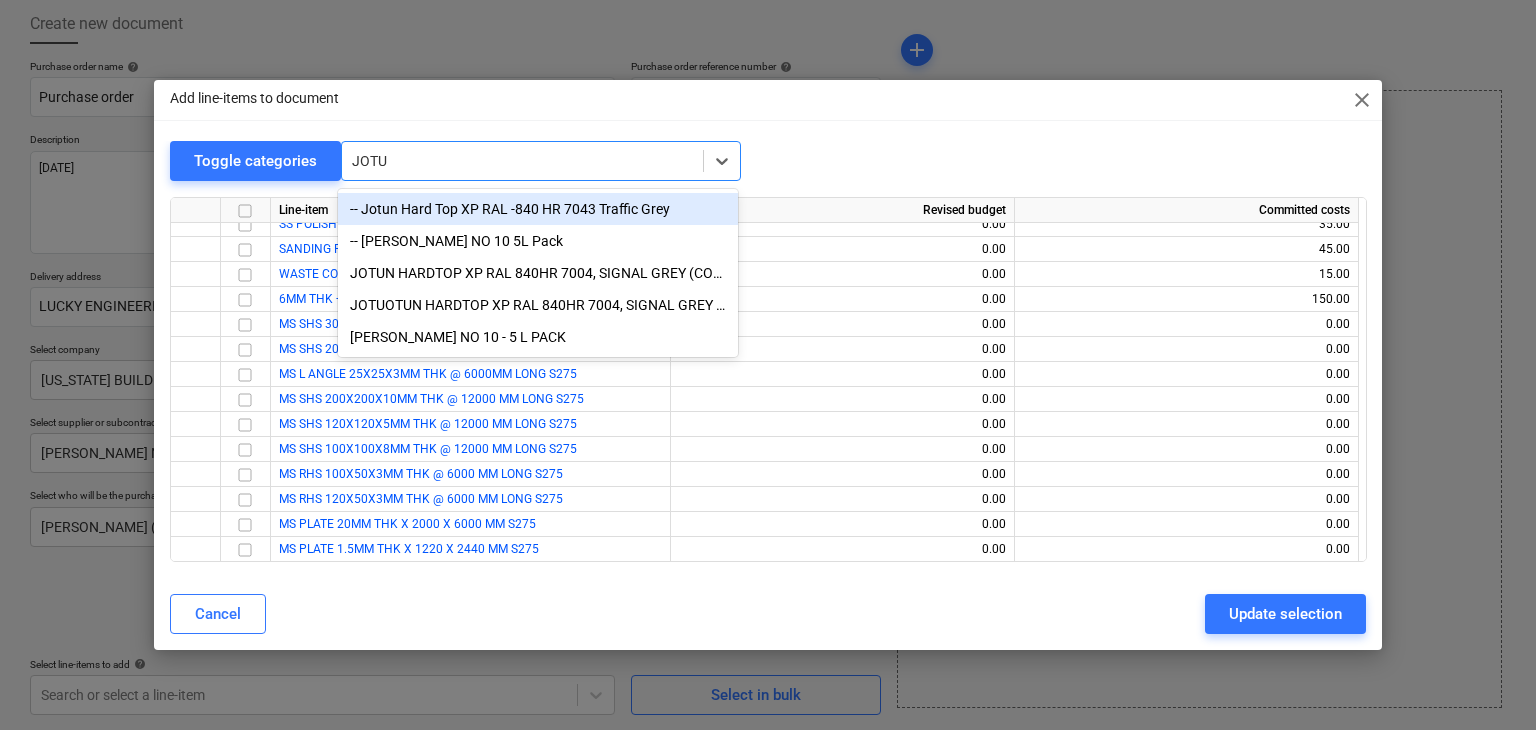 type on "JOTUN" 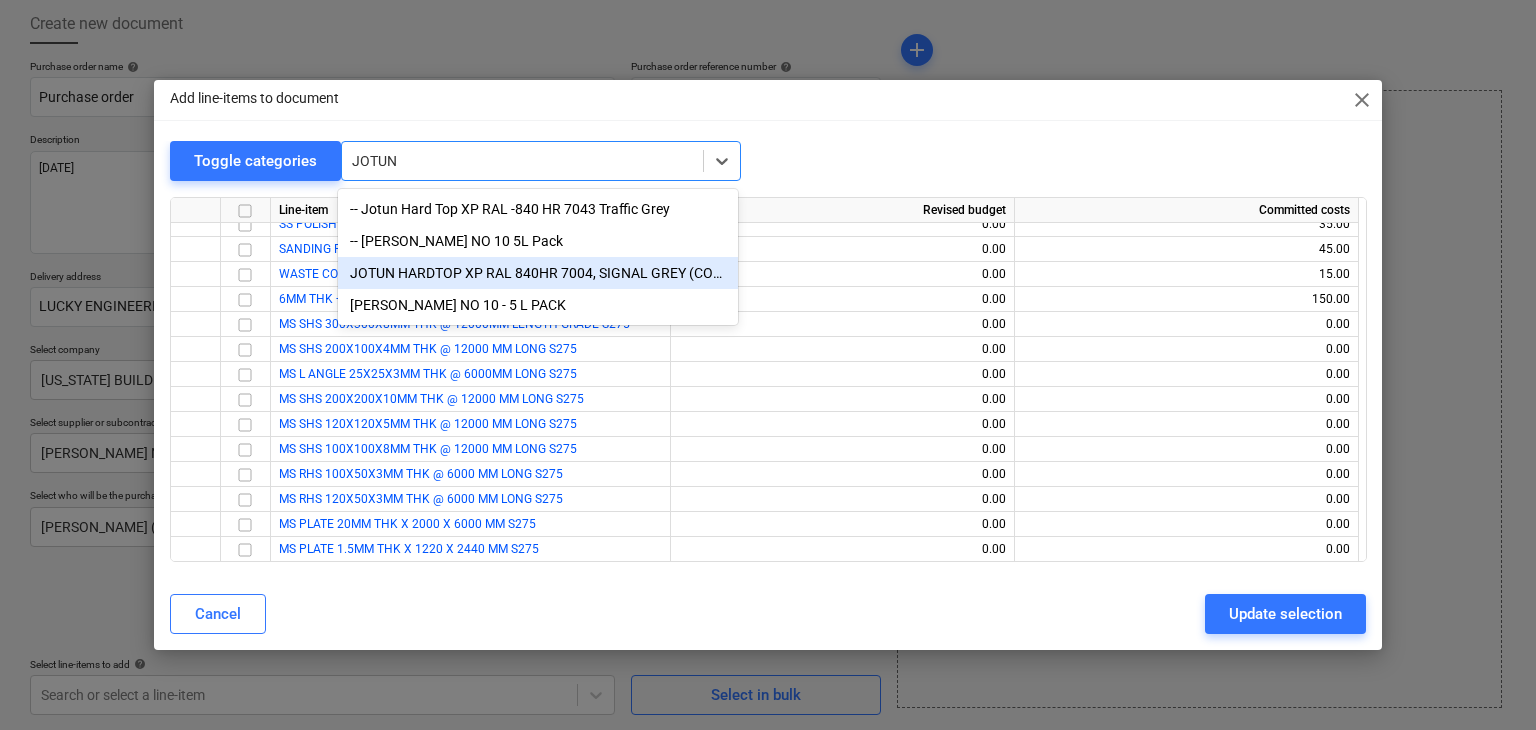 click on "JOTUN HARDTOP XP RAL 840HR 7004, SIGNAL GREY (COMP A & B) 20L PACK" at bounding box center (538, 273) 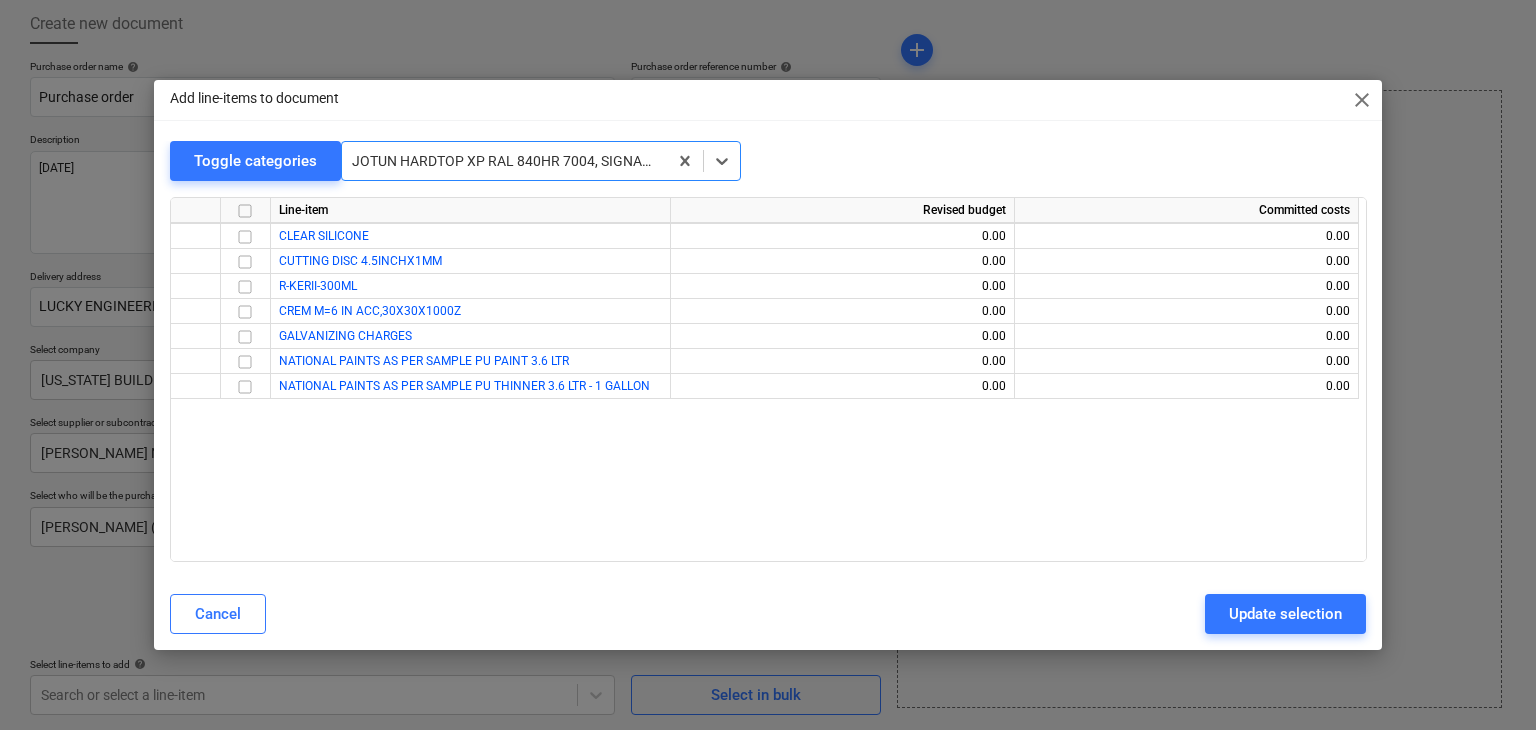 scroll, scrollTop: 1075, scrollLeft: 0, axis: vertical 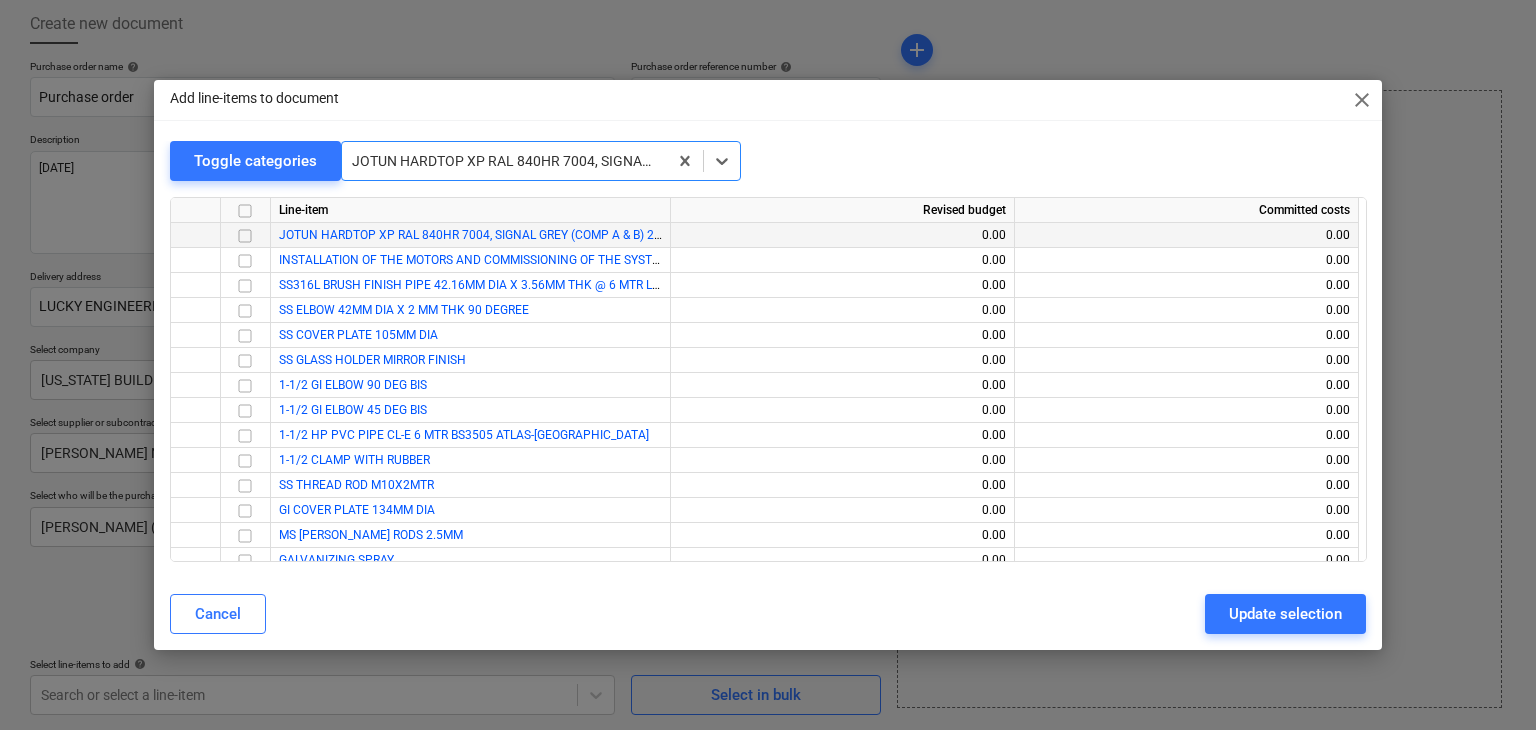 click at bounding box center [245, 236] 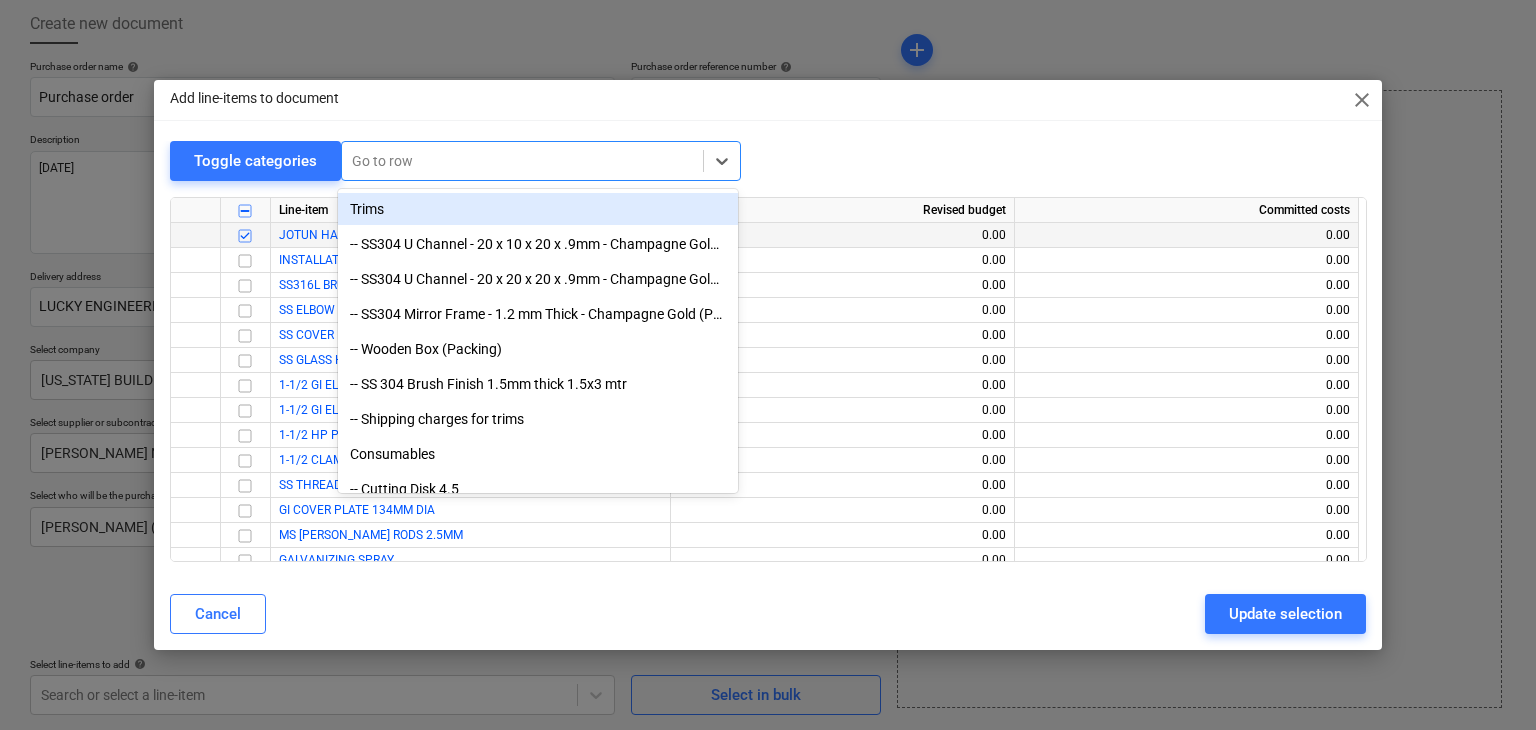 click at bounding box center (522, 161) 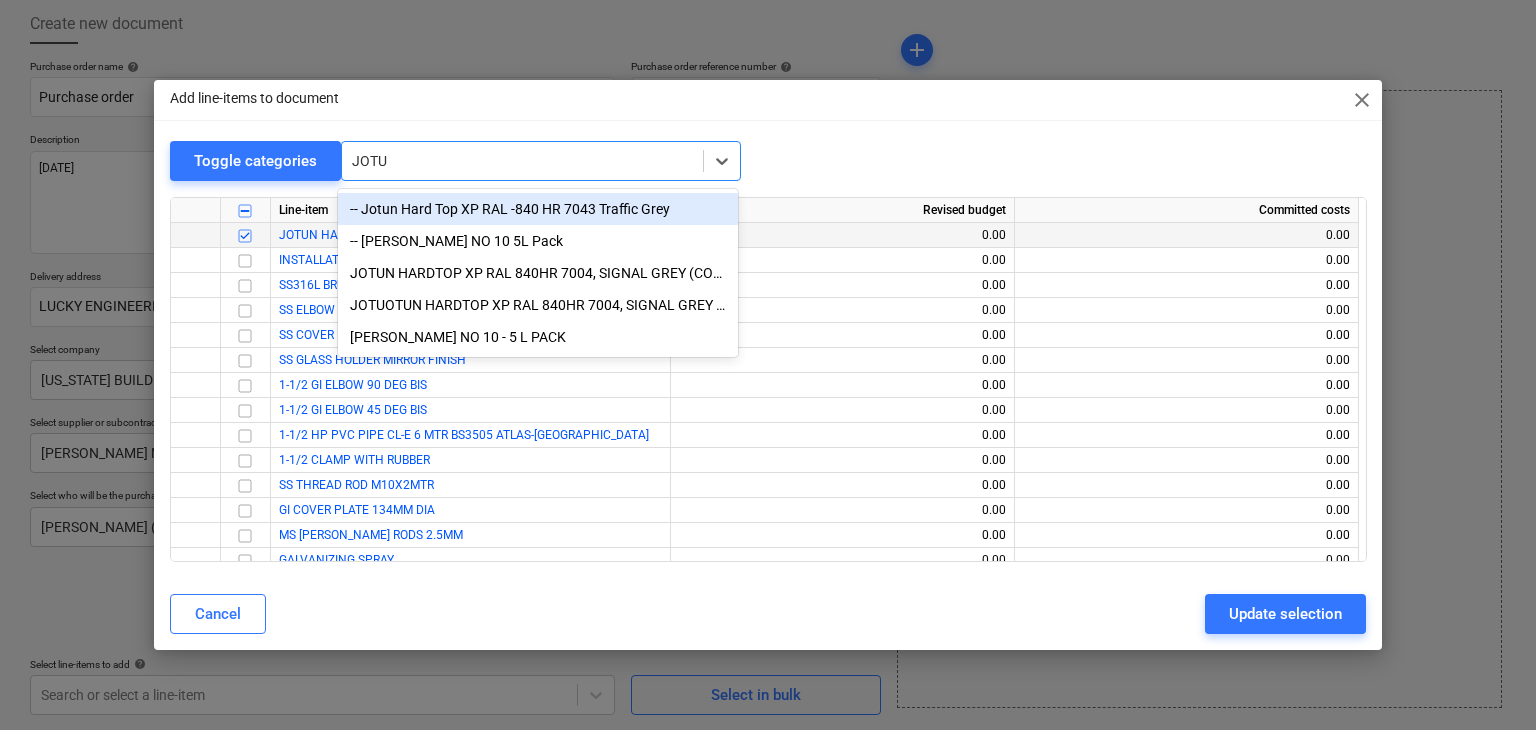 type on "JOTUN" 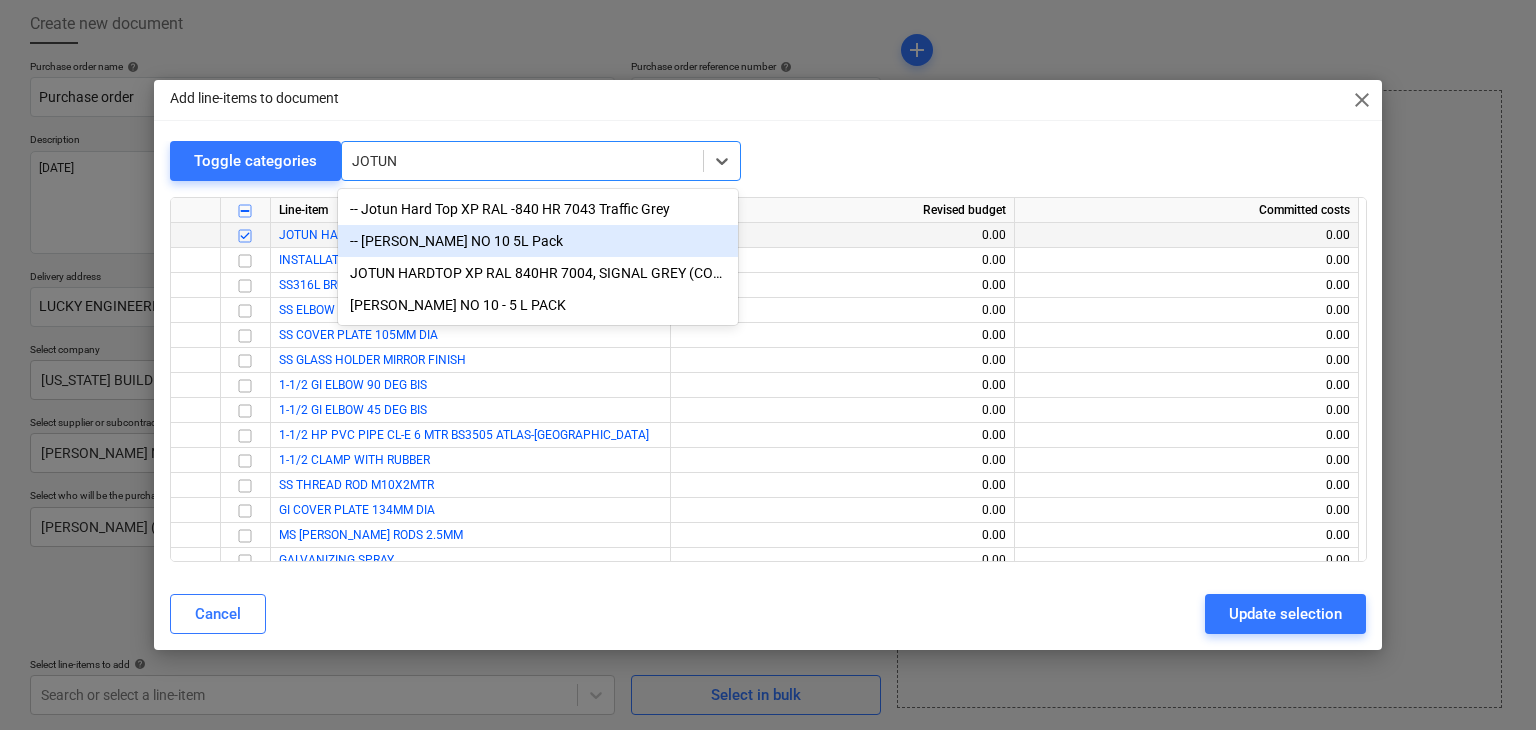 click on "--   [PERSON_NAME] NO 10 5L Pack" at bounding box center [538, 241] 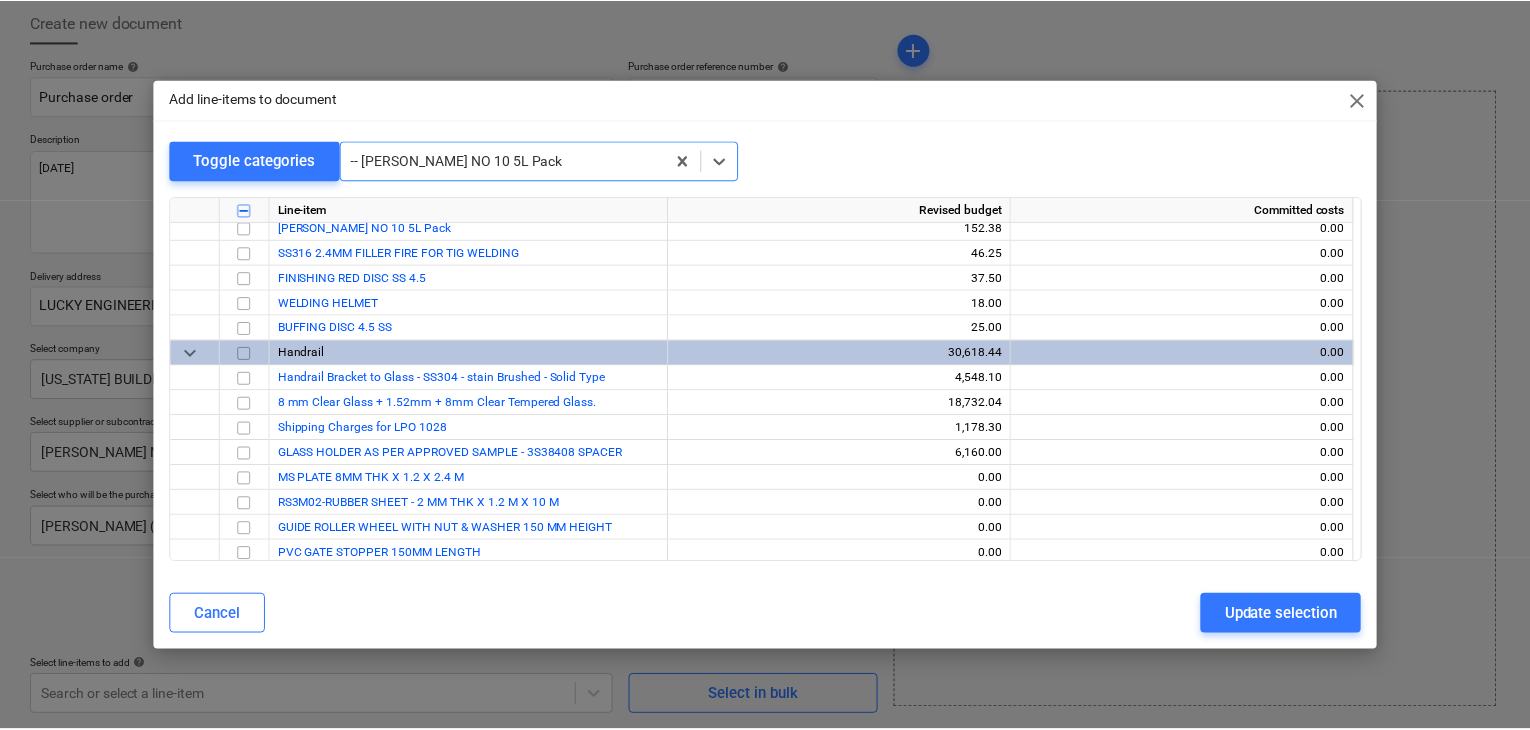 scroll, scrollTop: 250, scrollLeft: 0, axis: vertical 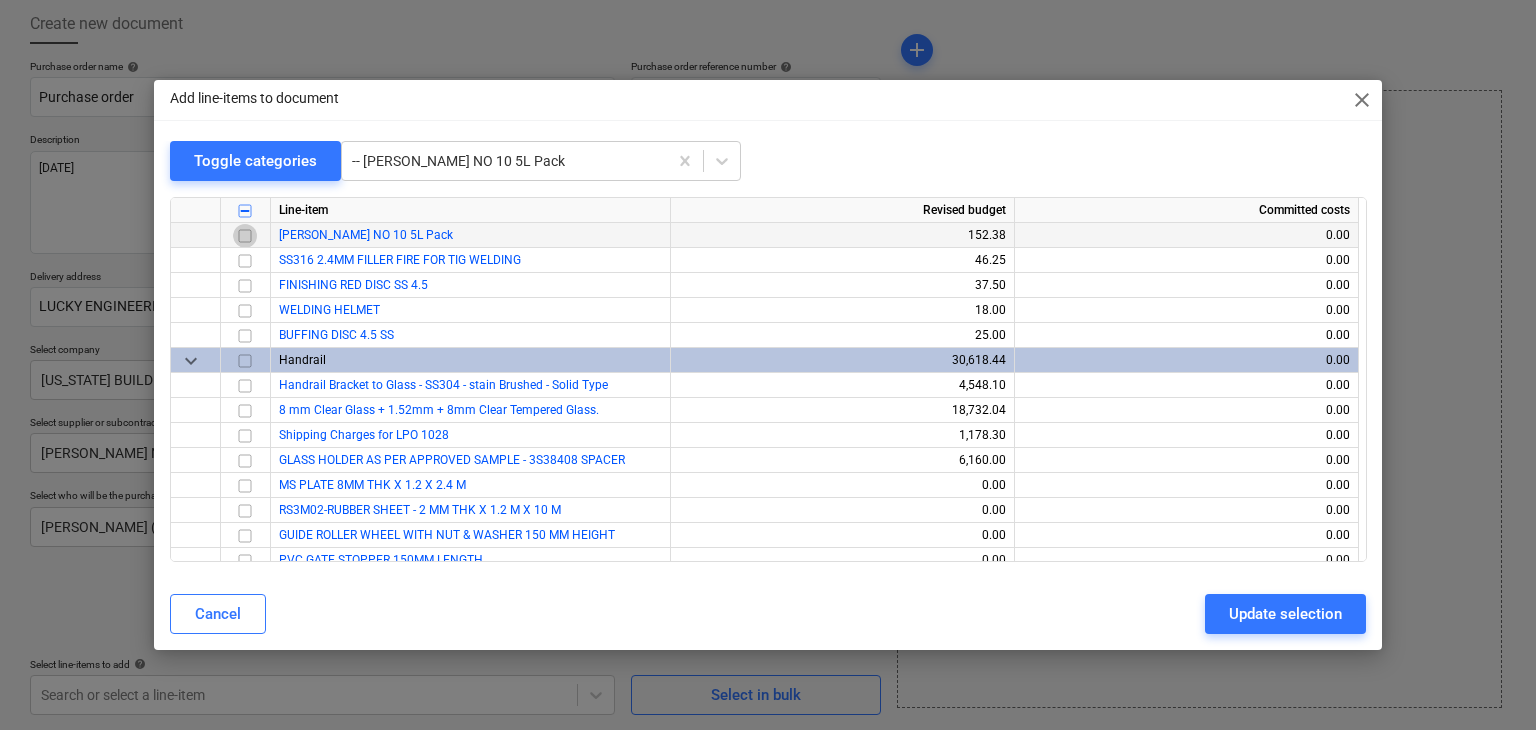 click at bounding box center [245, 236] 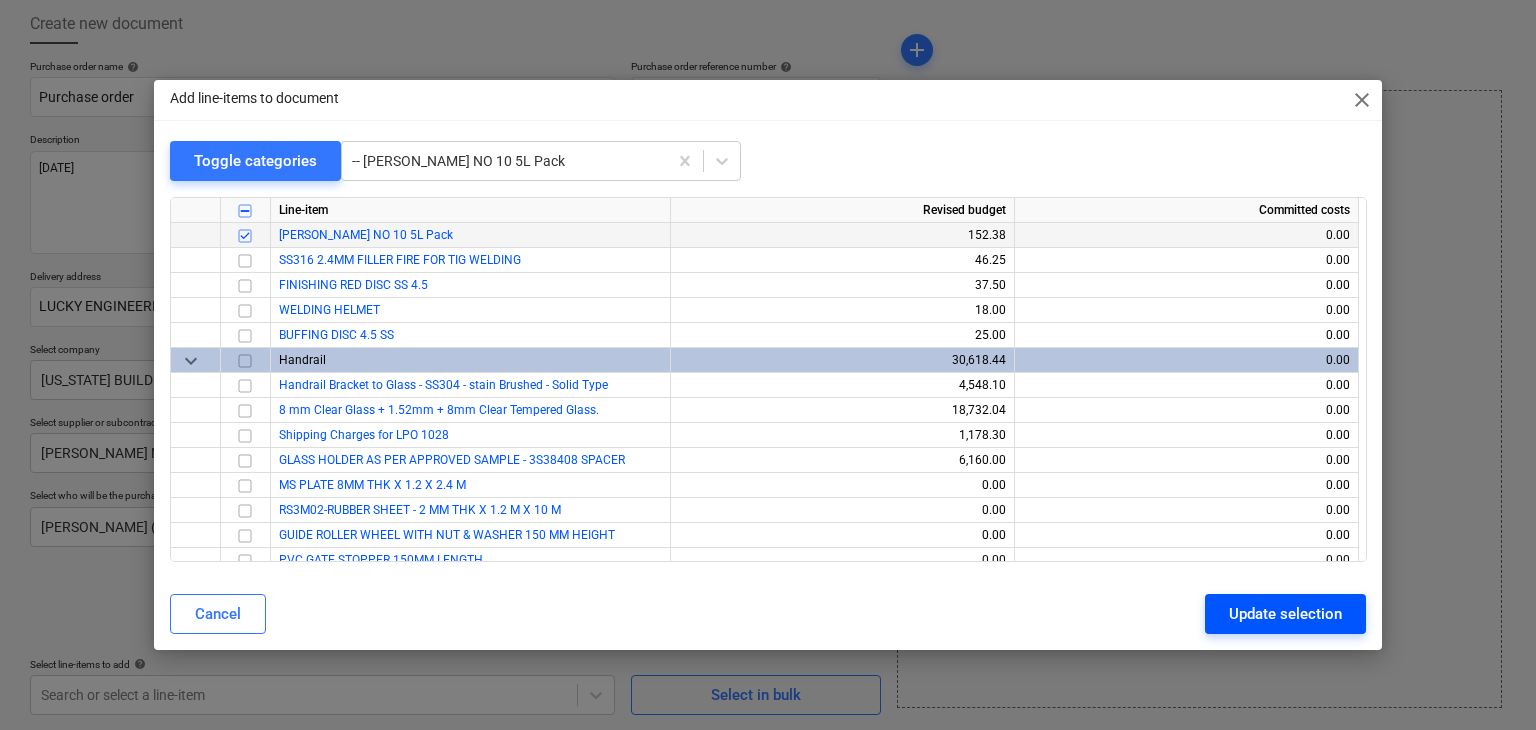click on "Update selection" at bounding box center (1285, 614) 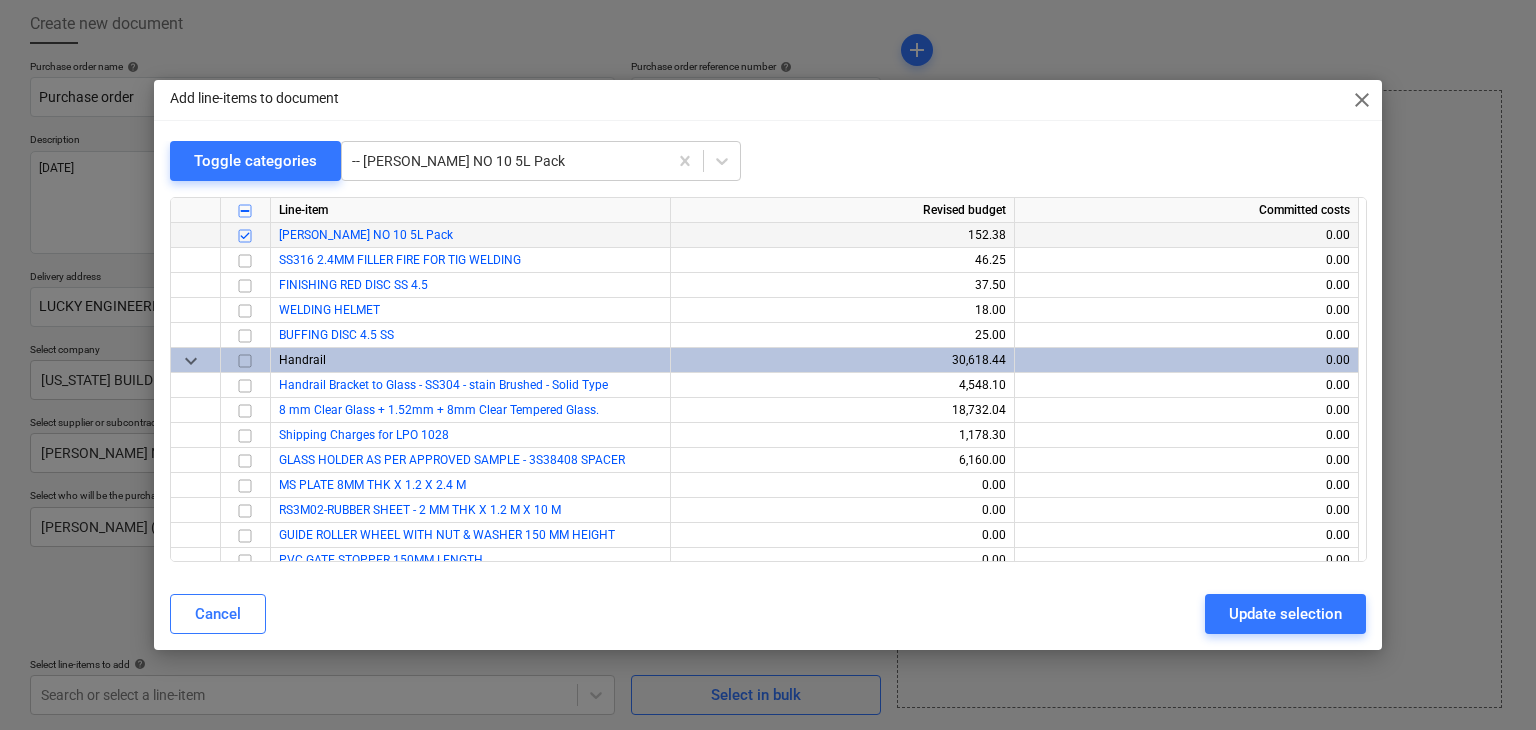 type on "x" 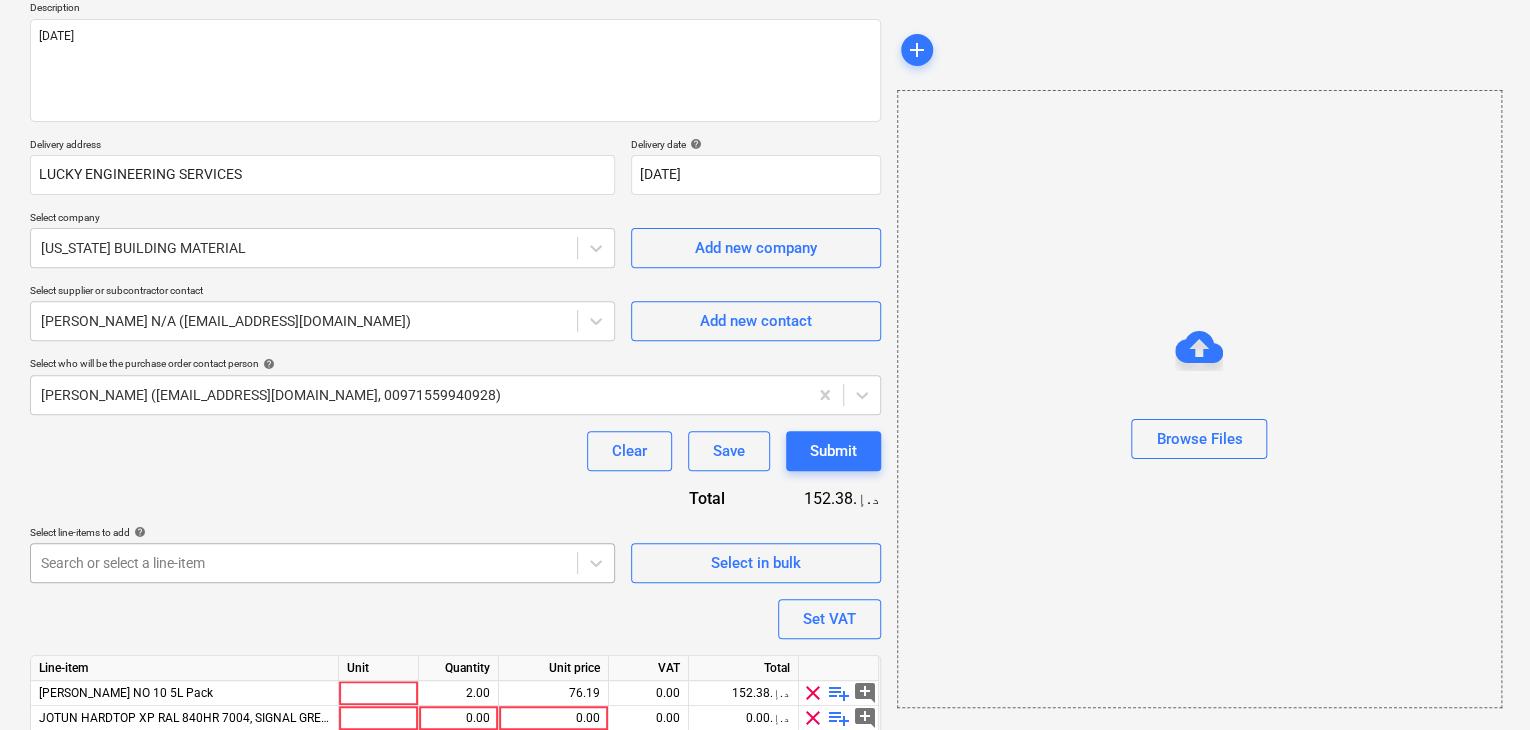 scroll, scrollTop: 317, scrollLeft: 0, axis: vertical 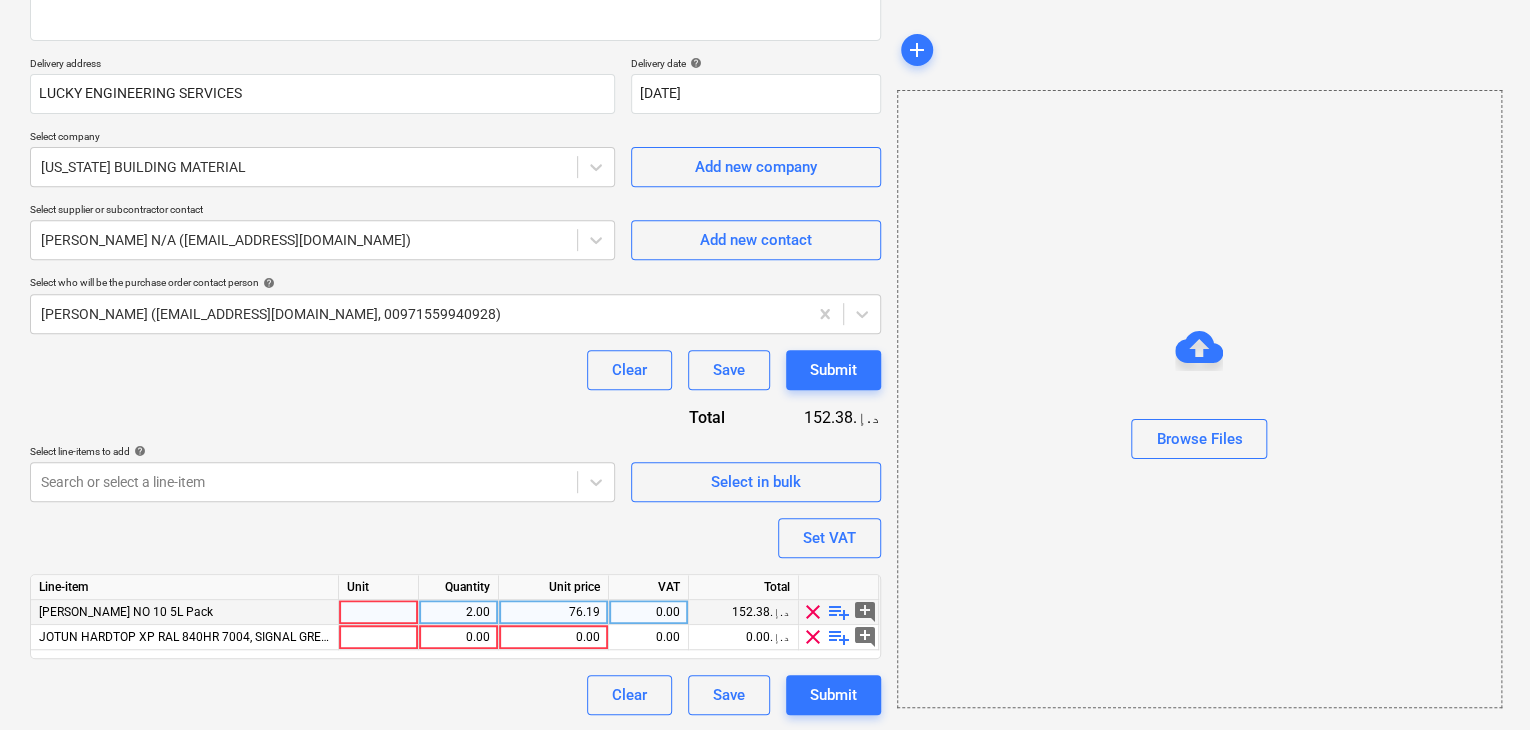 click at bounding box center (379, 612) 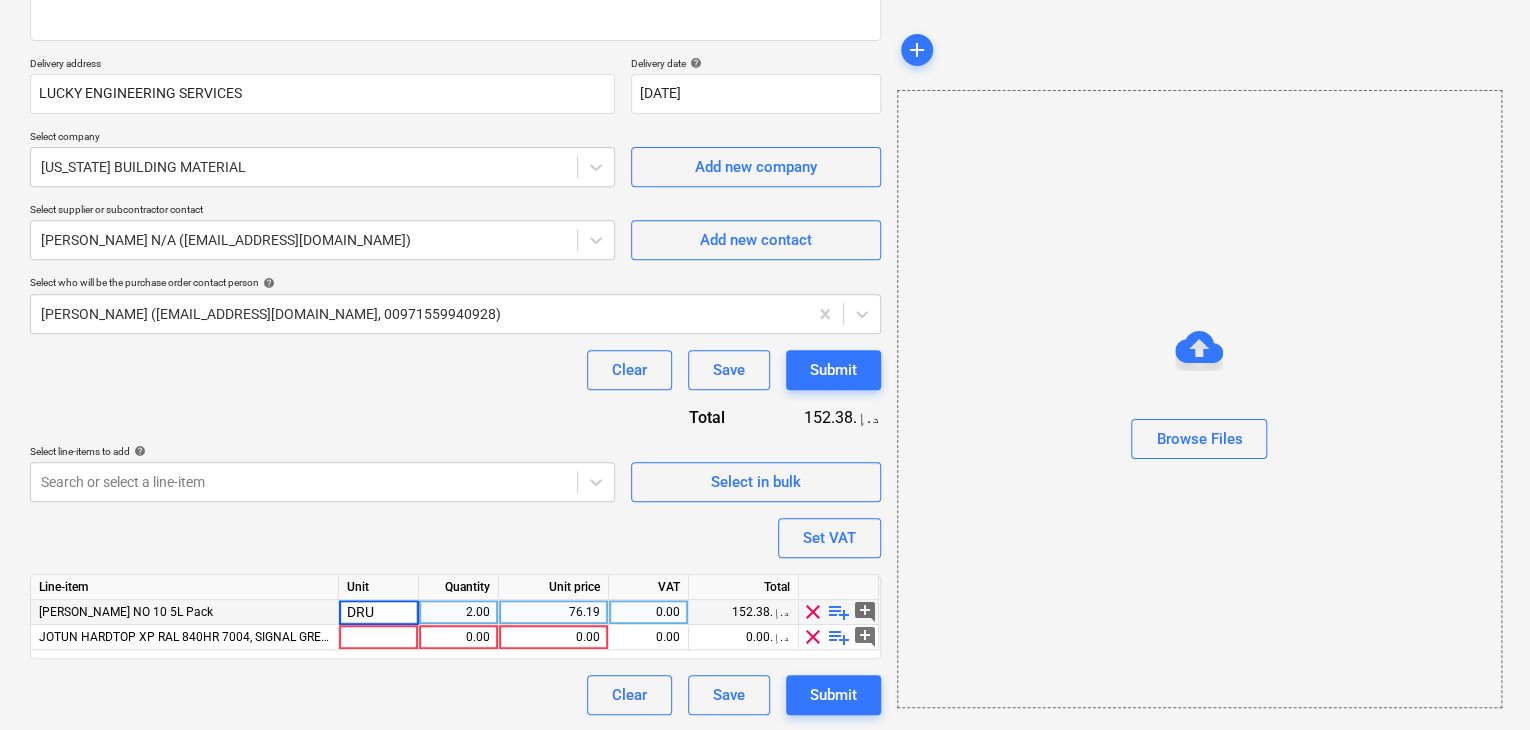 type on "DRUM" 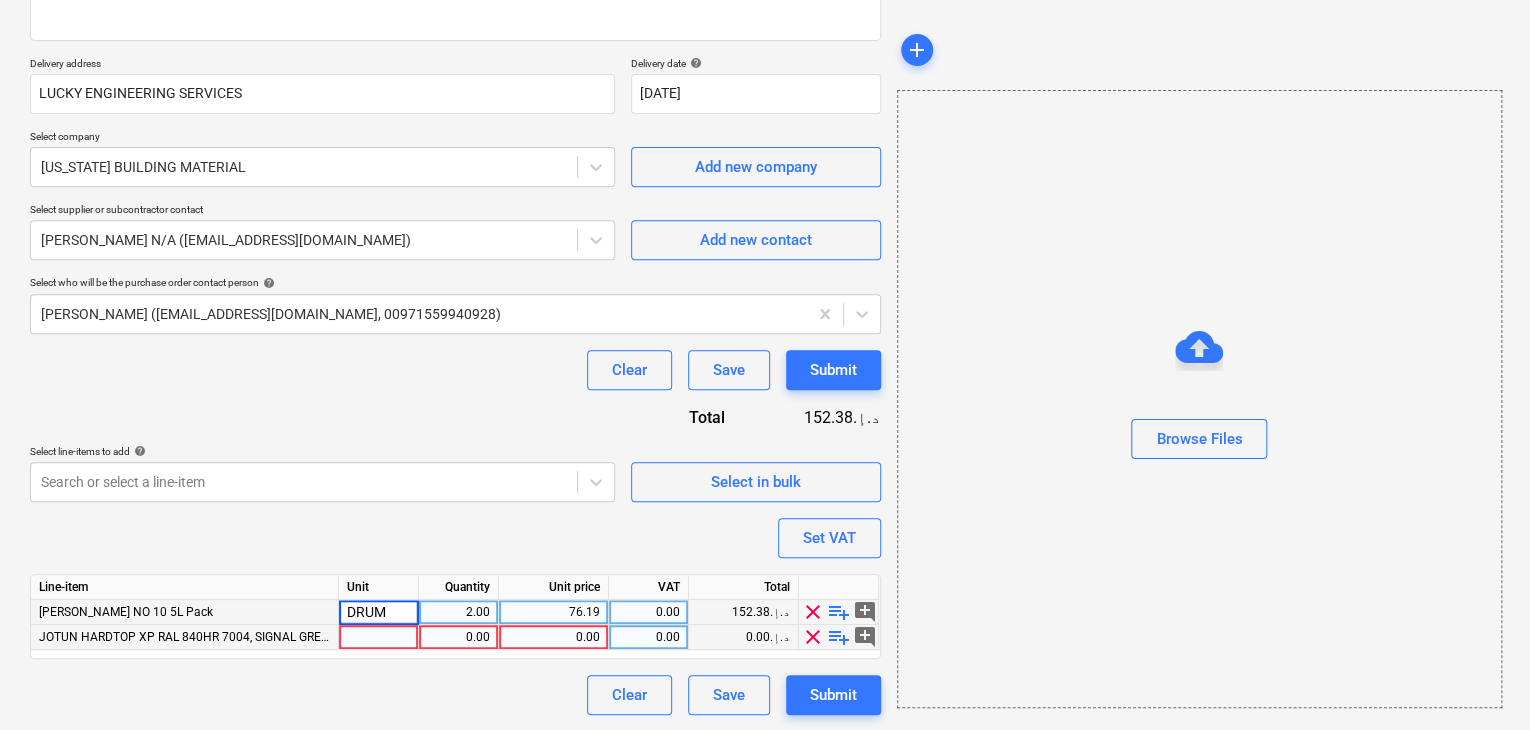type on "x" 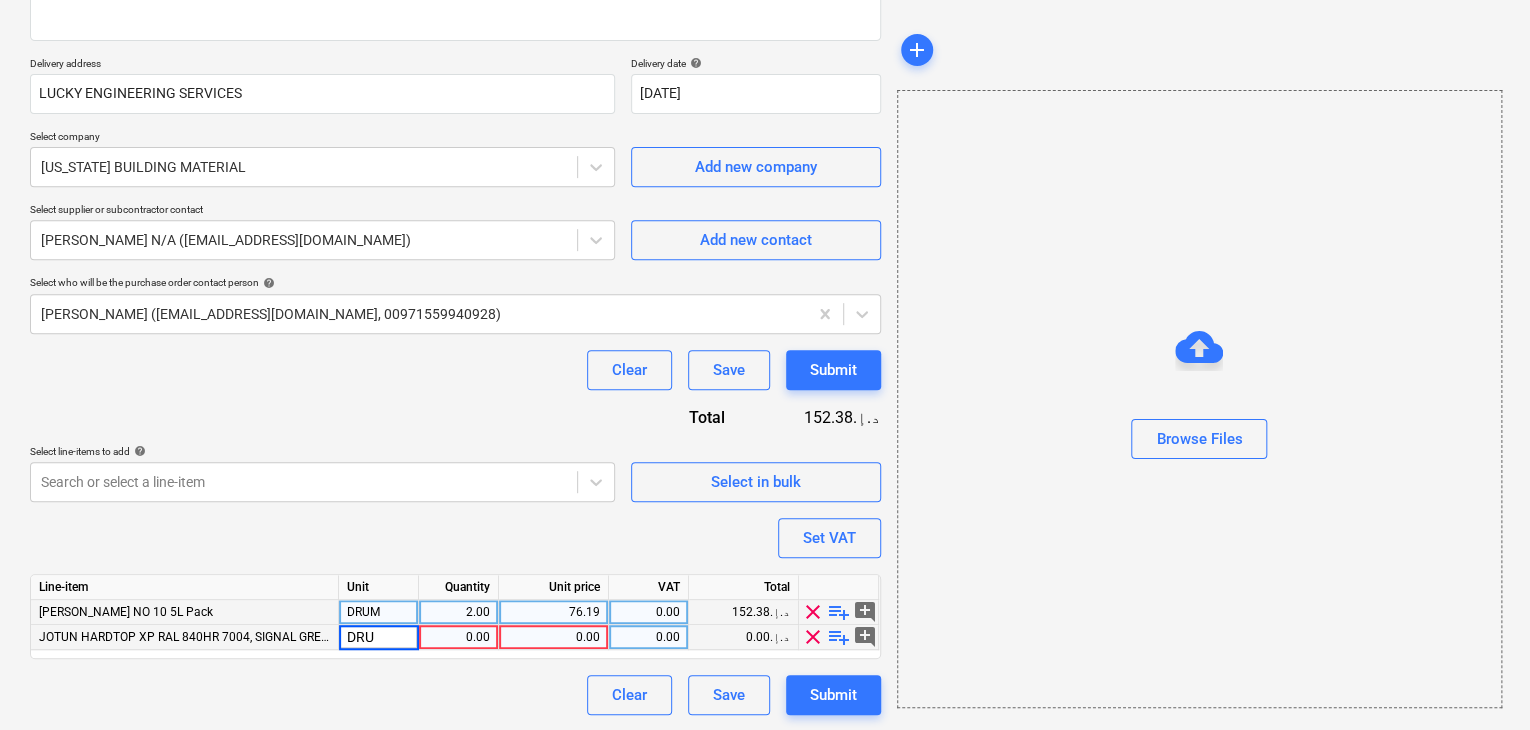type on "DRUM" 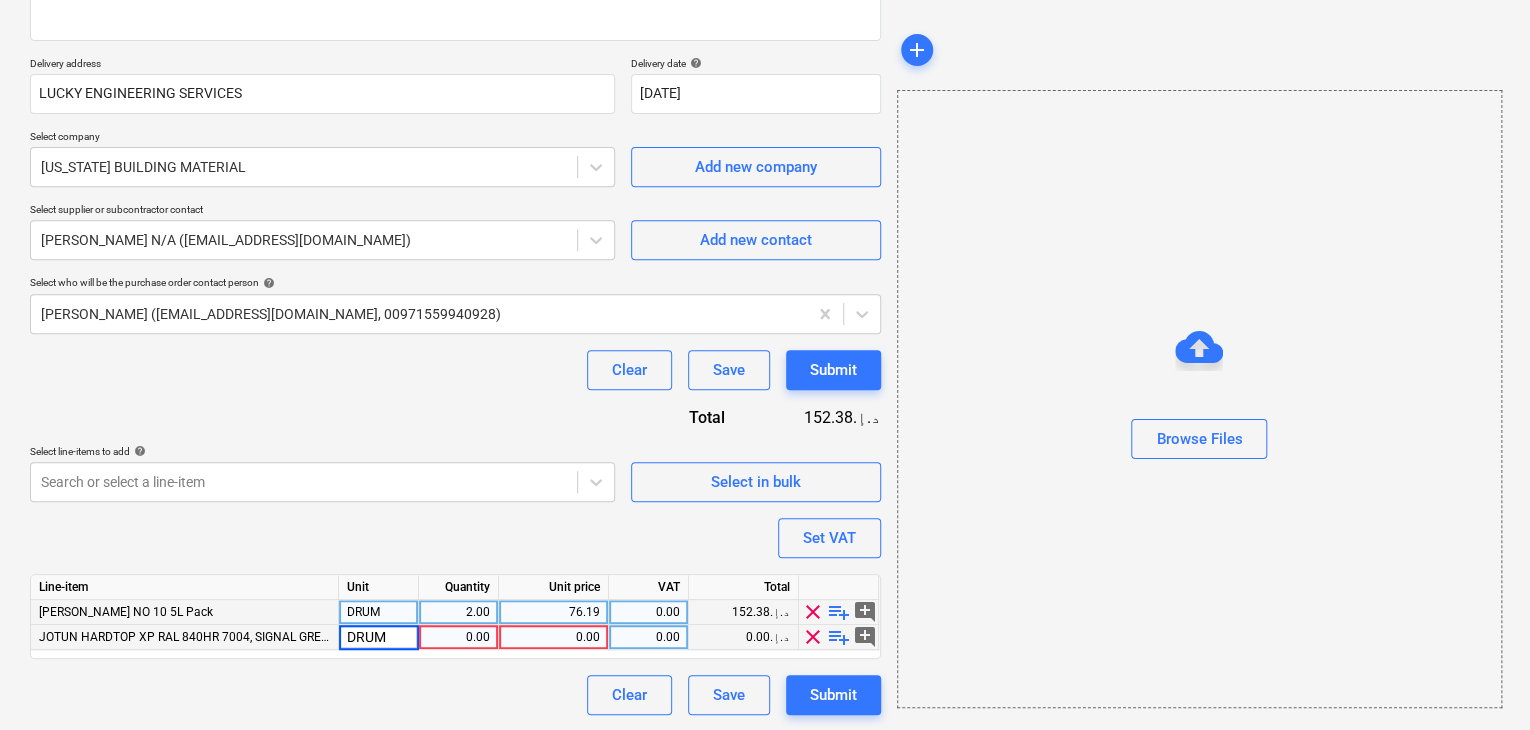 type on "x" 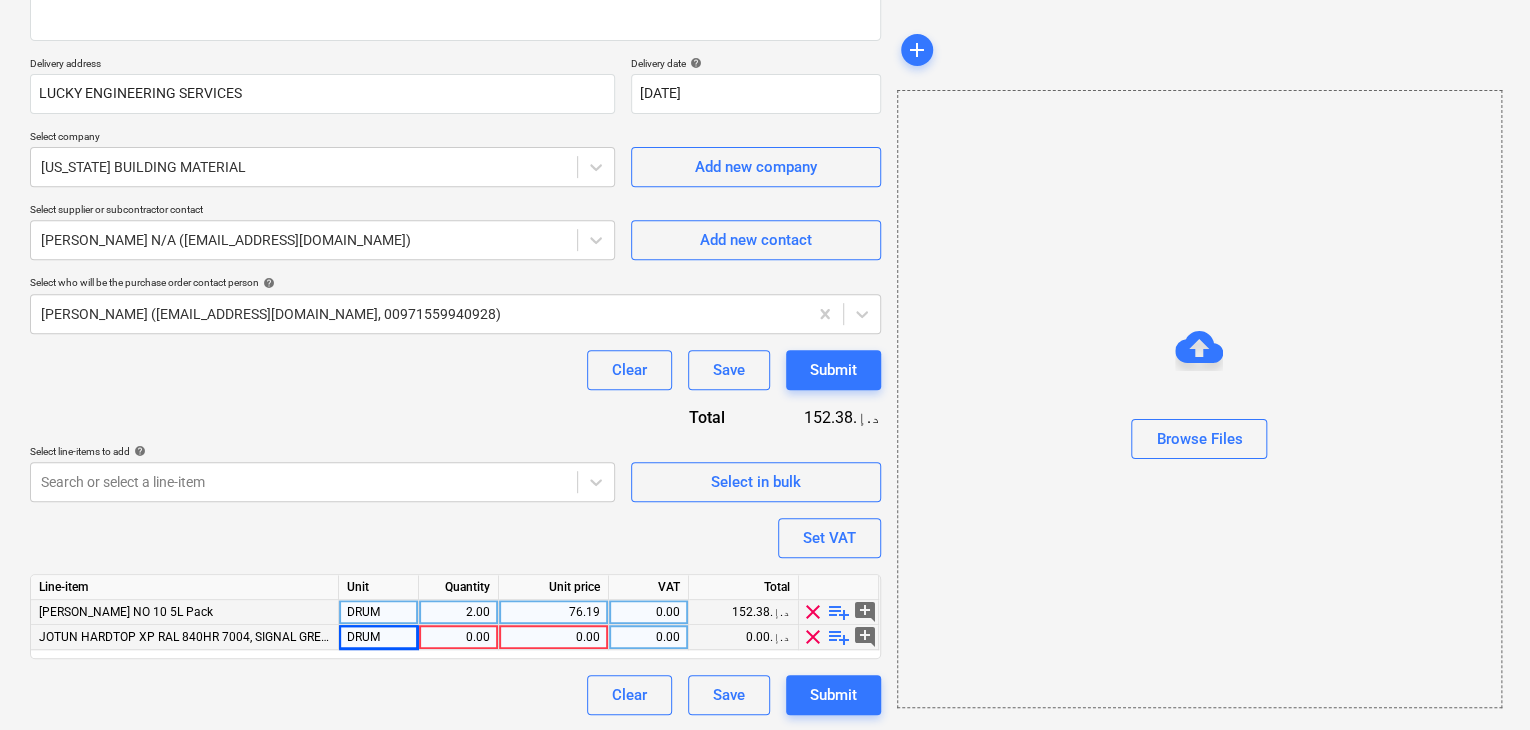 click on "2.00" at bounding box center (458, 612) 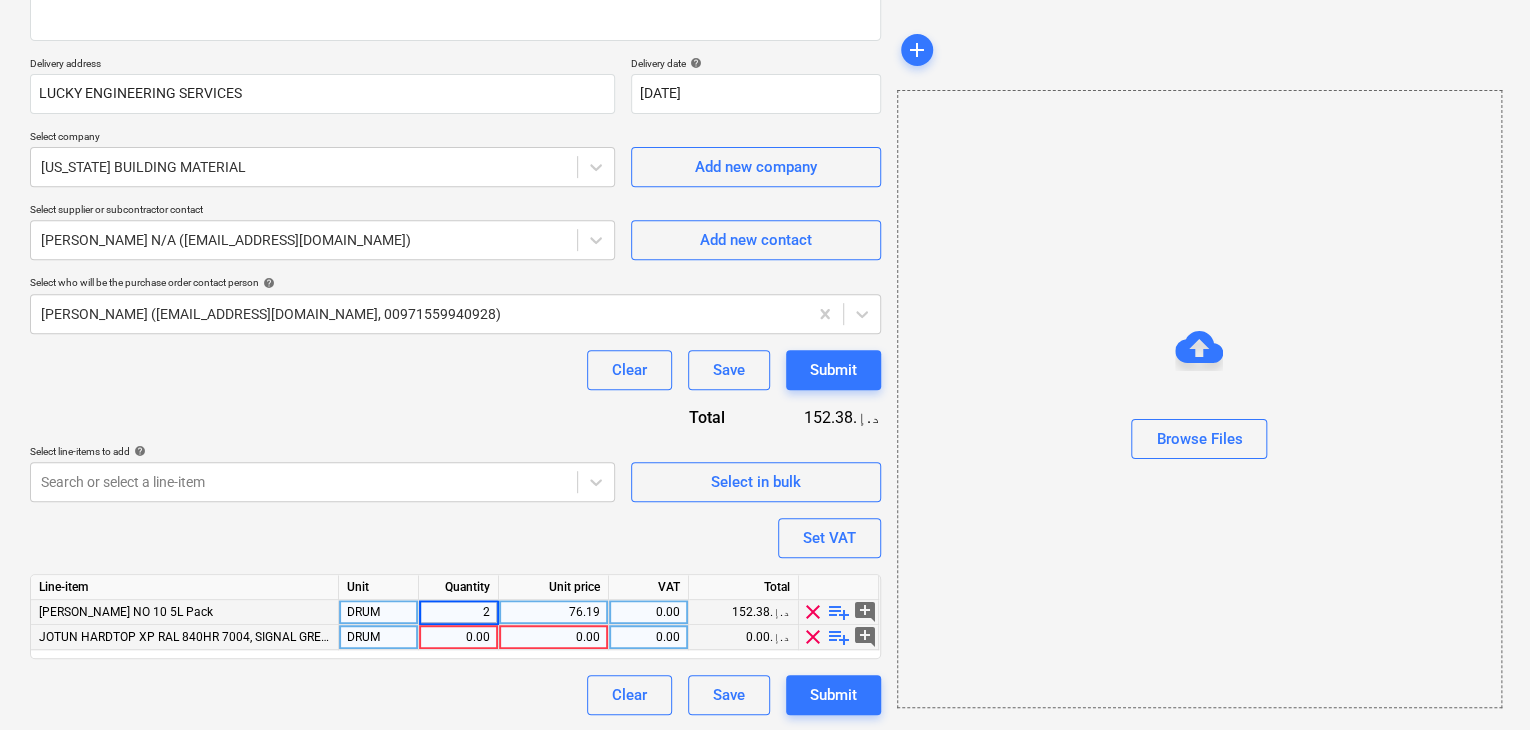 type on "1" 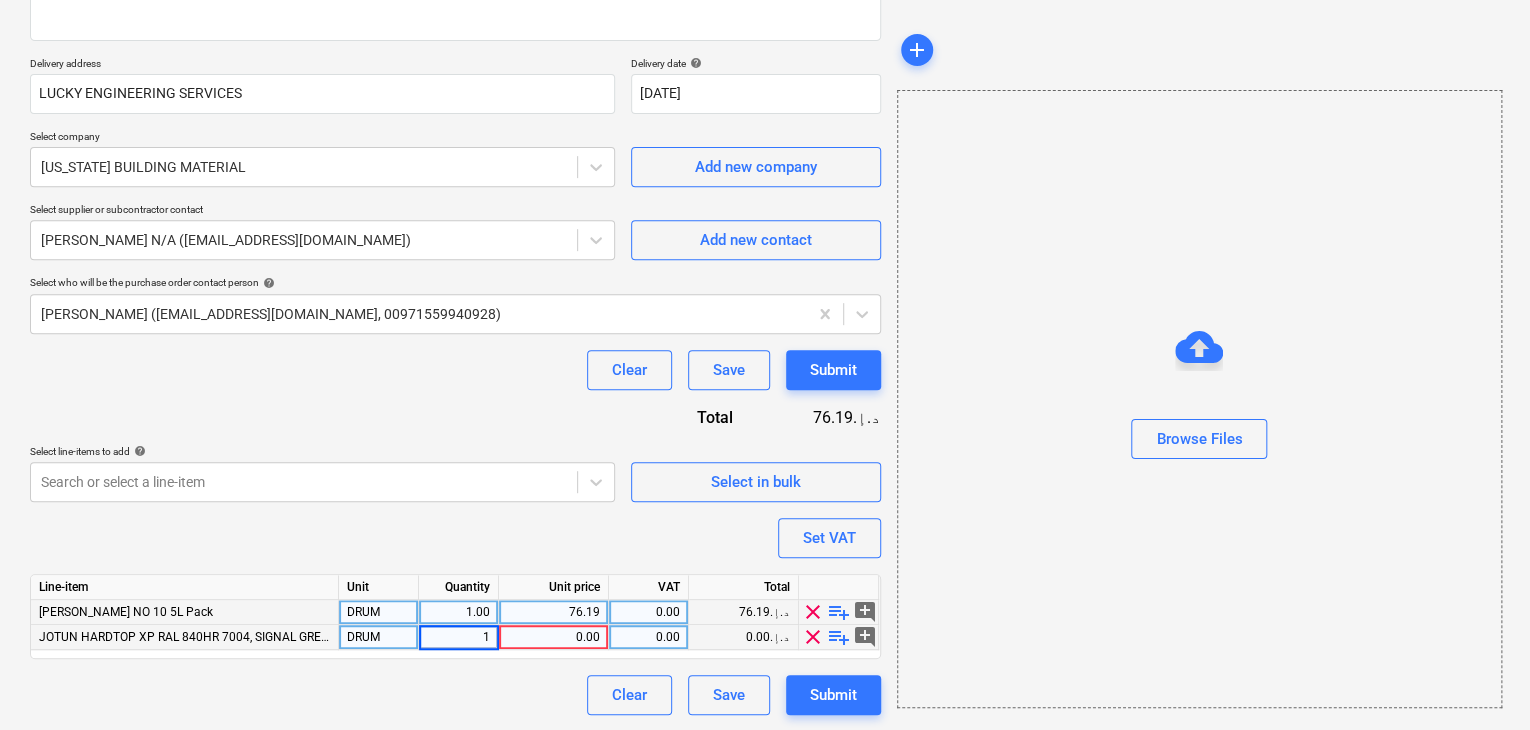type on "x" 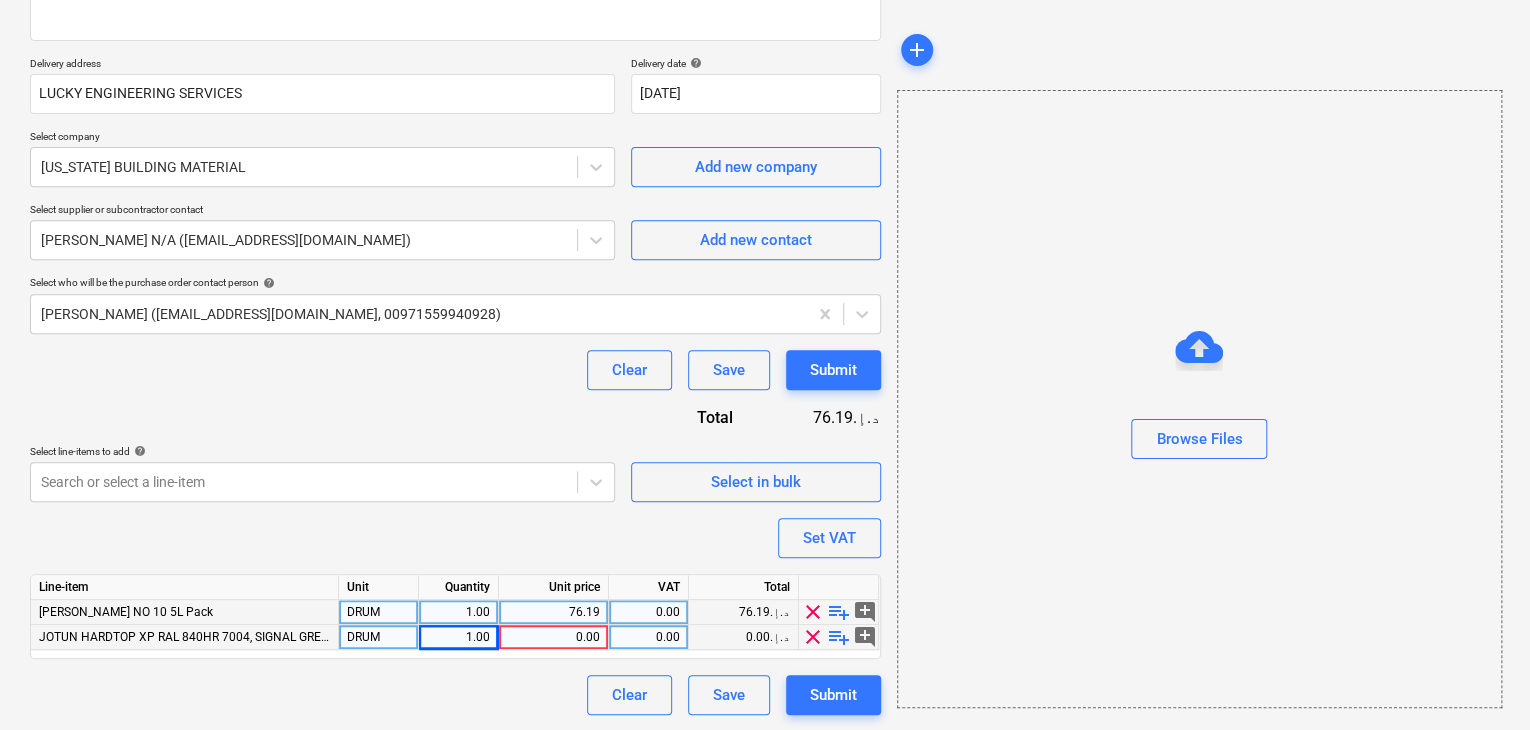 click on "76.19" at bounding box center (553, 612) 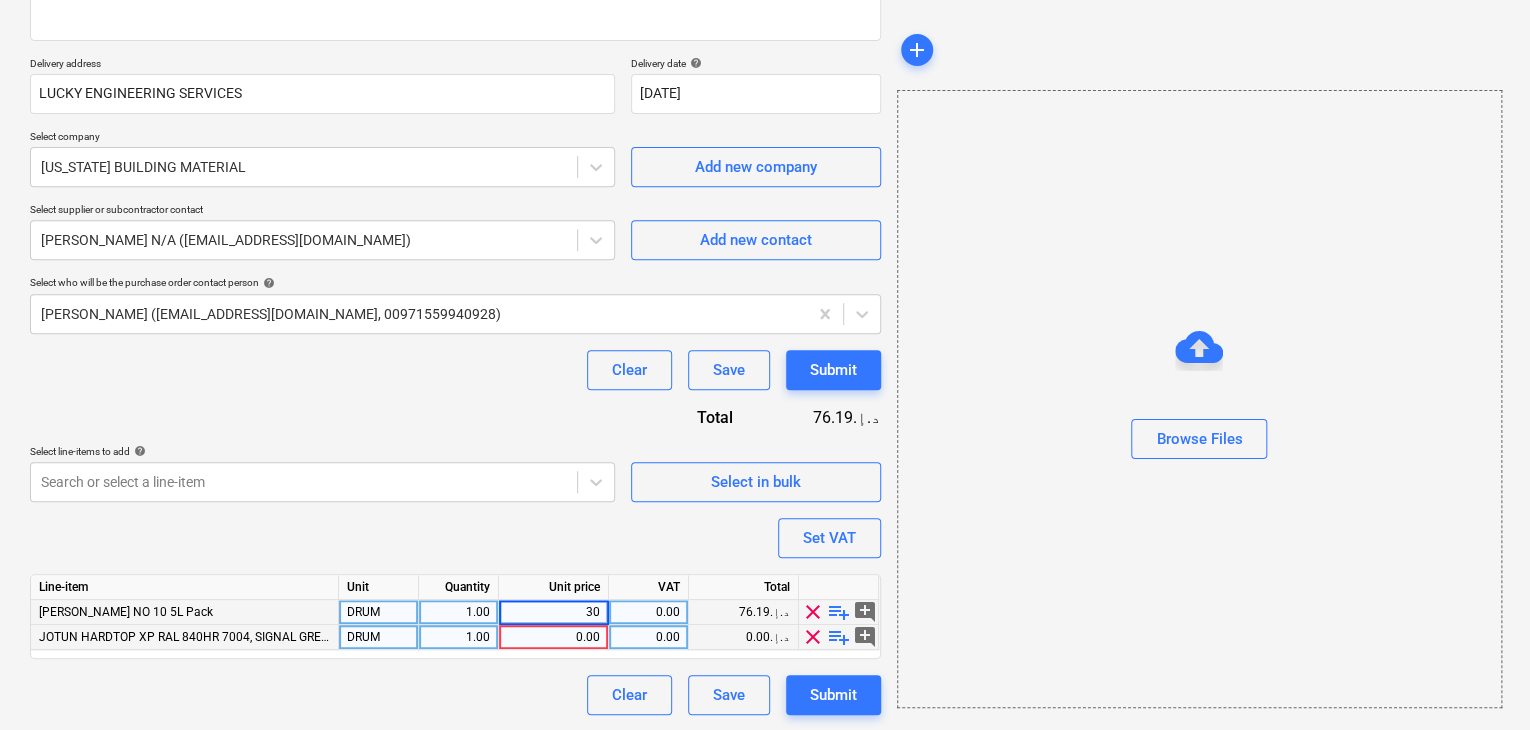type on "300" 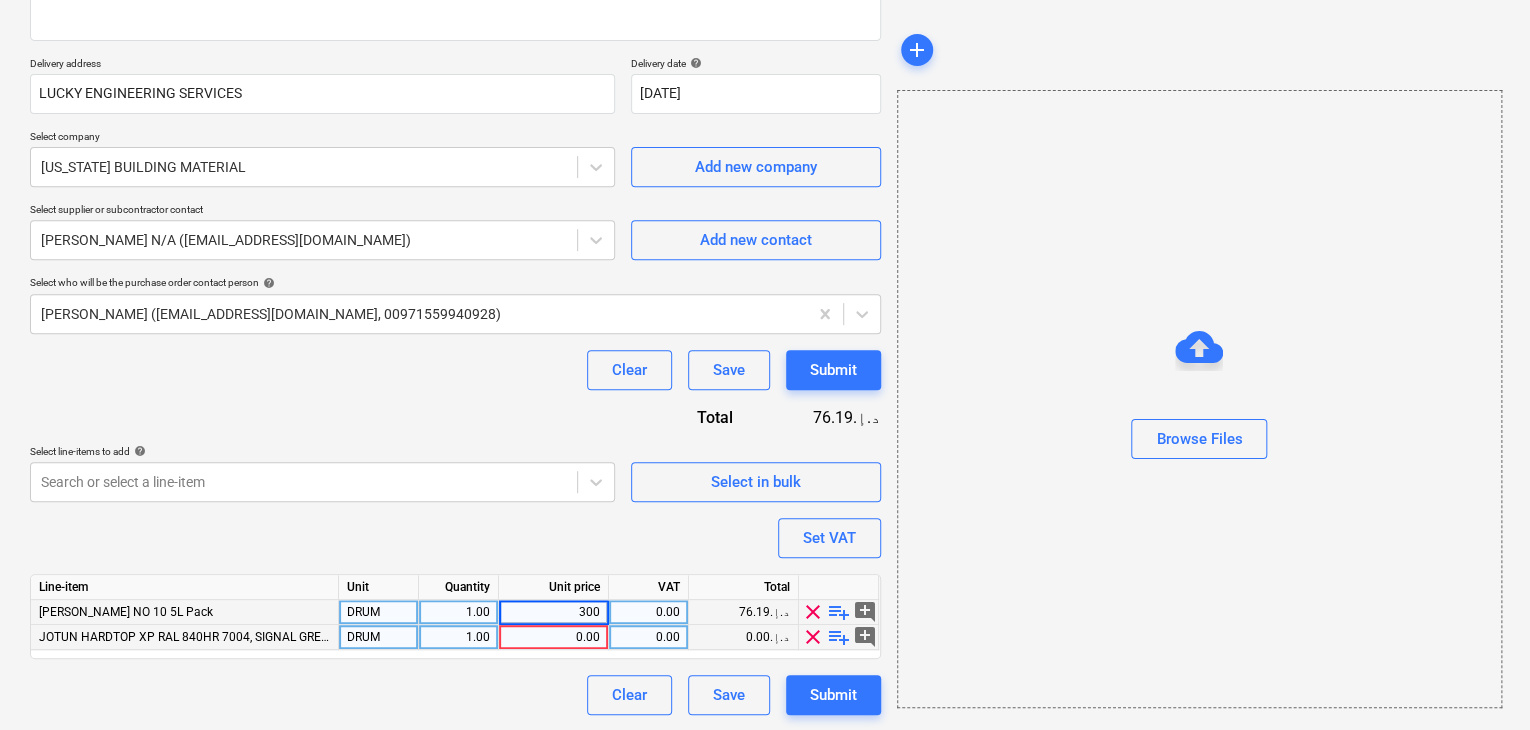 type on "x" 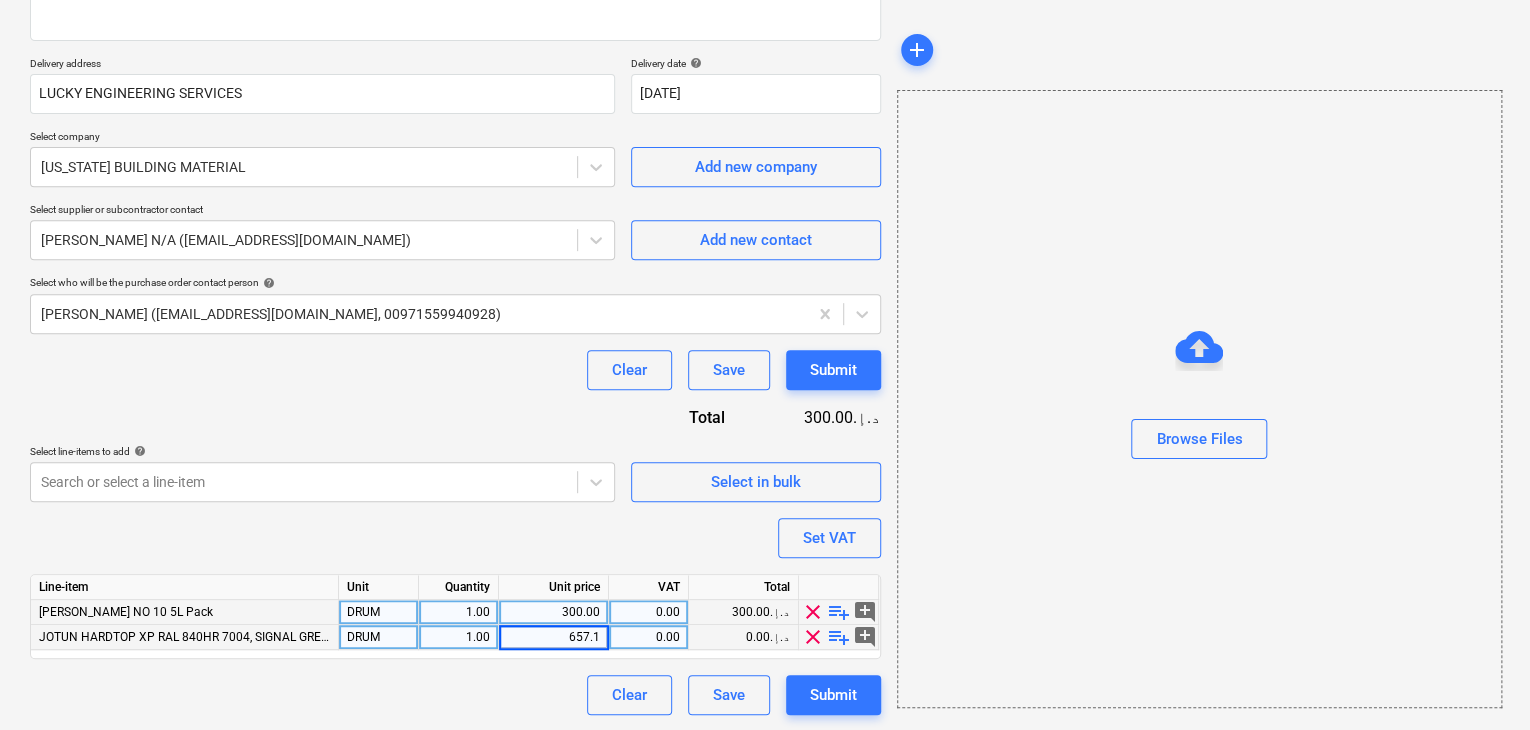 type on "657.14" 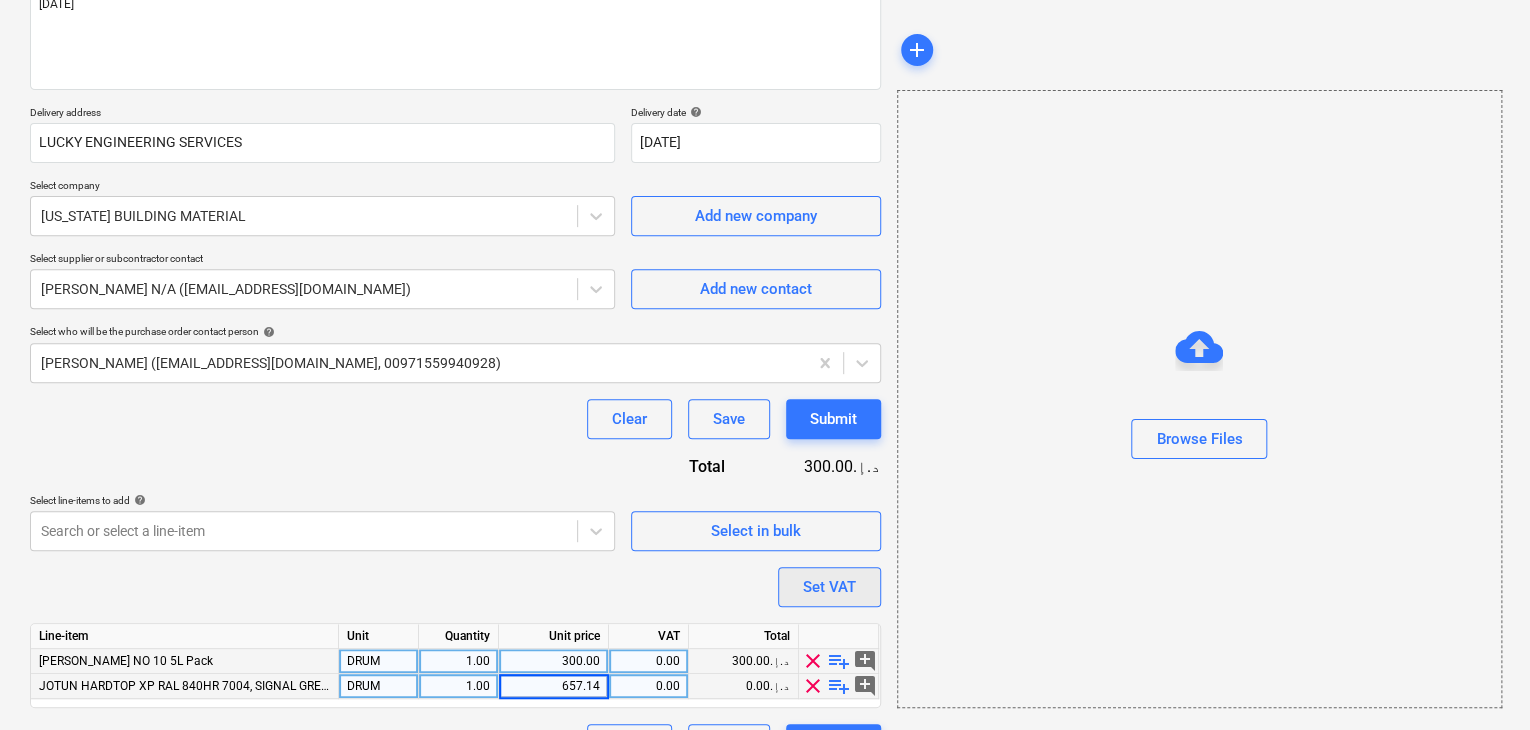 scroll, scrollTop: 317, scrollLeft: 0, axis: vertical 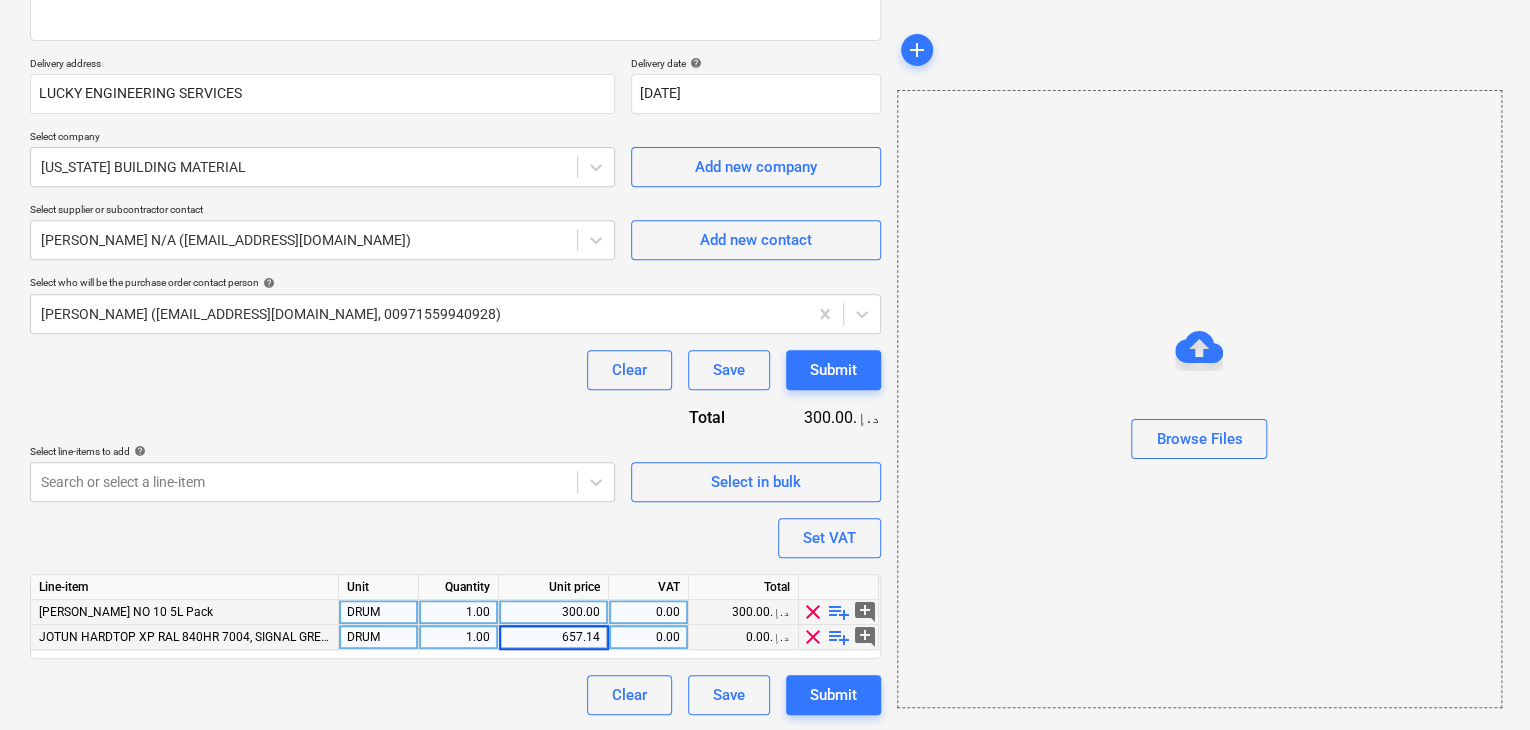 type on "x" 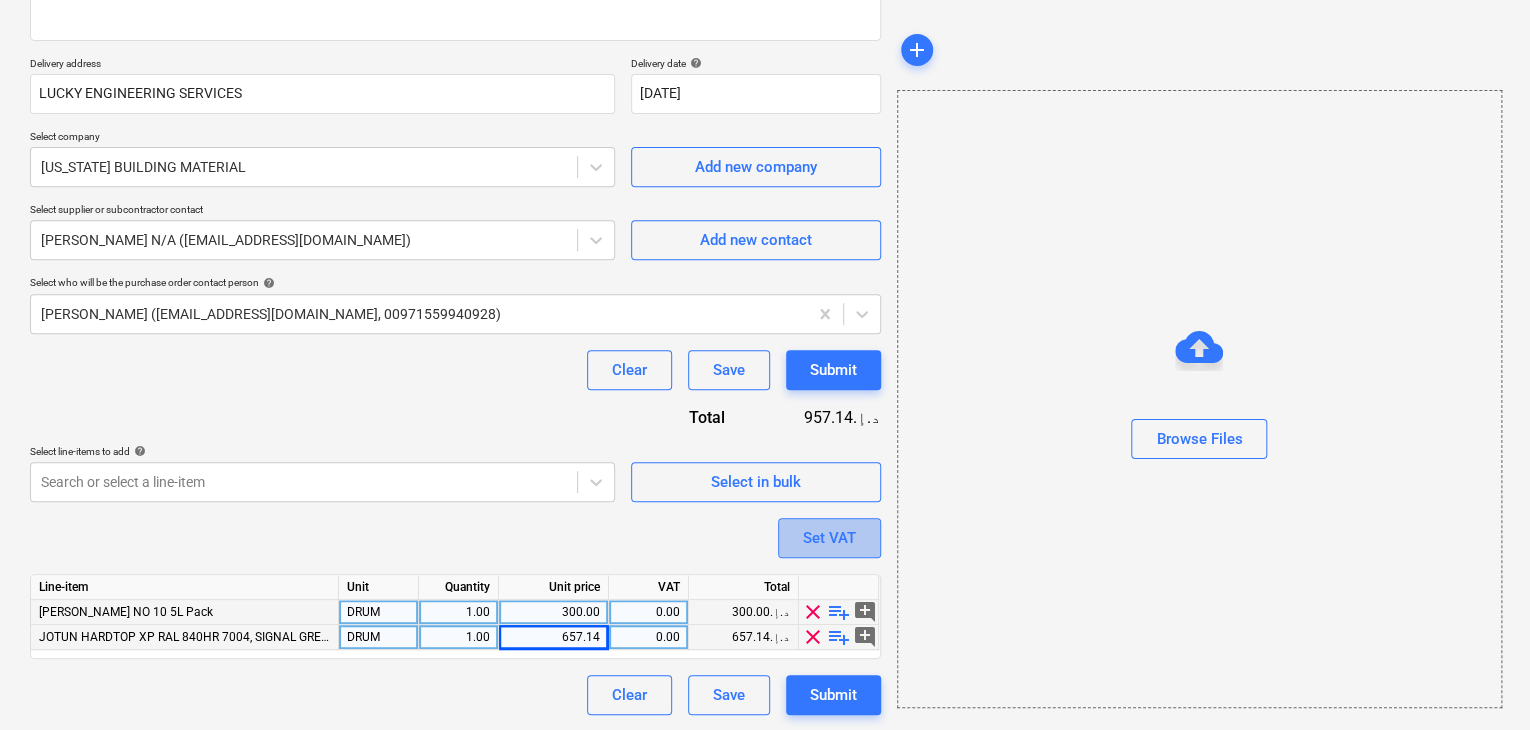 click on "Set VAT" at bounding box center [829, 538] 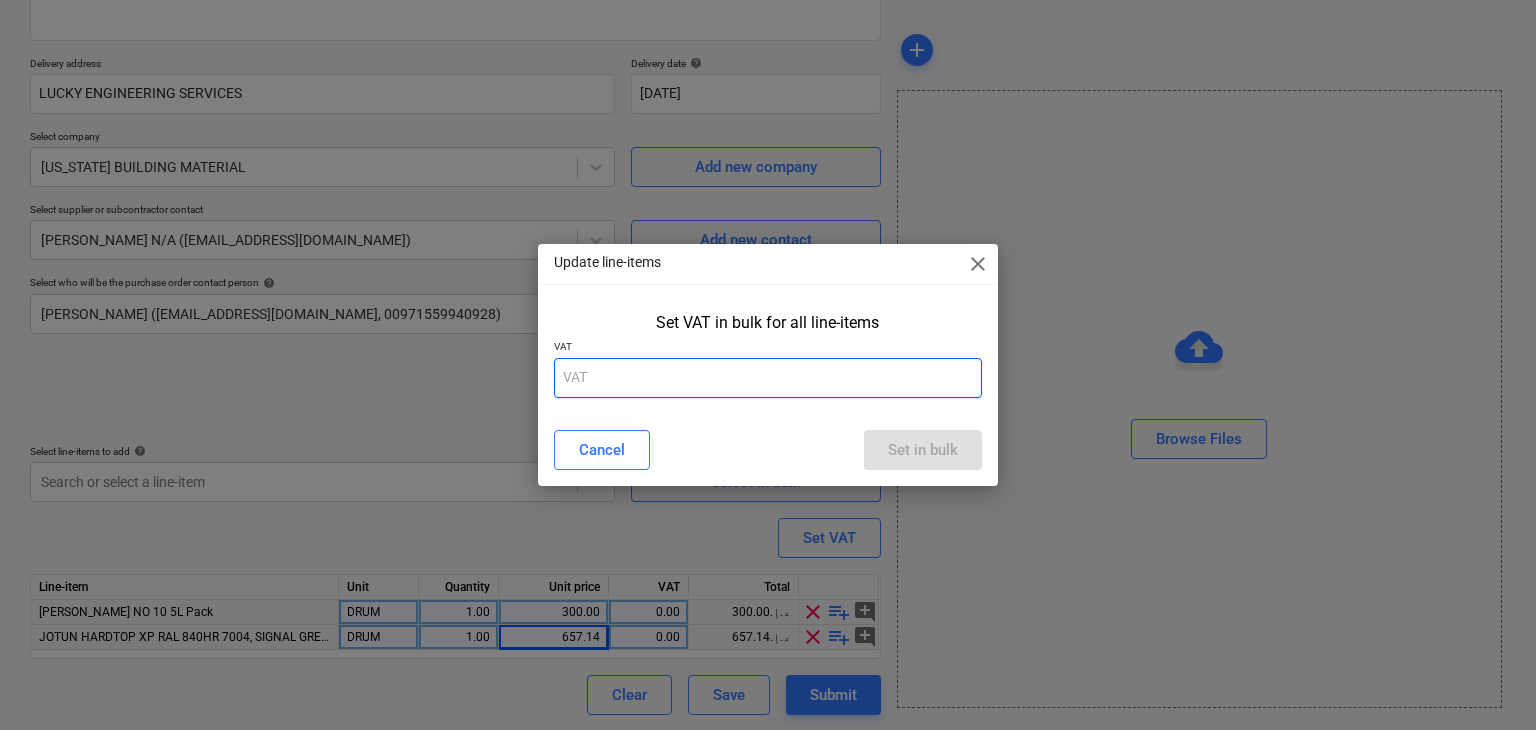 click at bounding box center [768, 378] 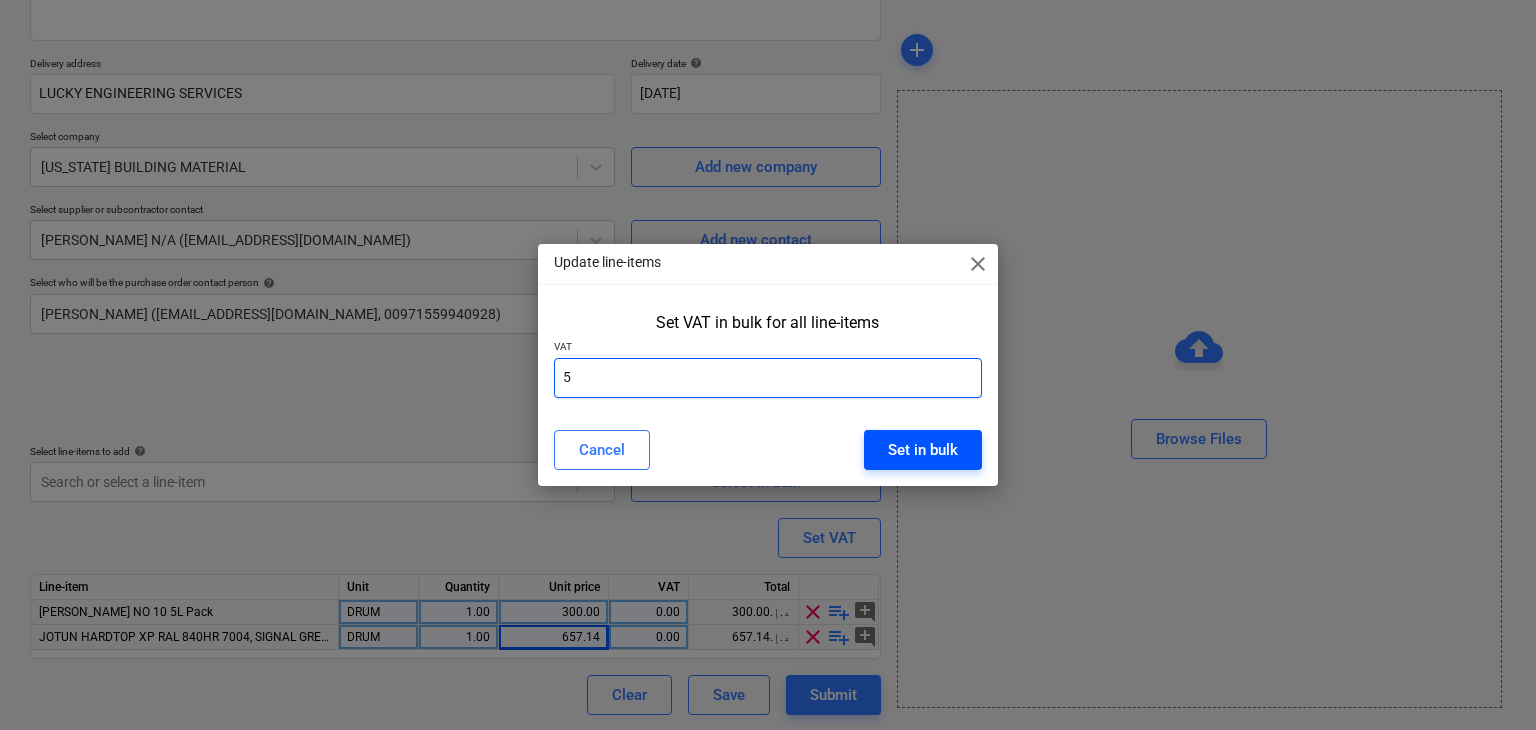 type on "5" 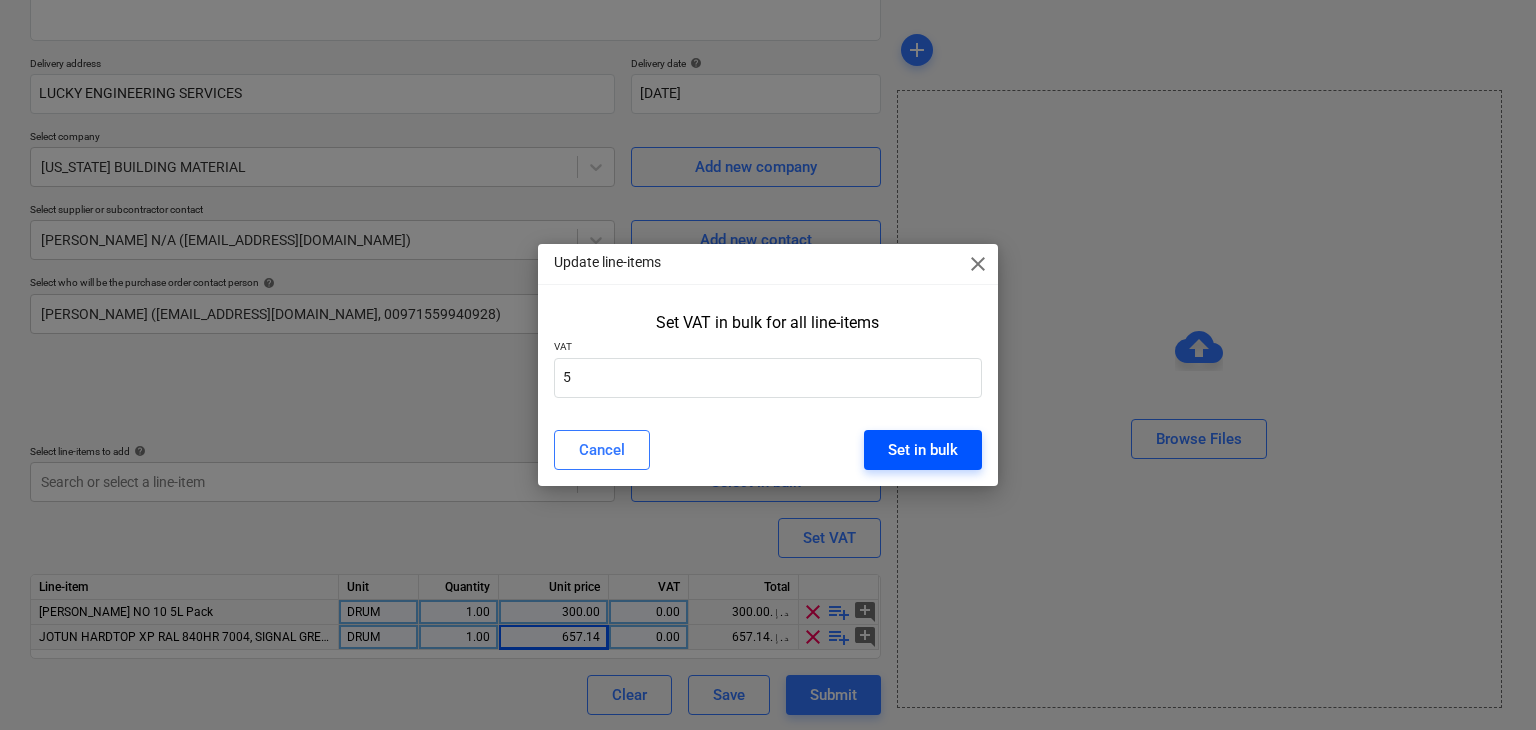 click on "Set in bulk" at bounding box center (923, 450) 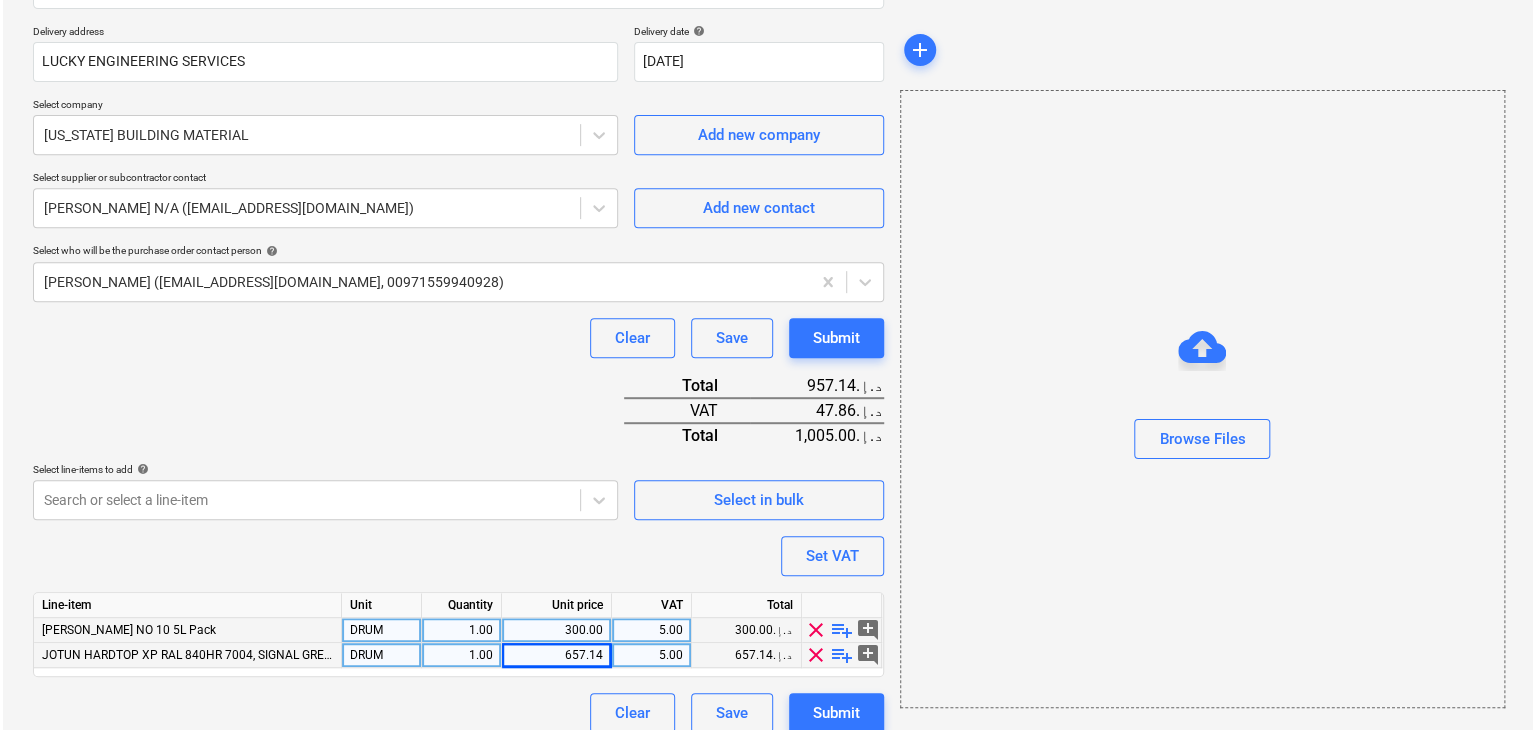 scroll, scrollTop: 367, scrollLeft: 0, axis: vertical 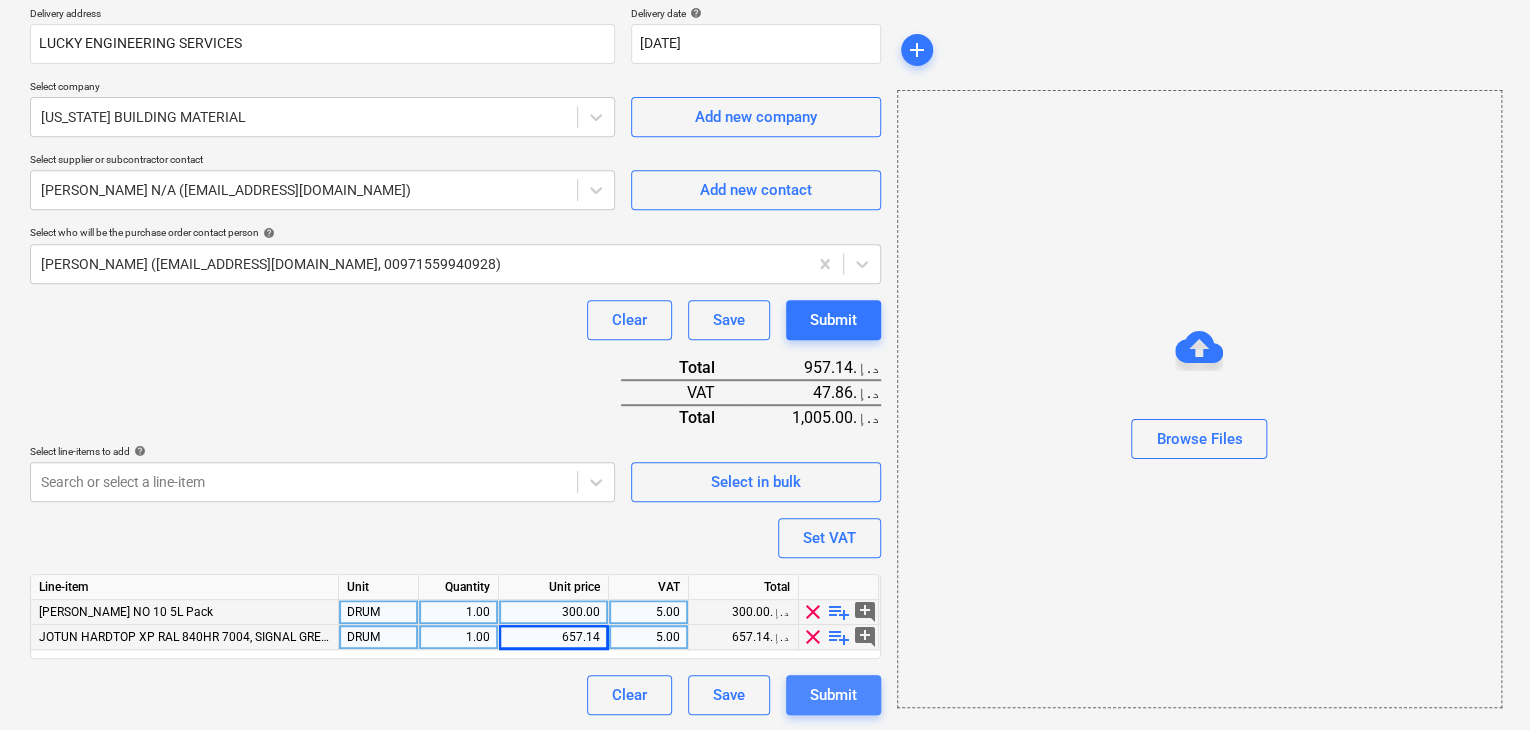 click on "Submit" at bounding box center (833, 695) 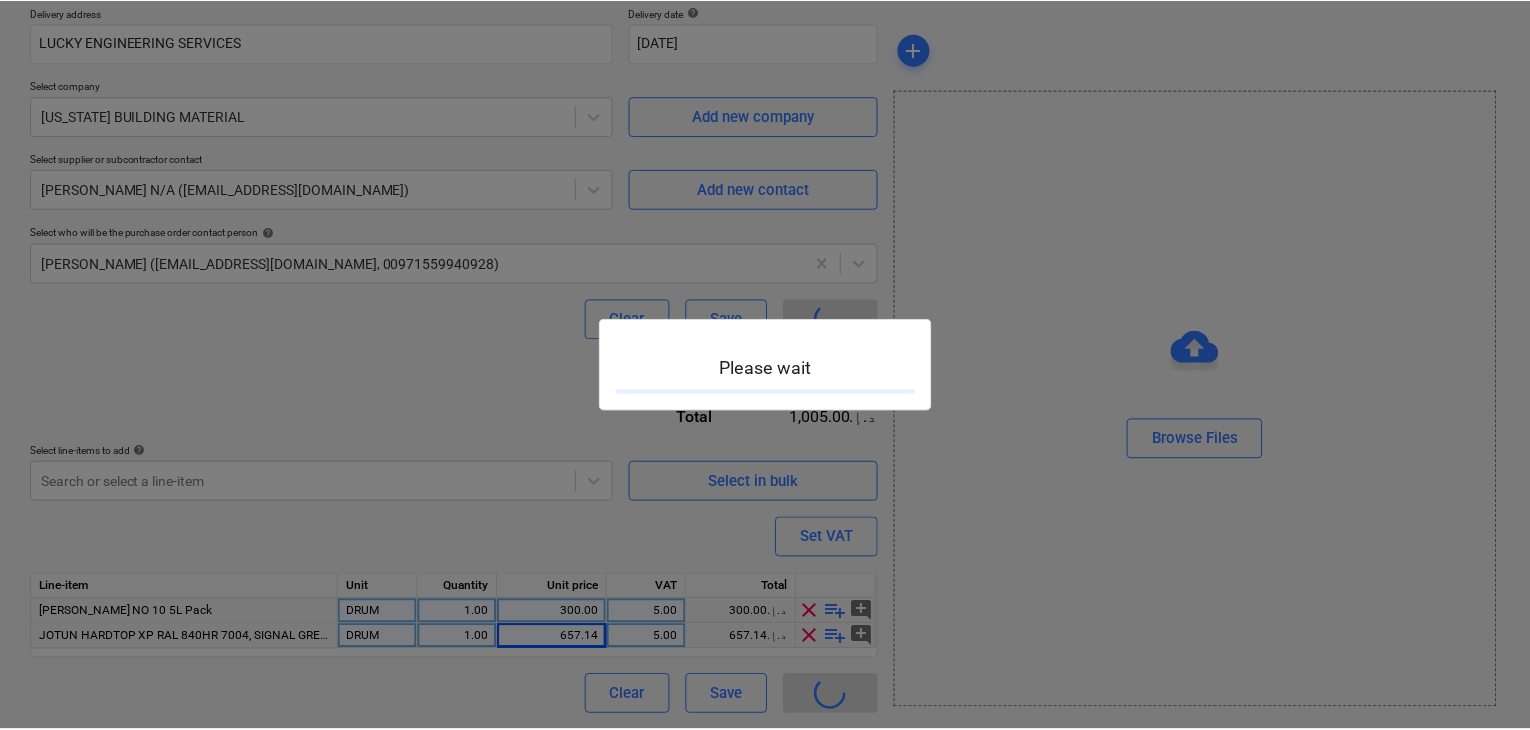 scroll, scrollTop: 0, scrollLeft: 0, axis: both 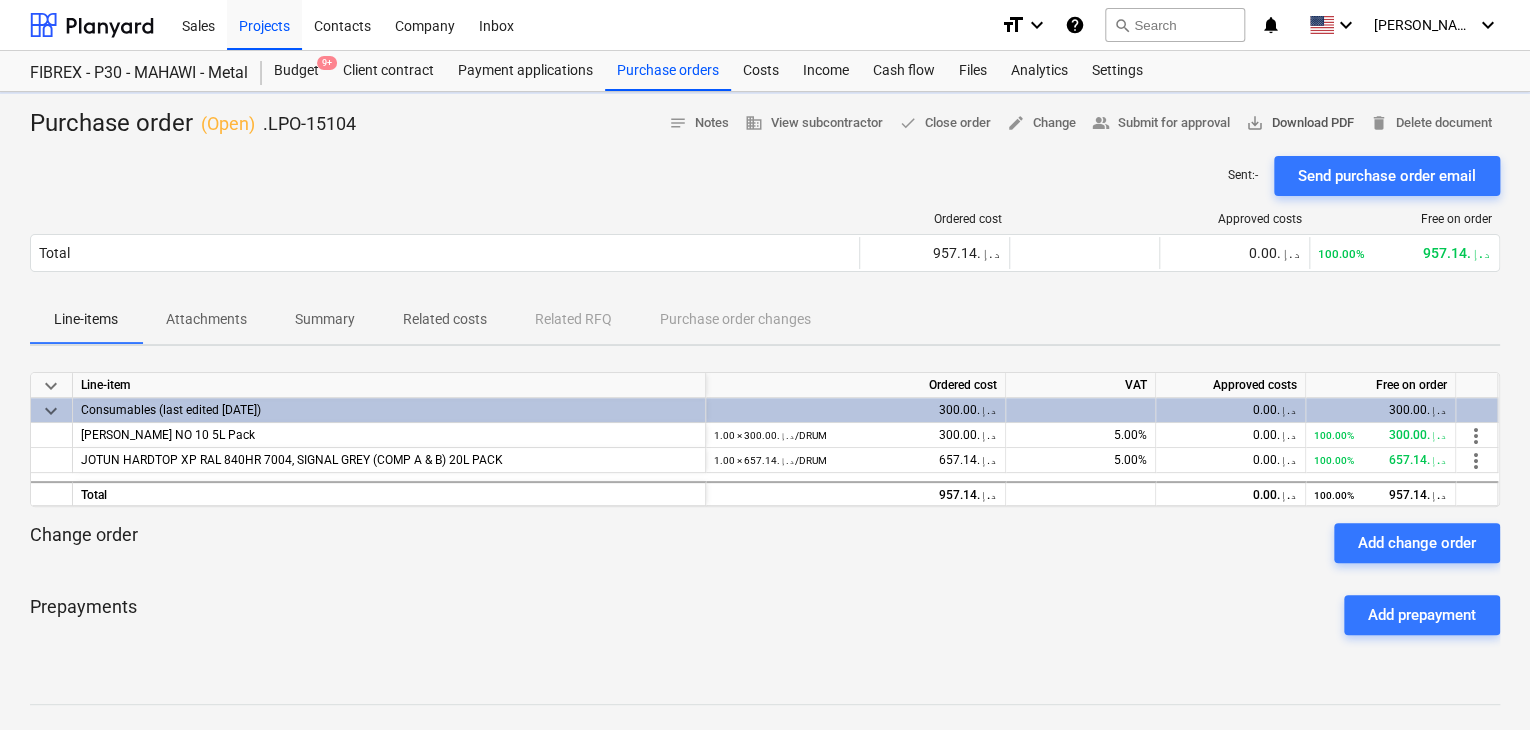 click on "save_alt Download PDF" at bounding box center [1300, 123] 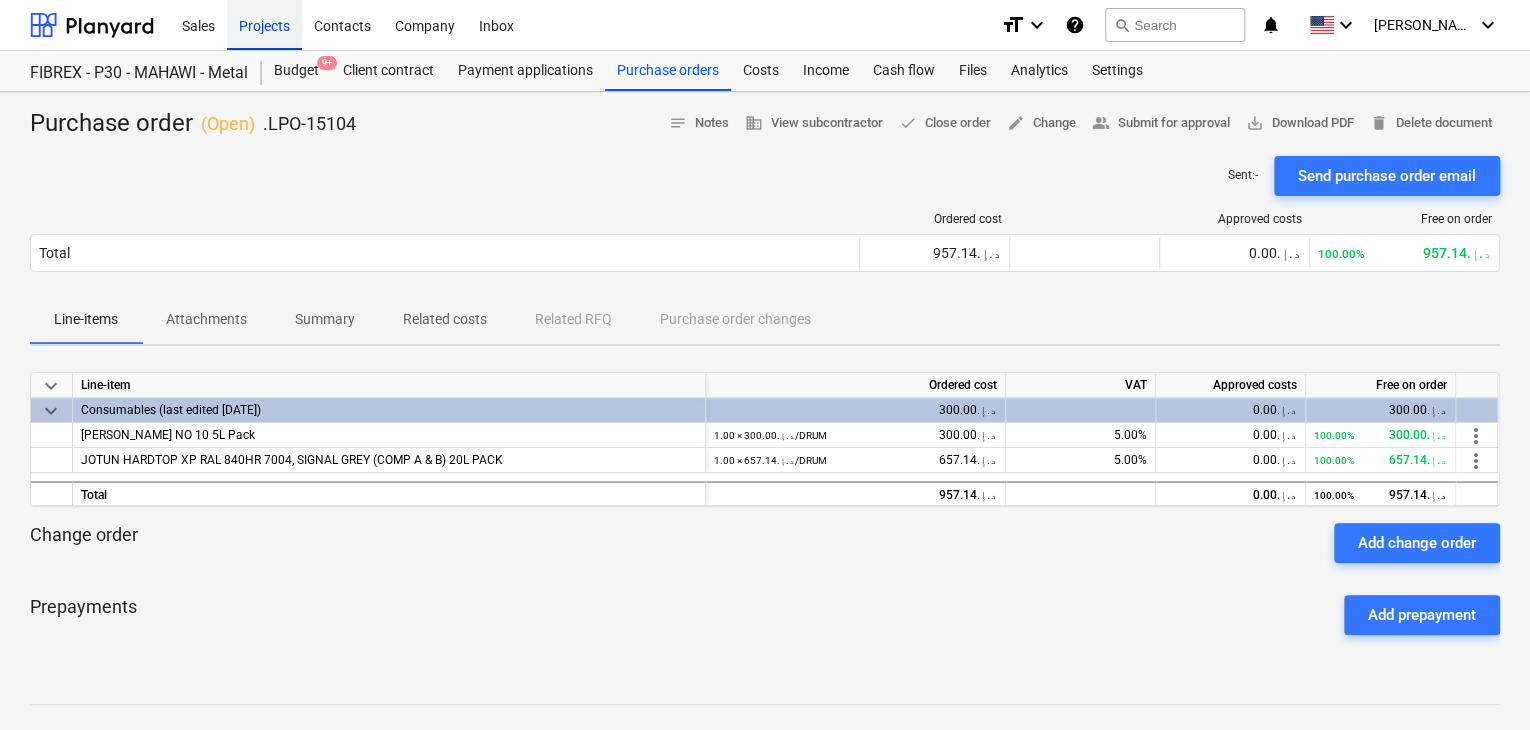 click on "Projects" at bounding box center (264, 24) 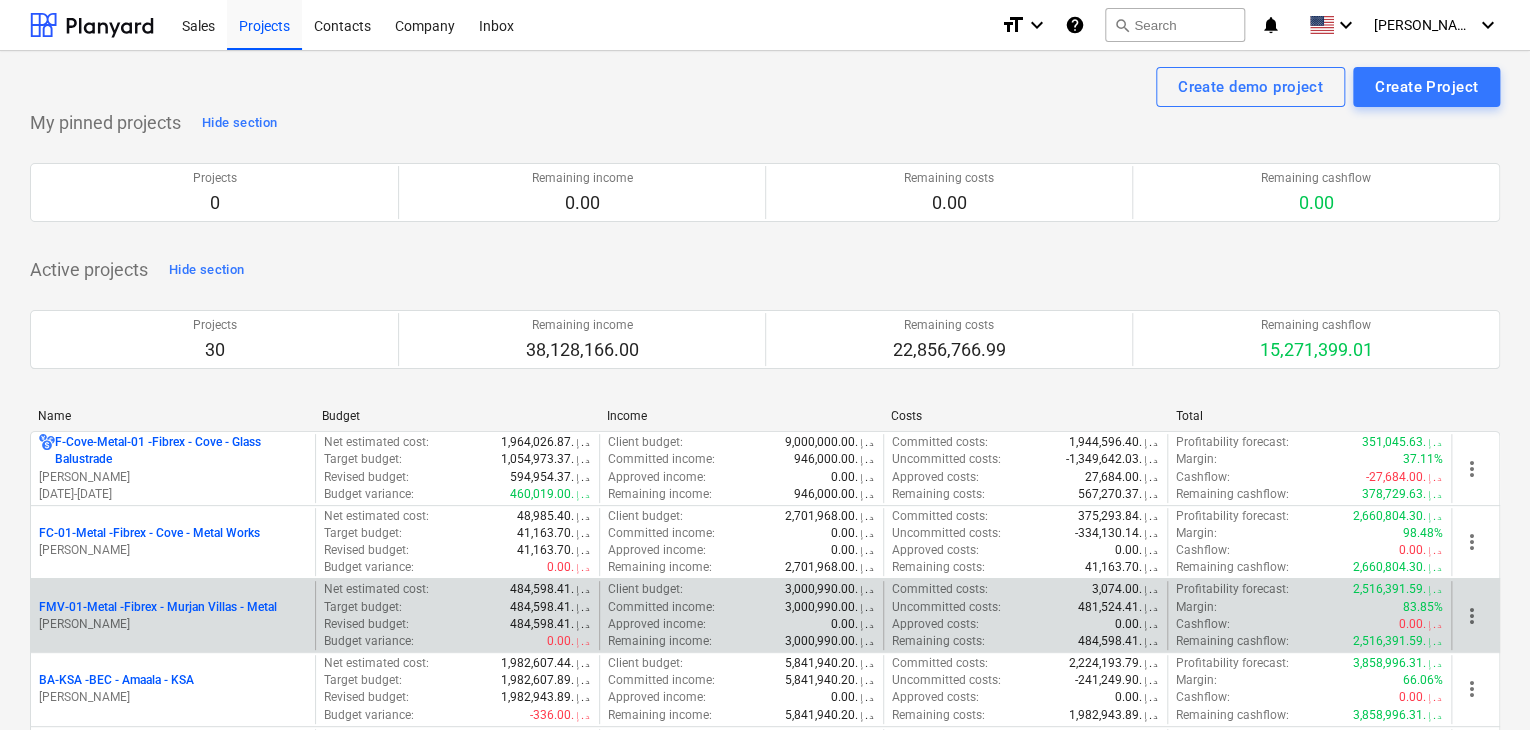 scroll, scrollTop: 200, scrollLeft: 0, axis: vertical 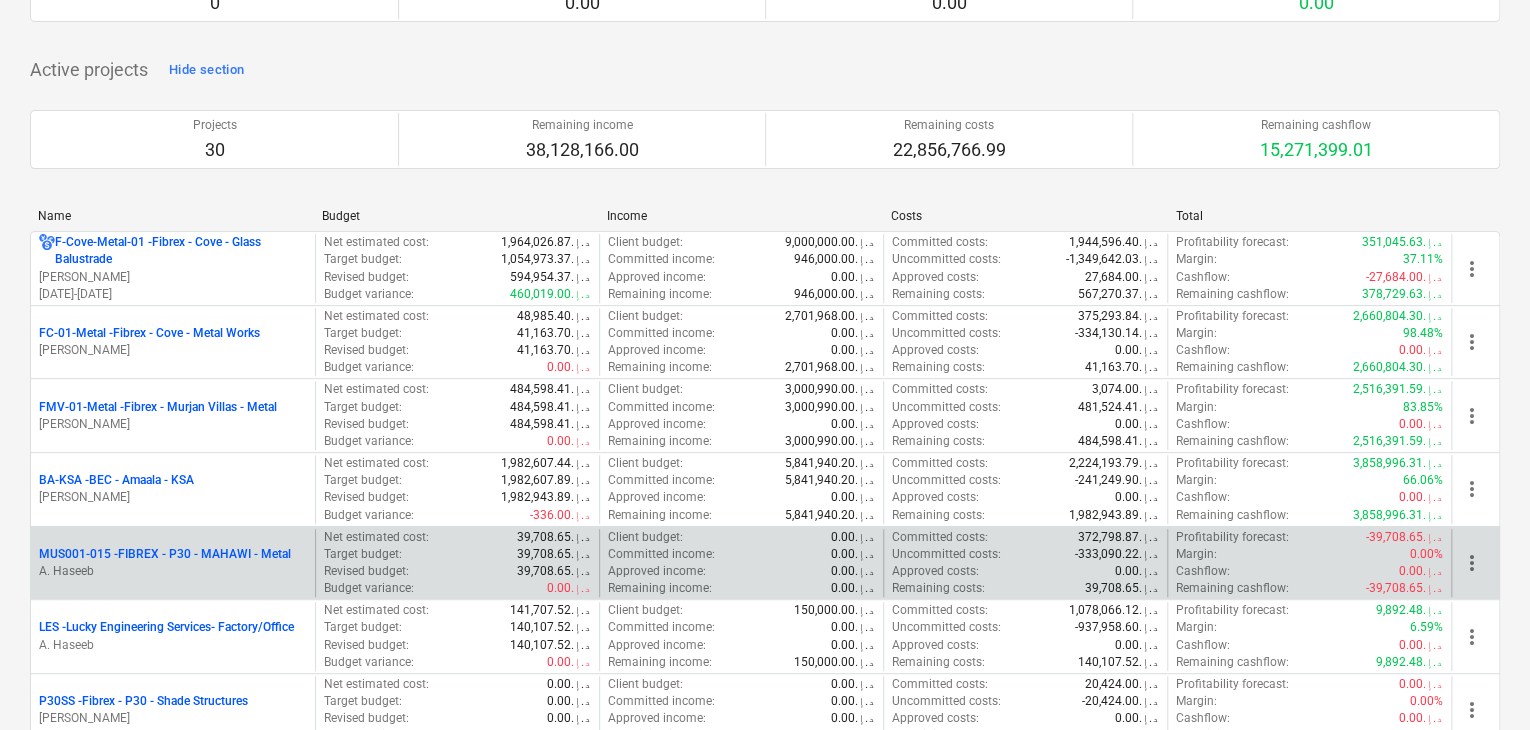 click on "MUS001-015 -  FIBREX - P30 - MAHAWI - Metal" at bounding box center (165, 554) 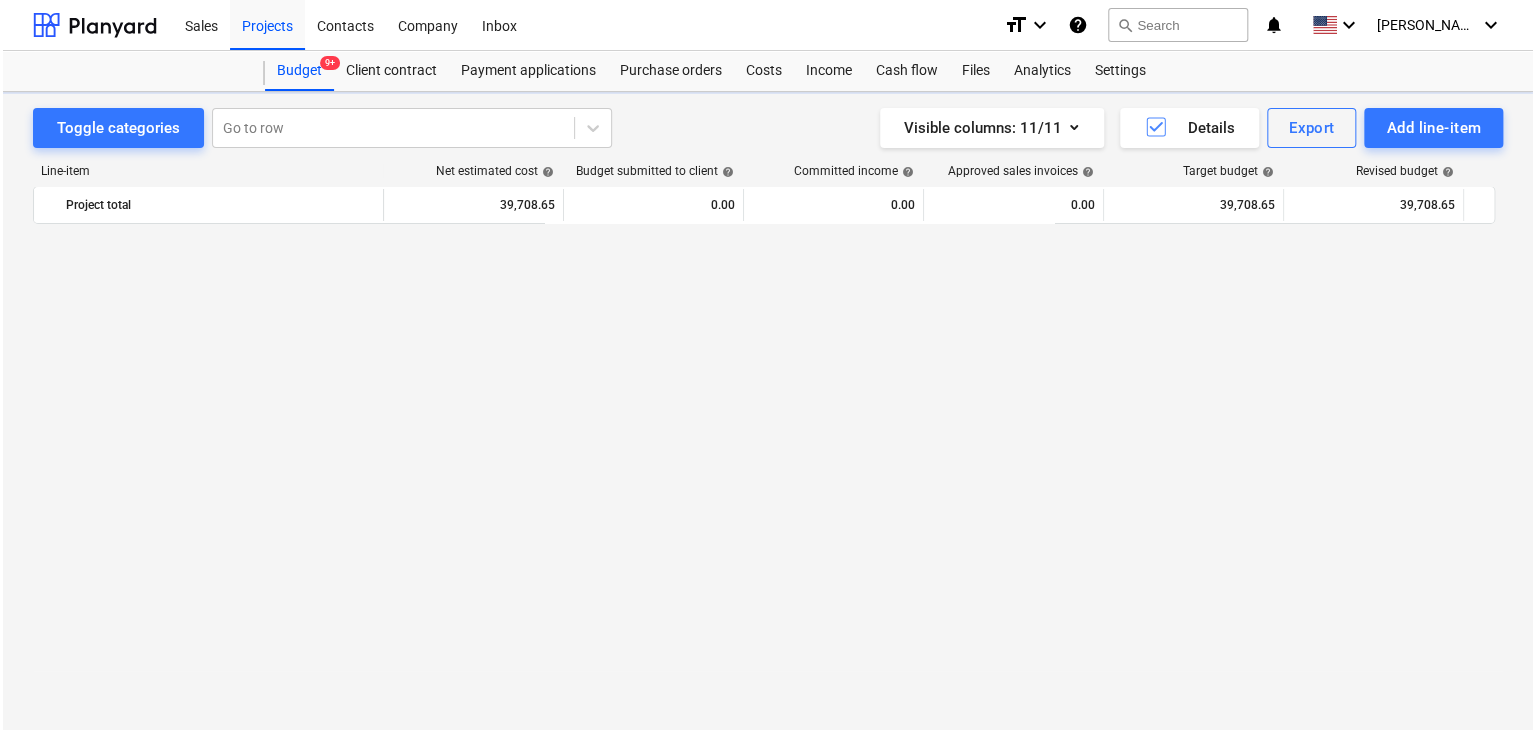 scroll, scrollTop: 0, scrollLeft: 0, axis: both 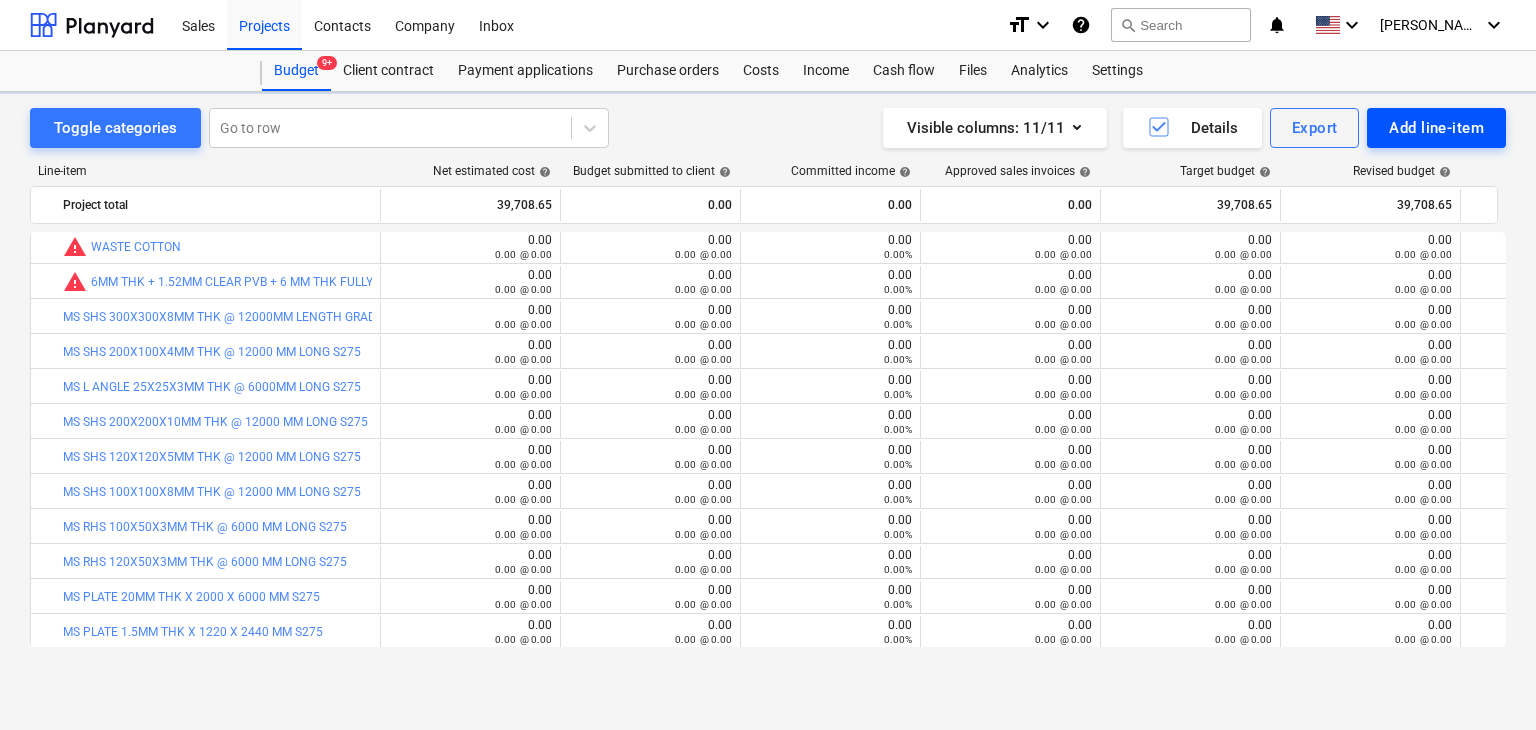click on "Add line-item" at bounding box center [1436, 128] 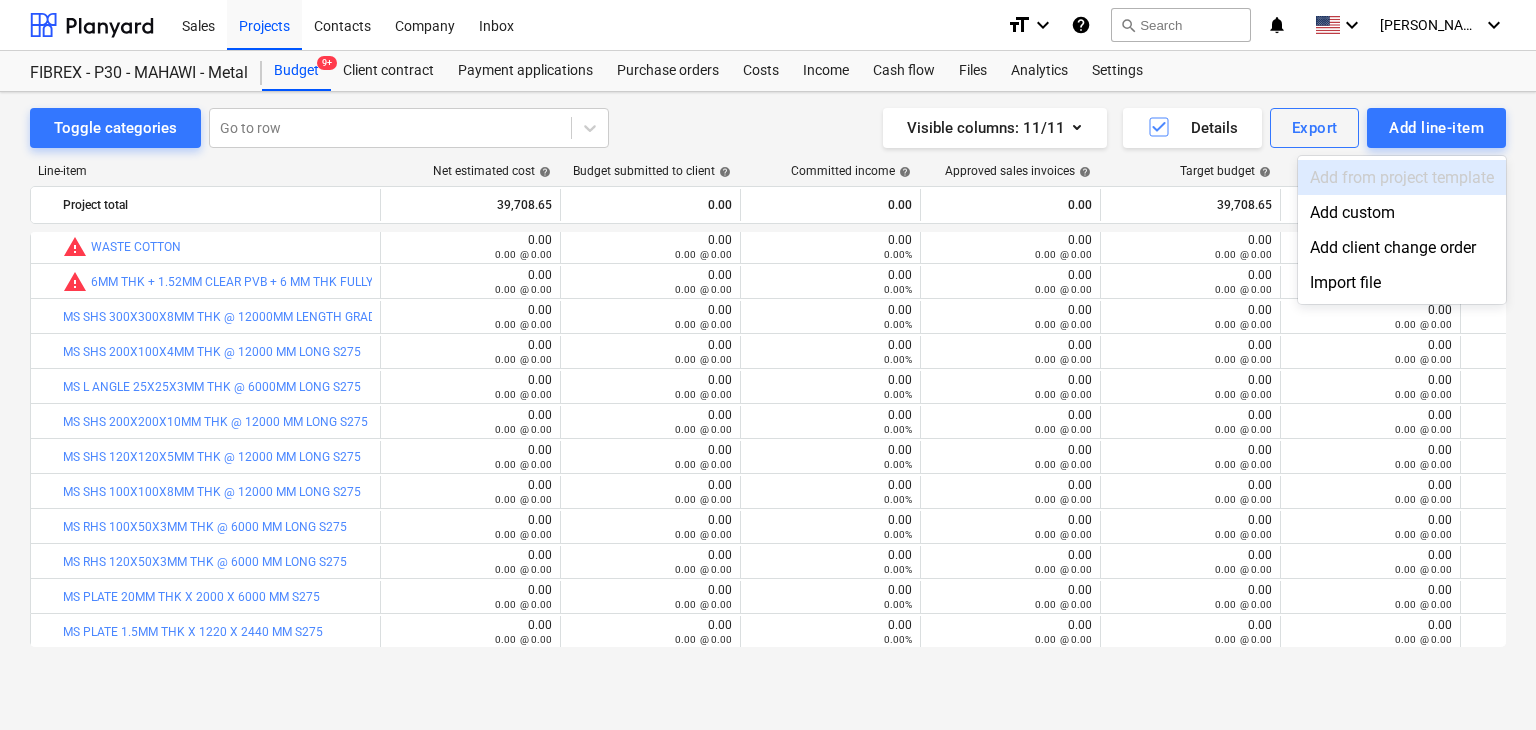 click on "Add custom" at bounding box center (1402, 212) 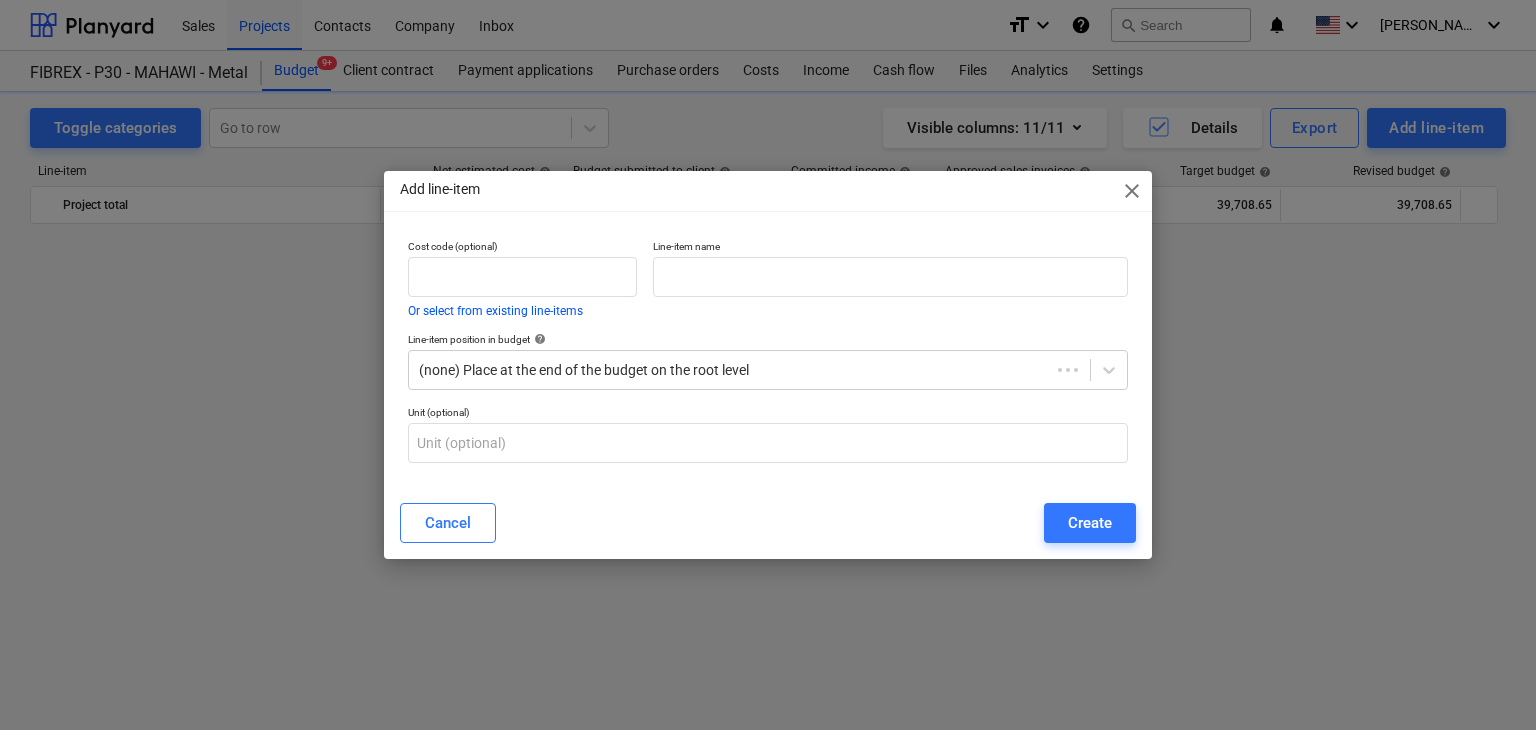 scroll, scrollTop: 10329, scrollLeft: 0, axis: vertical 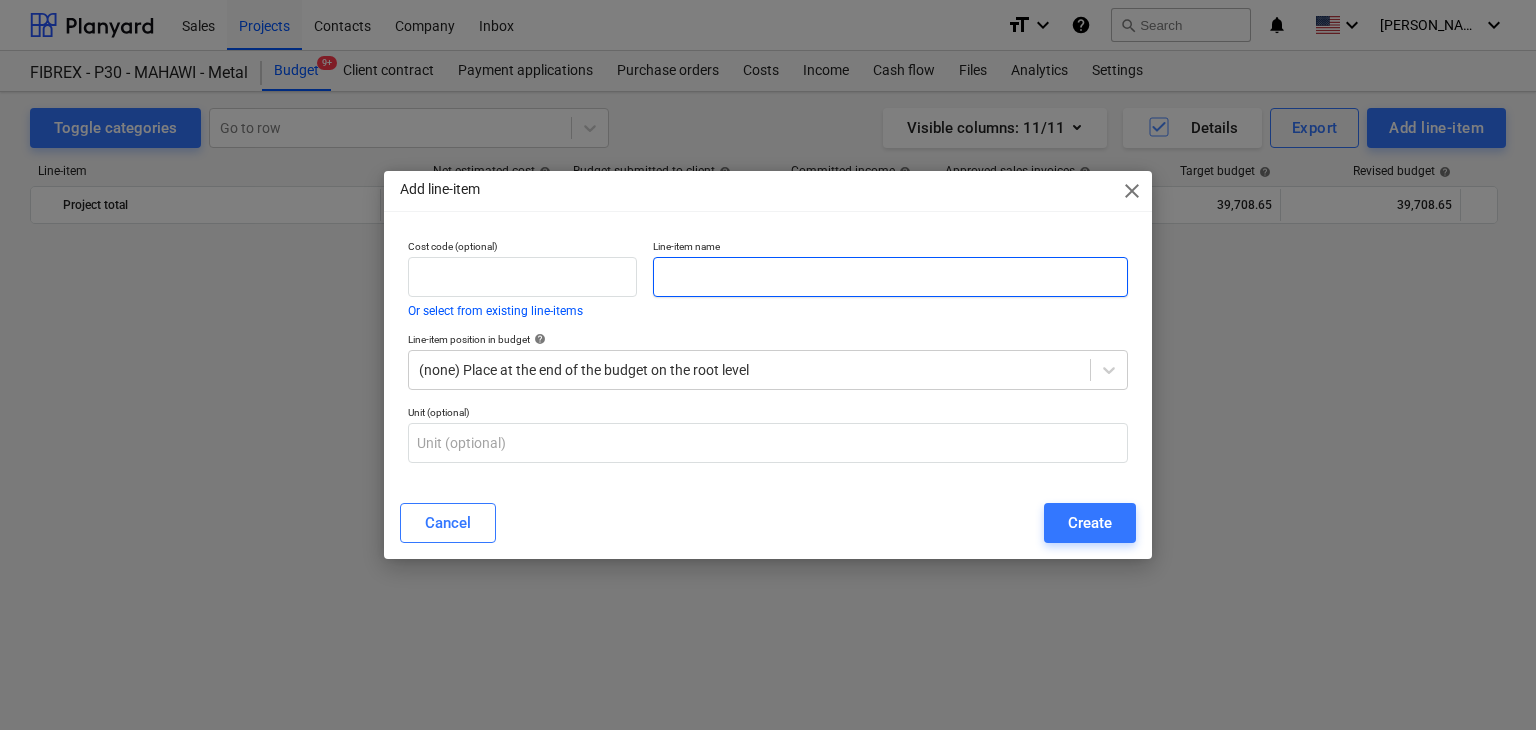 click at bounding box center [890, 277] 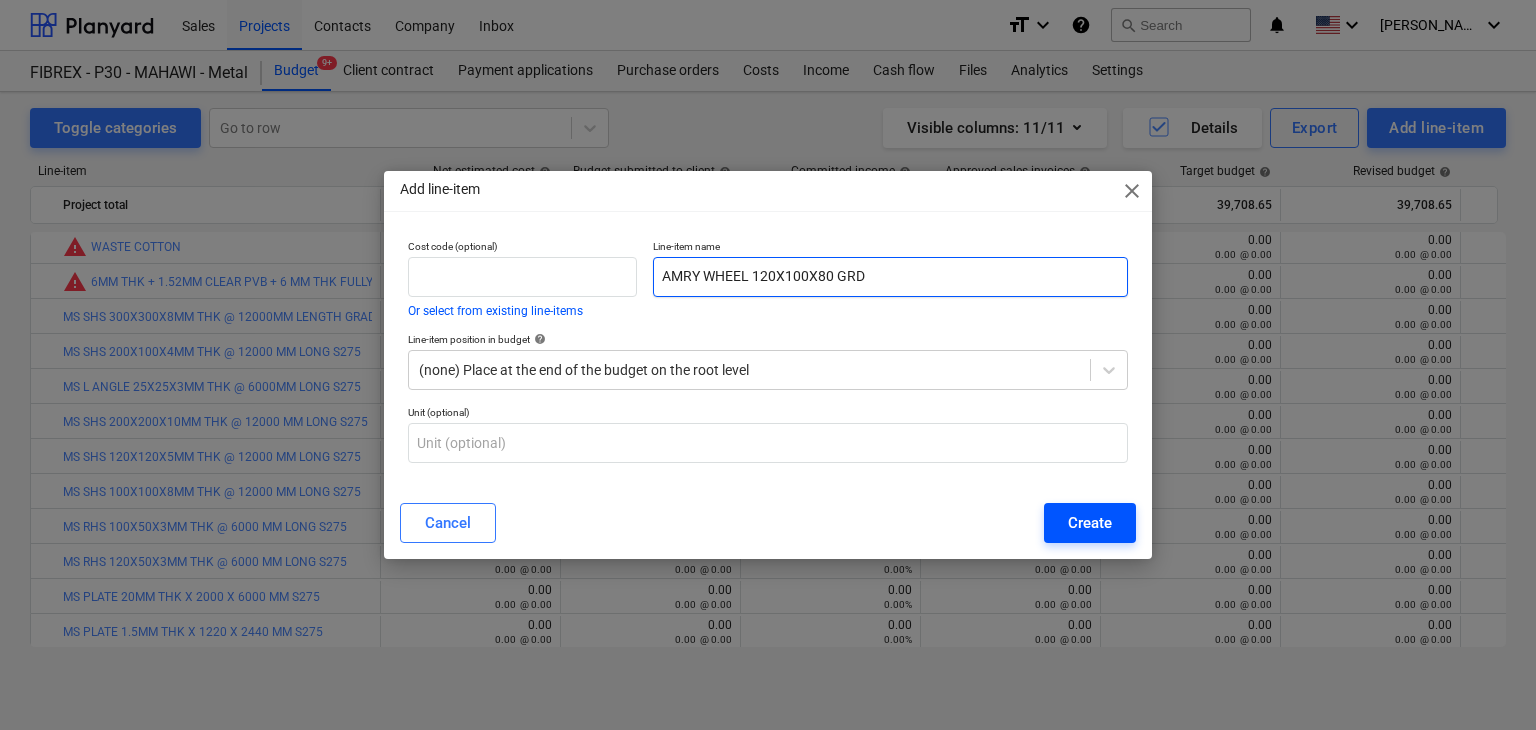 type on "AMRY WHEEL 120X100X80 GRD" 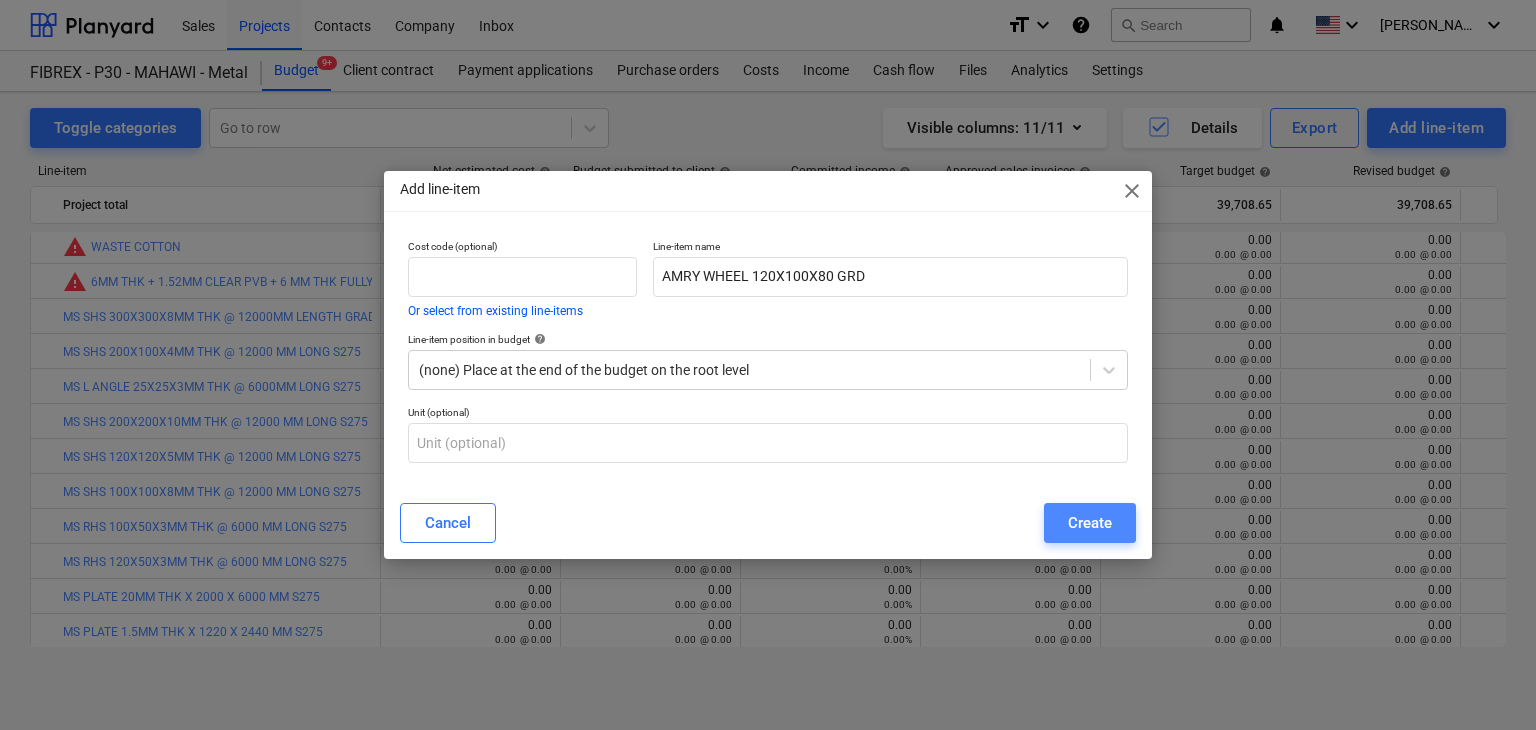 click on "Create" at bounding box center (1090, 523) 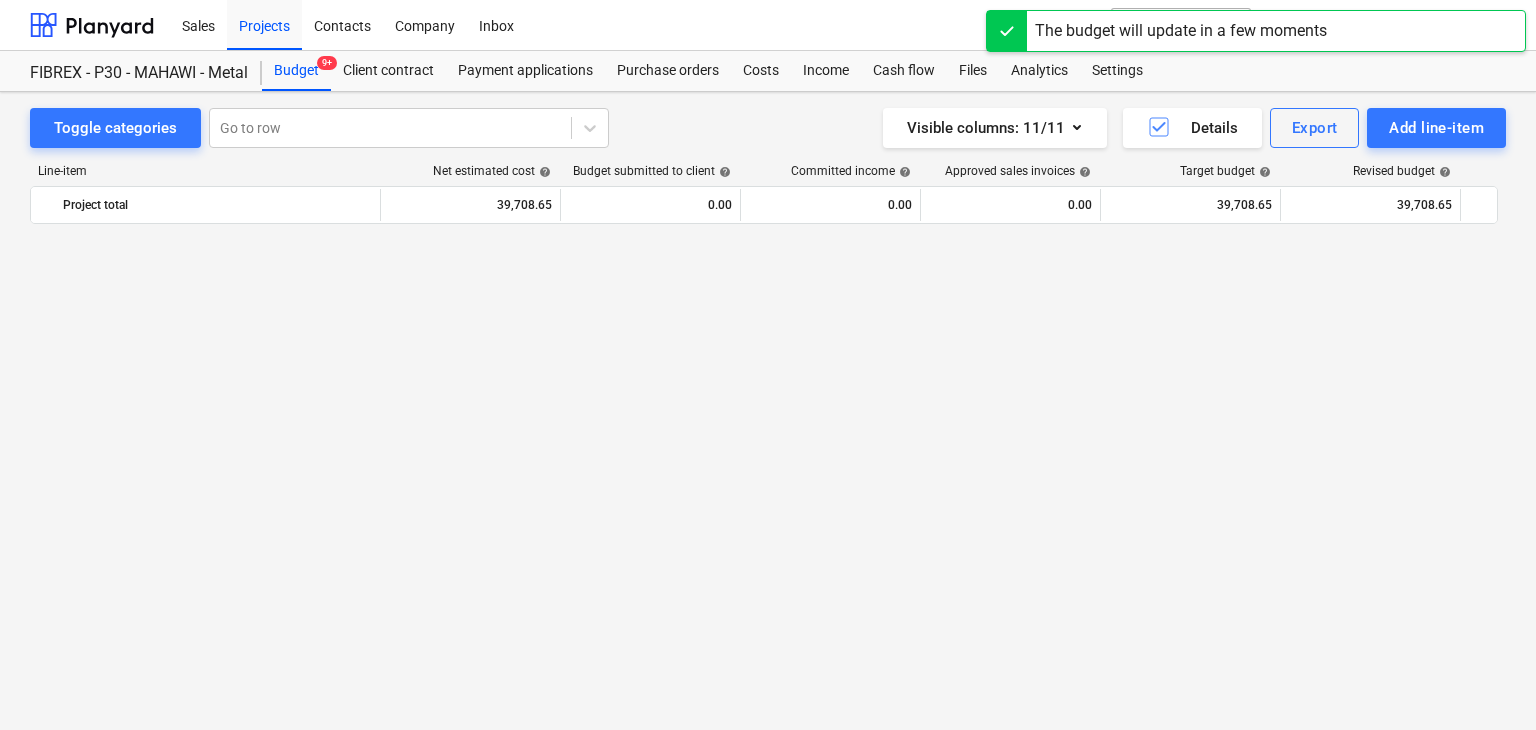 scroll, scrollTop: 10329, scrollLeft: 0, axis: vertical 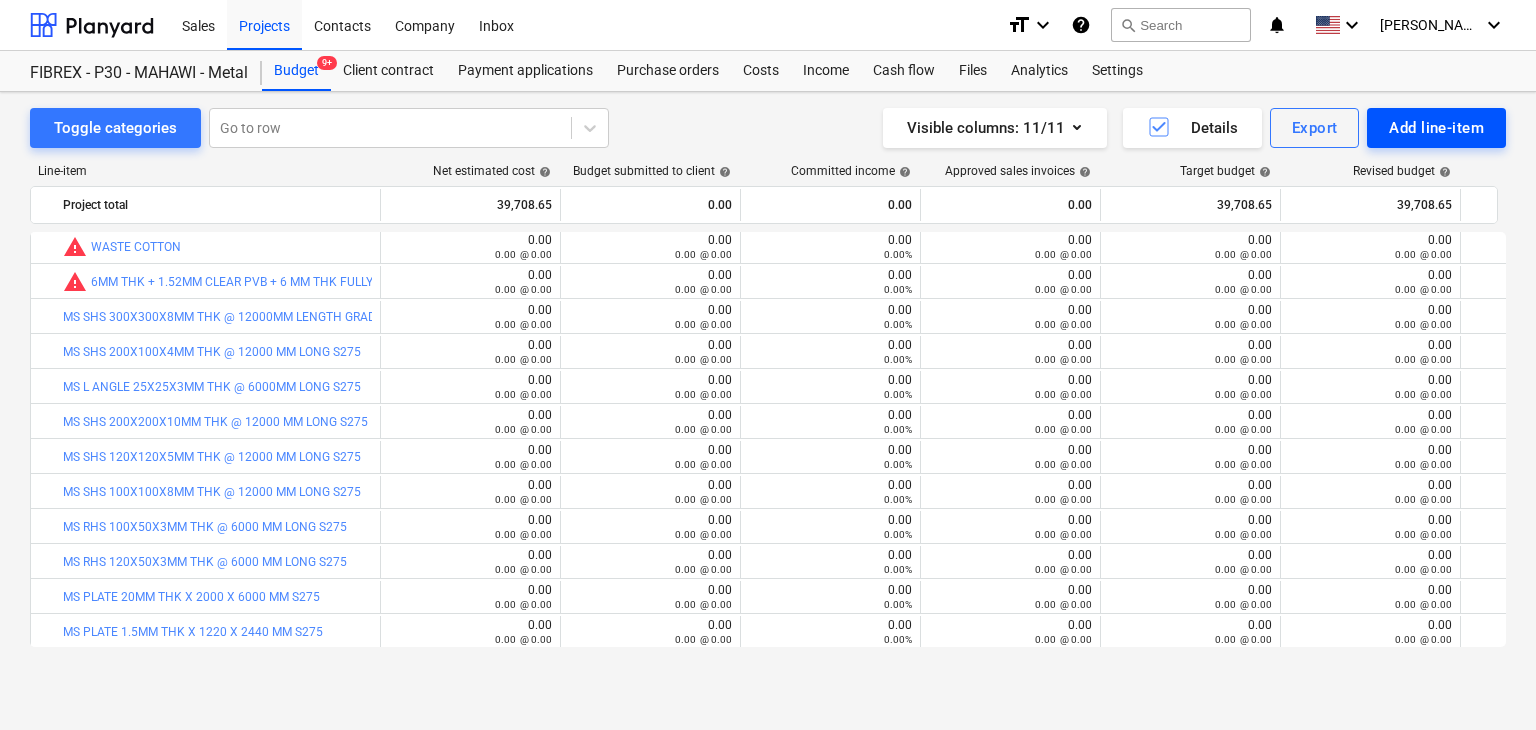 click on "Add line-item" at bounding box center (1436, 128) 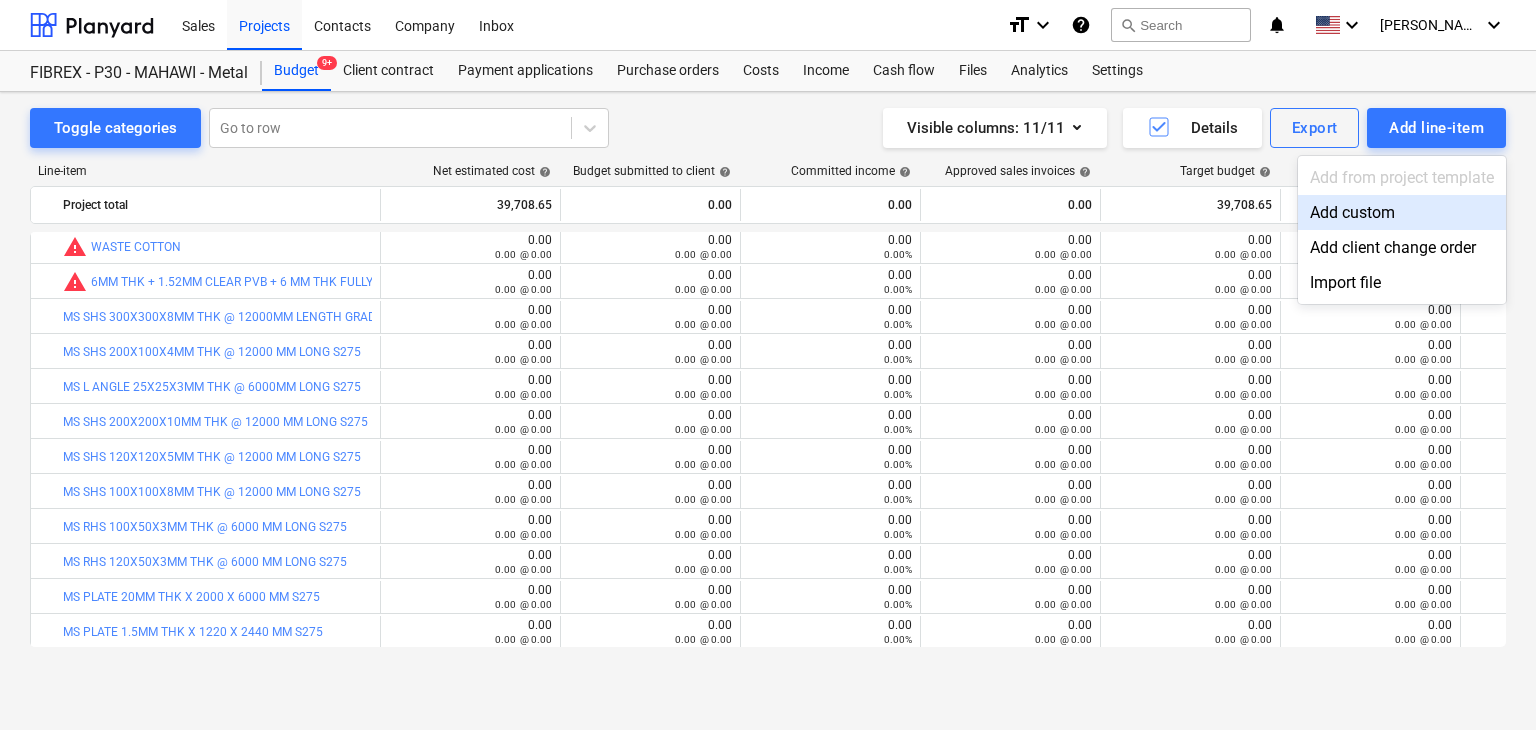 click on "Add custom" at bounding box center (1402, 212) 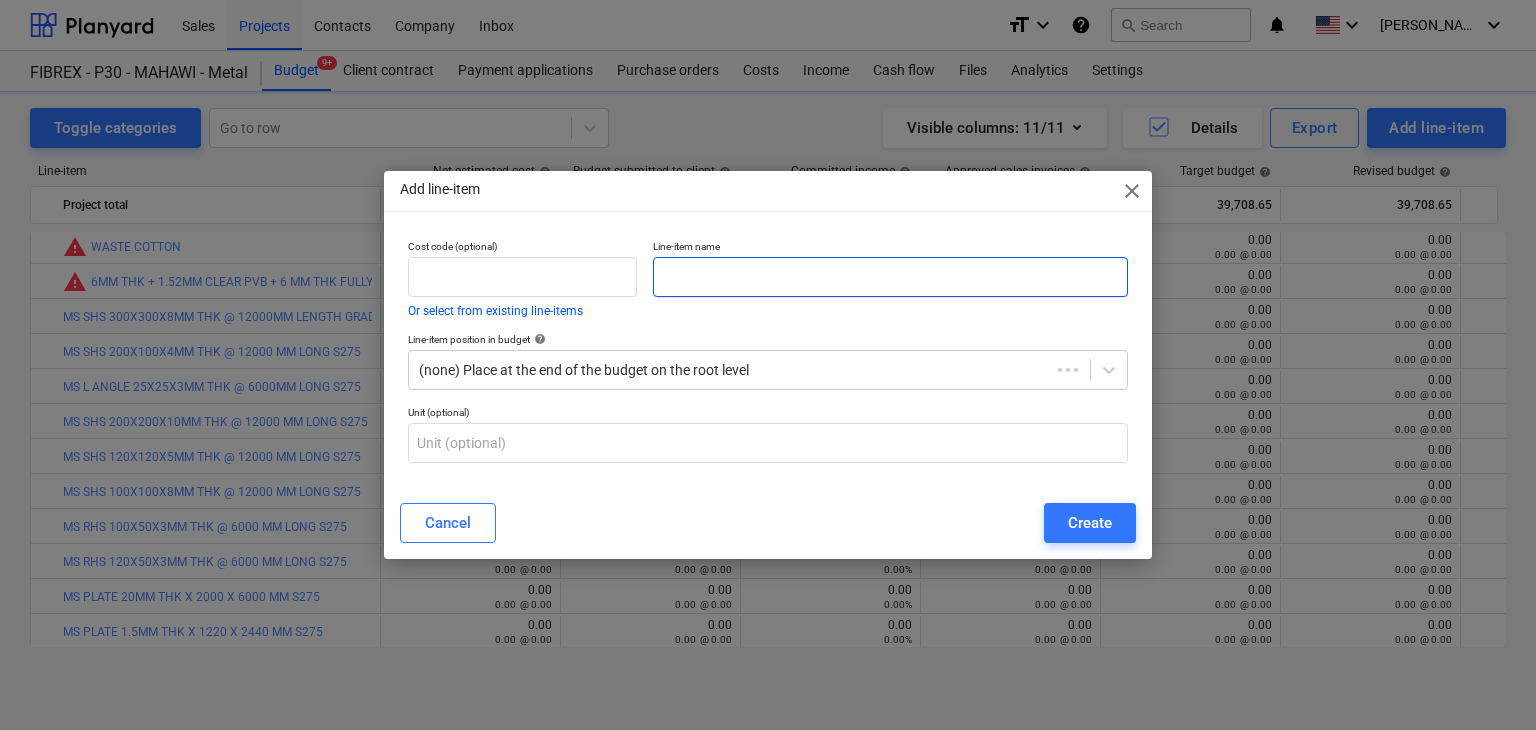 click at bounding box center [890, 277] 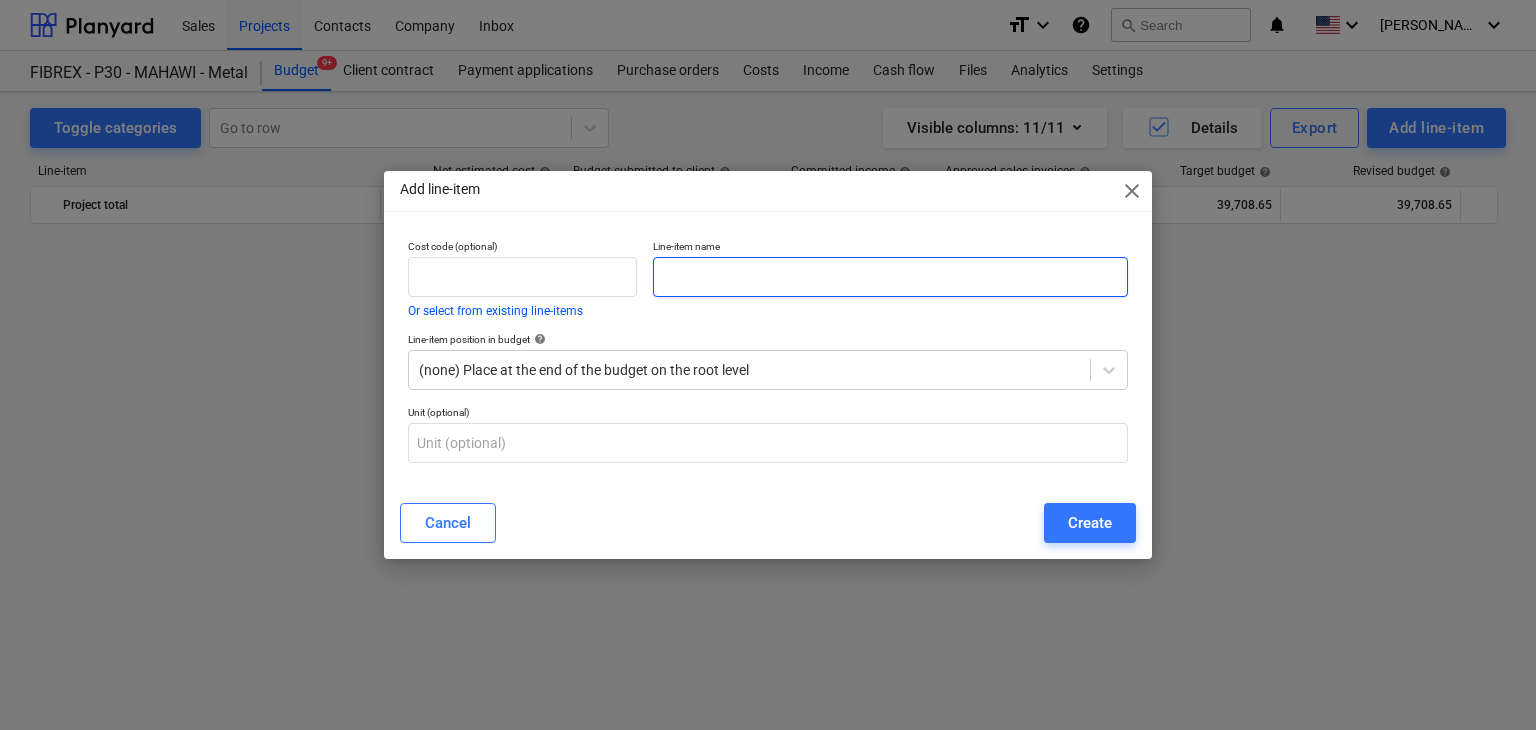 scroll, scrollTop: 10329, scrollLeft: 0, axis: vertical 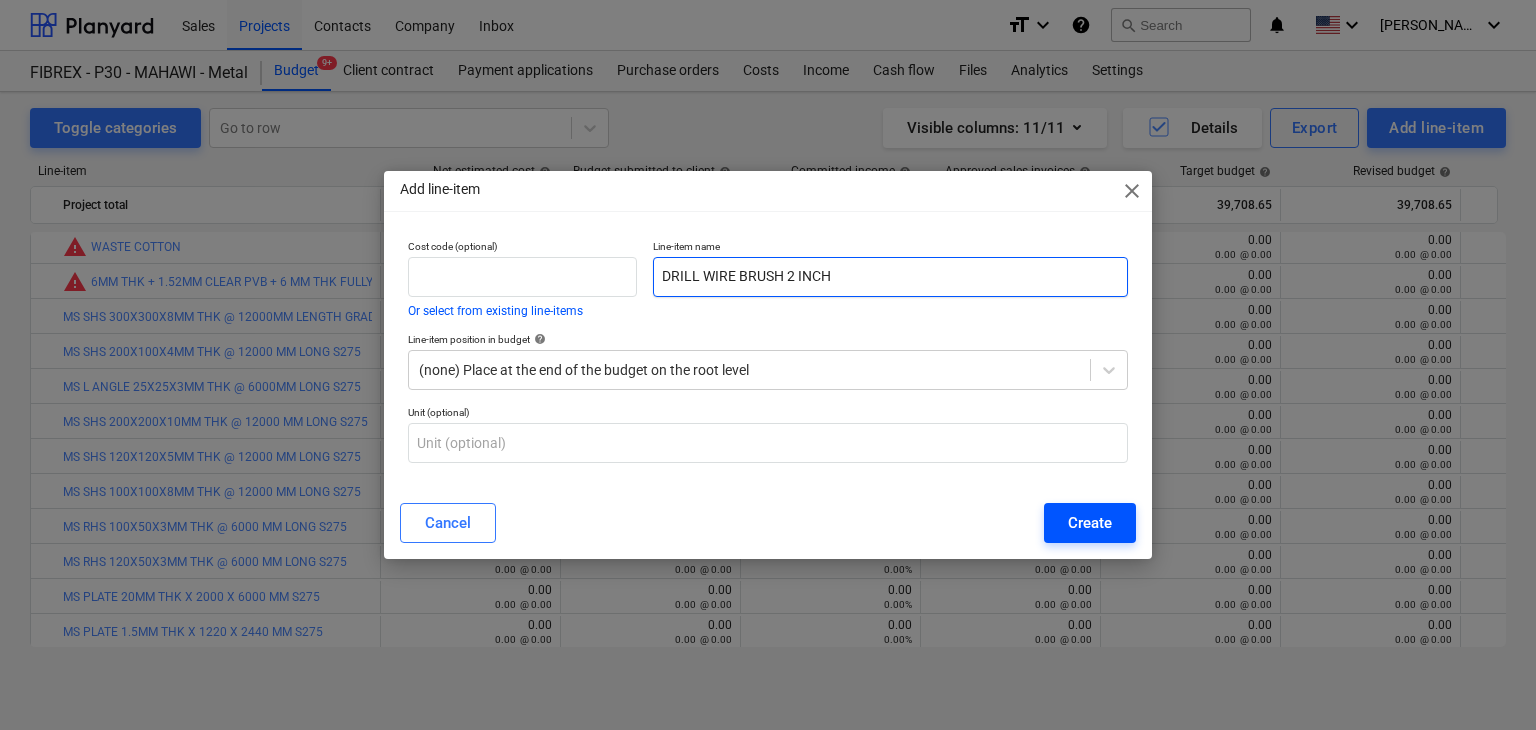 type on "DRILL WIRE BRUSH 2 INCH" 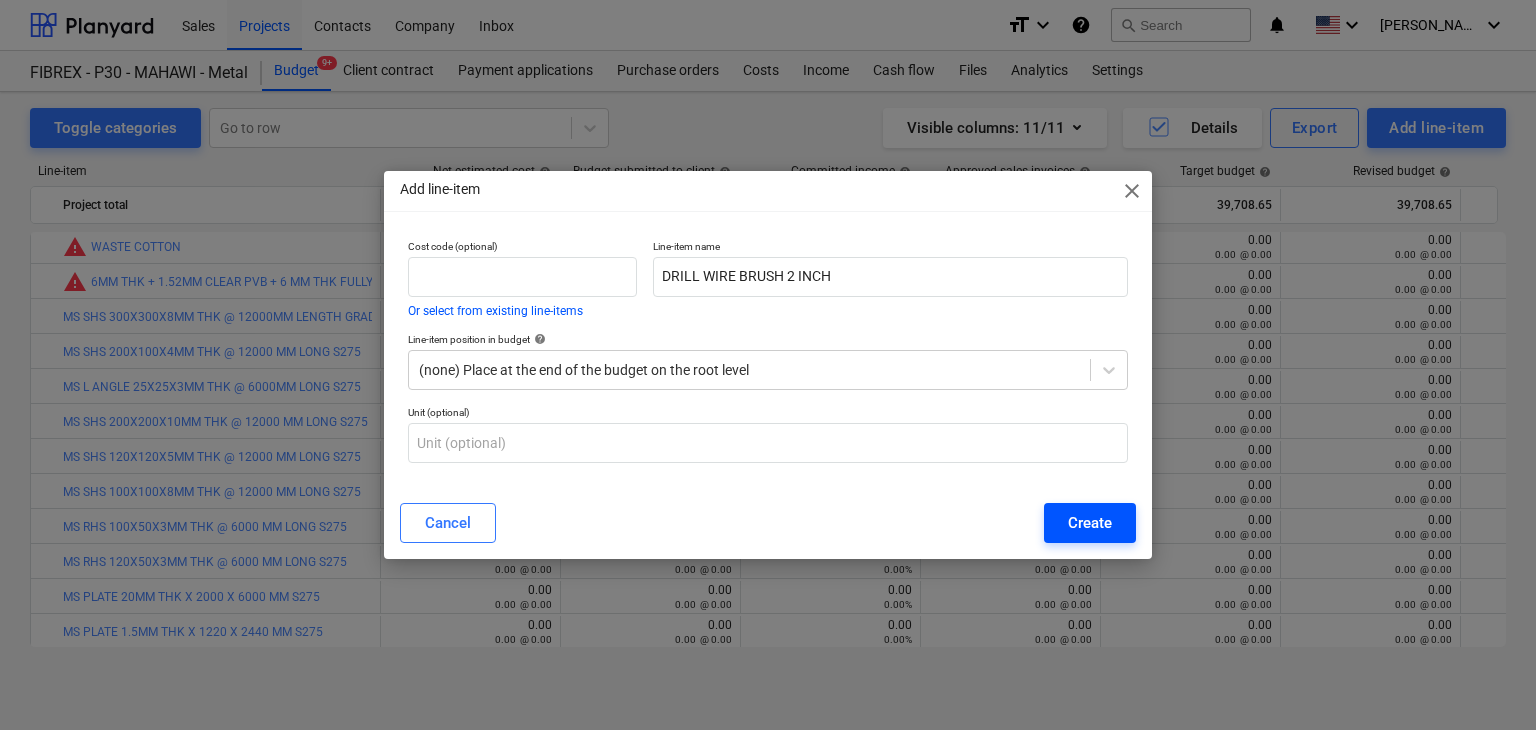 click on "Create" at bounding box center [1090, 523] 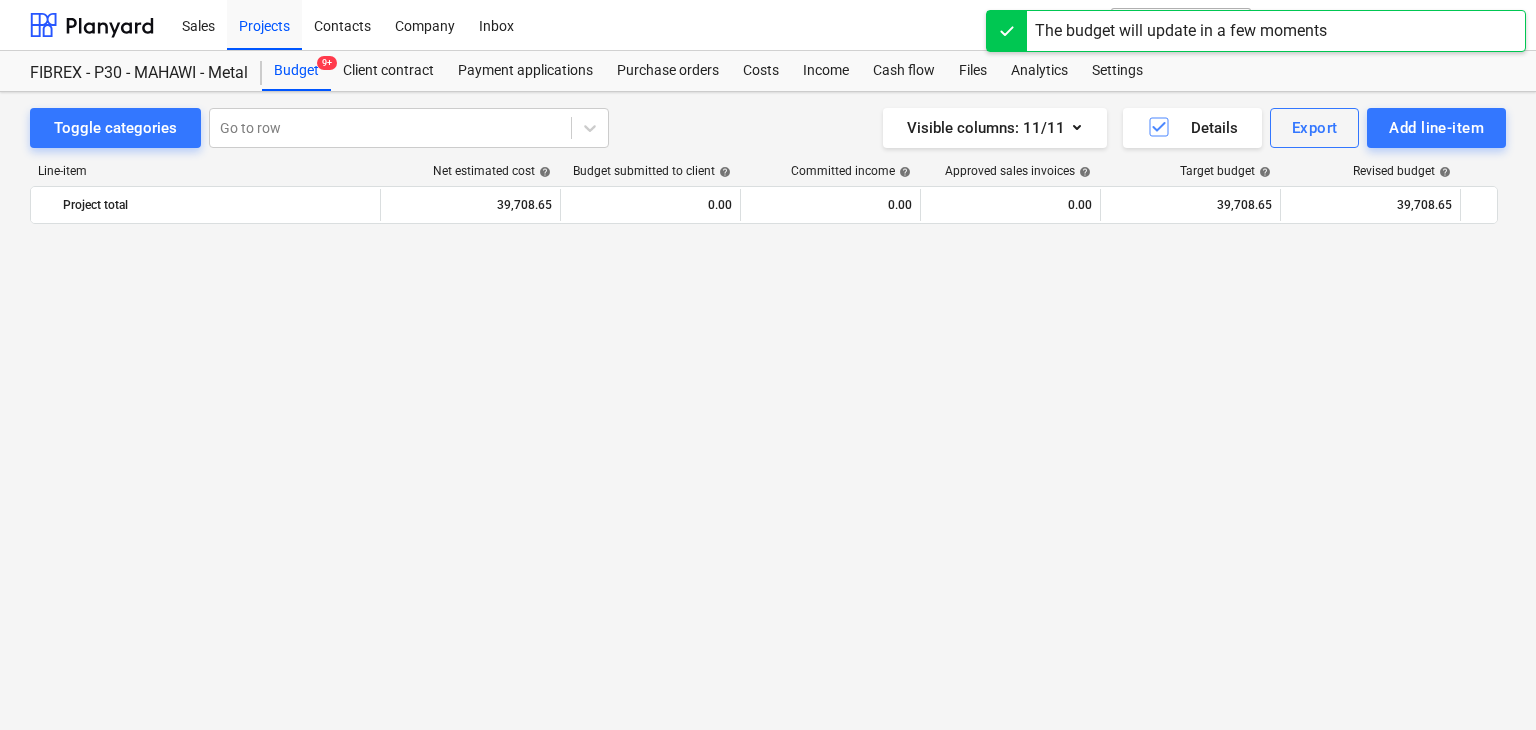 scroll, scrollTop: 10329, scrollLeft: 0, axis: vertical 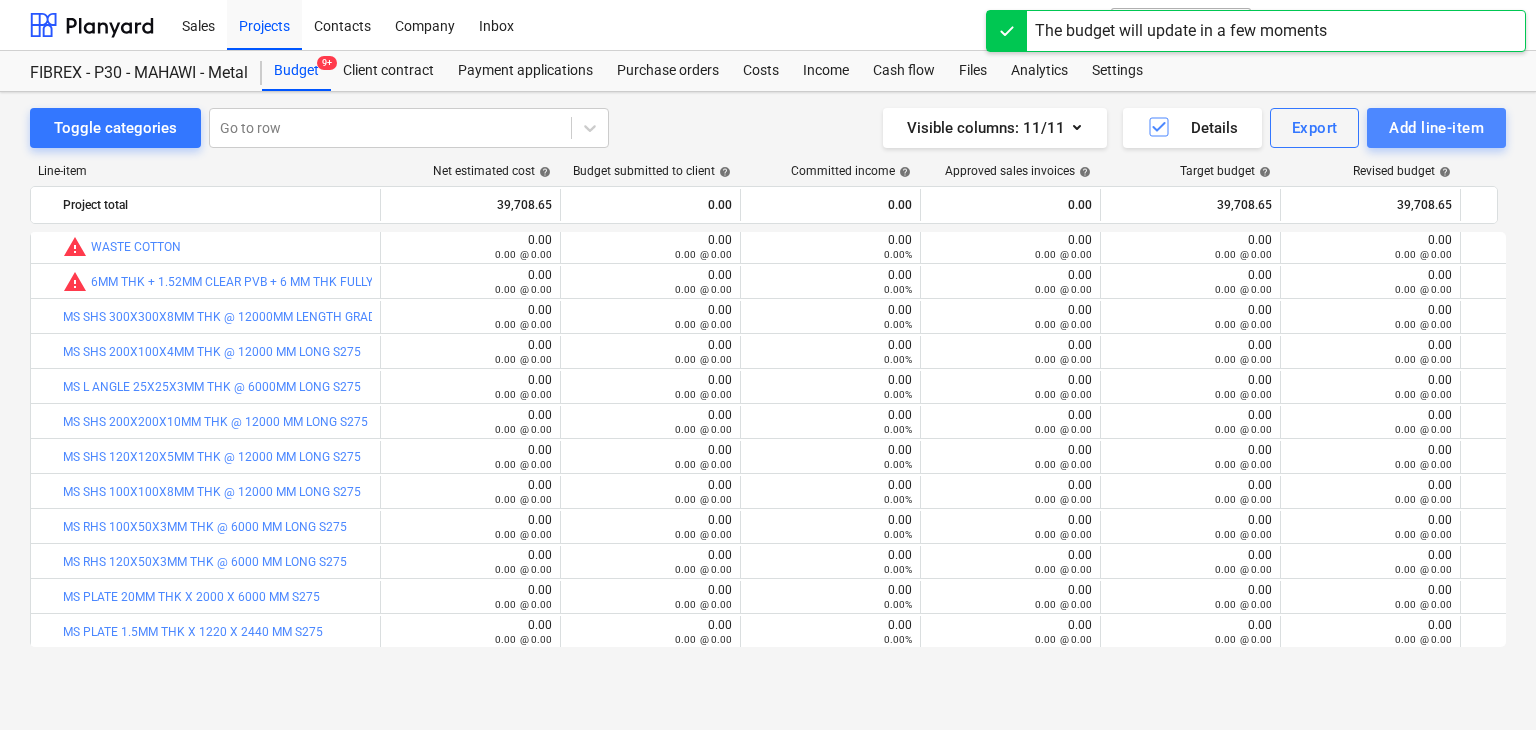 click on "Add line-item" at bounding box center [1436, 128] 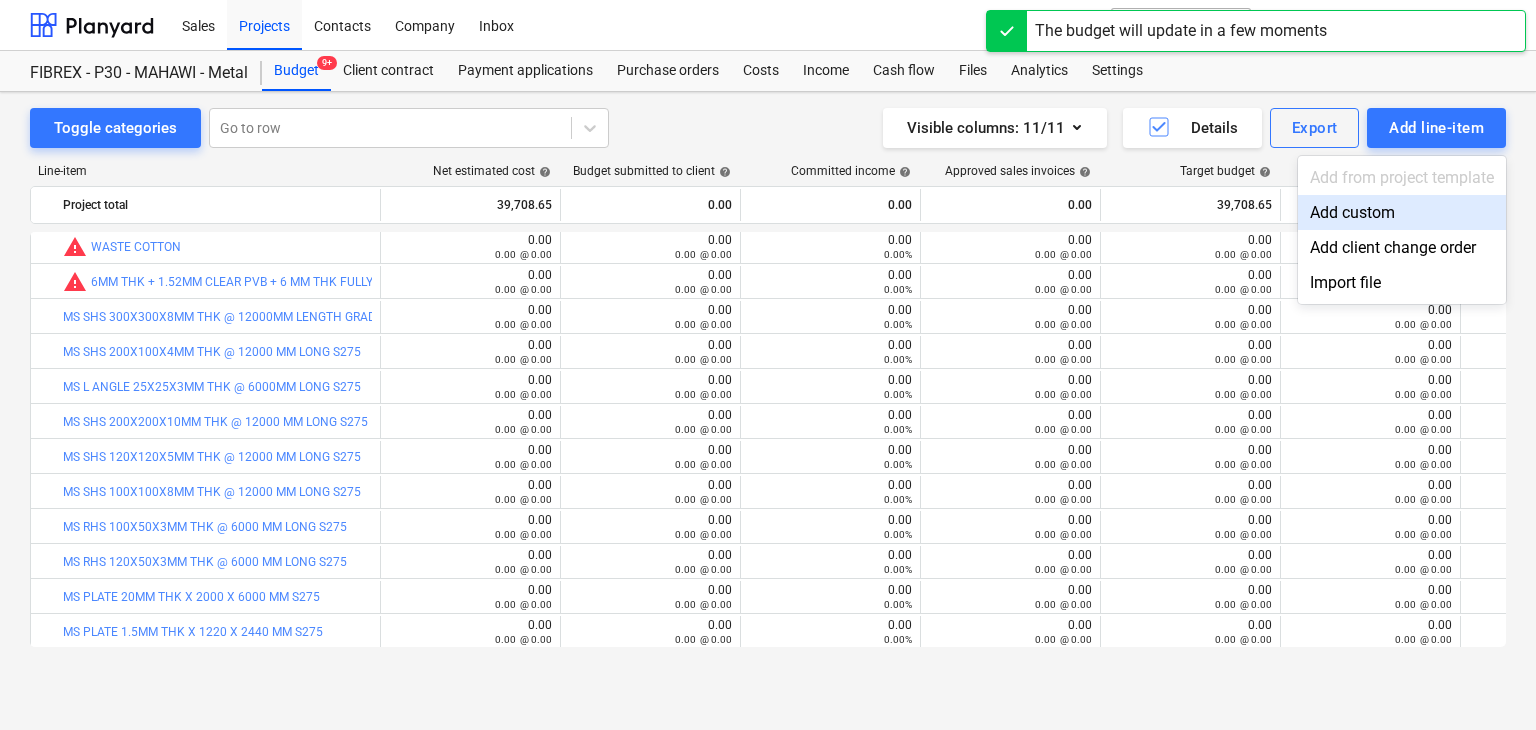 click on "Add custom" at bounding box center [1402, 212] 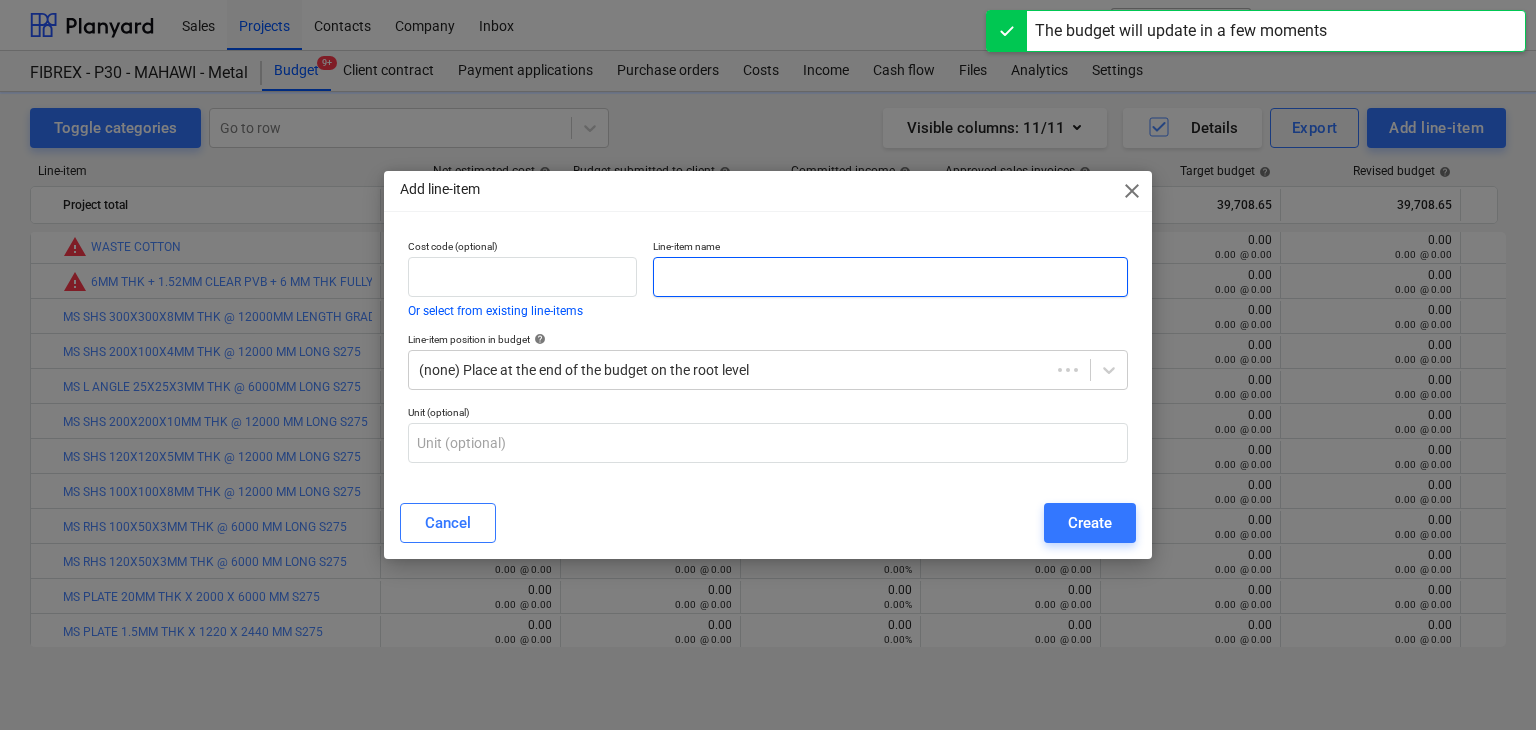 click at bounding box center [890, 277] 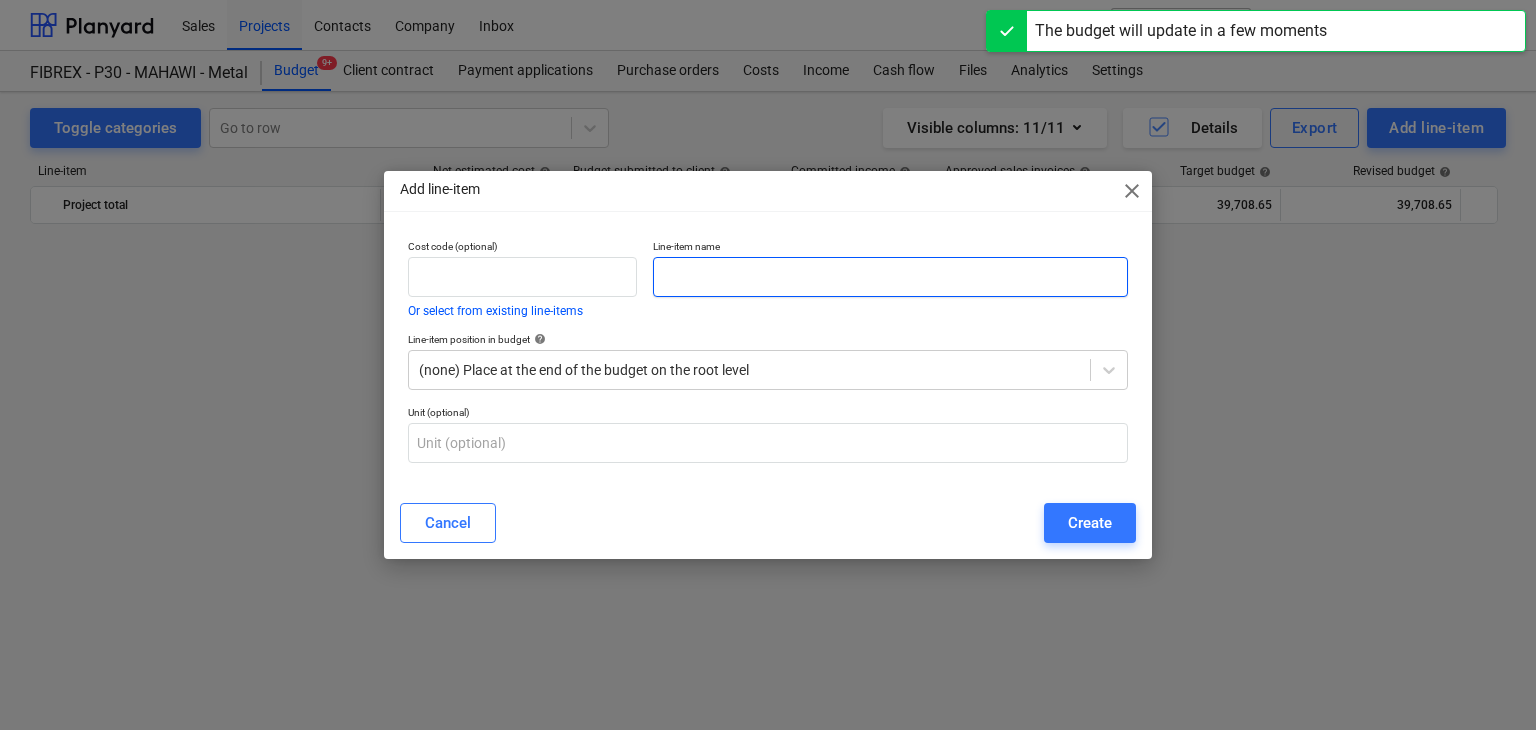 scroll, scrollTop: 10329, scrollLeft: 0, axis: vertical 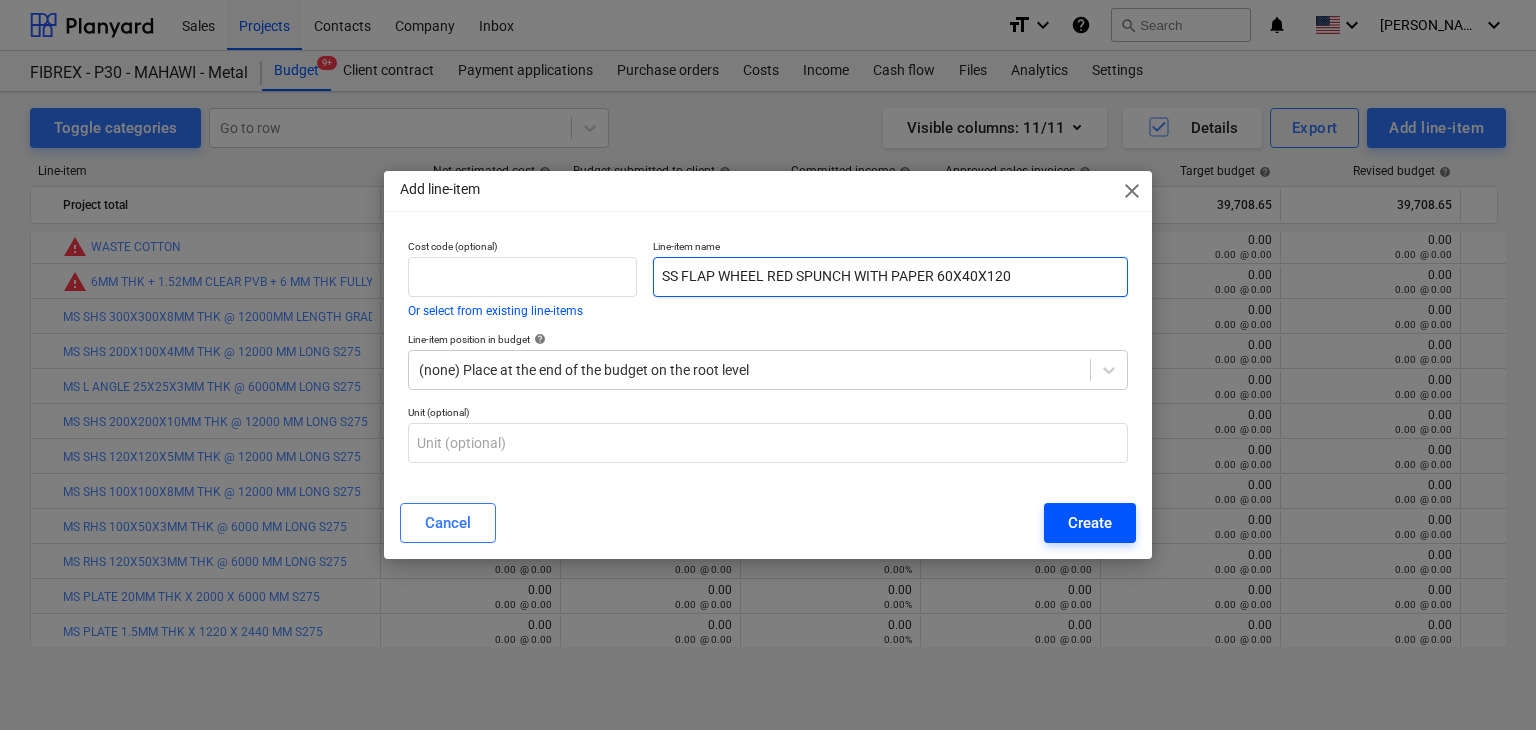 type on "SS FLAP WHEEL RED SPUNCH WITH PAPER 60X40X120" 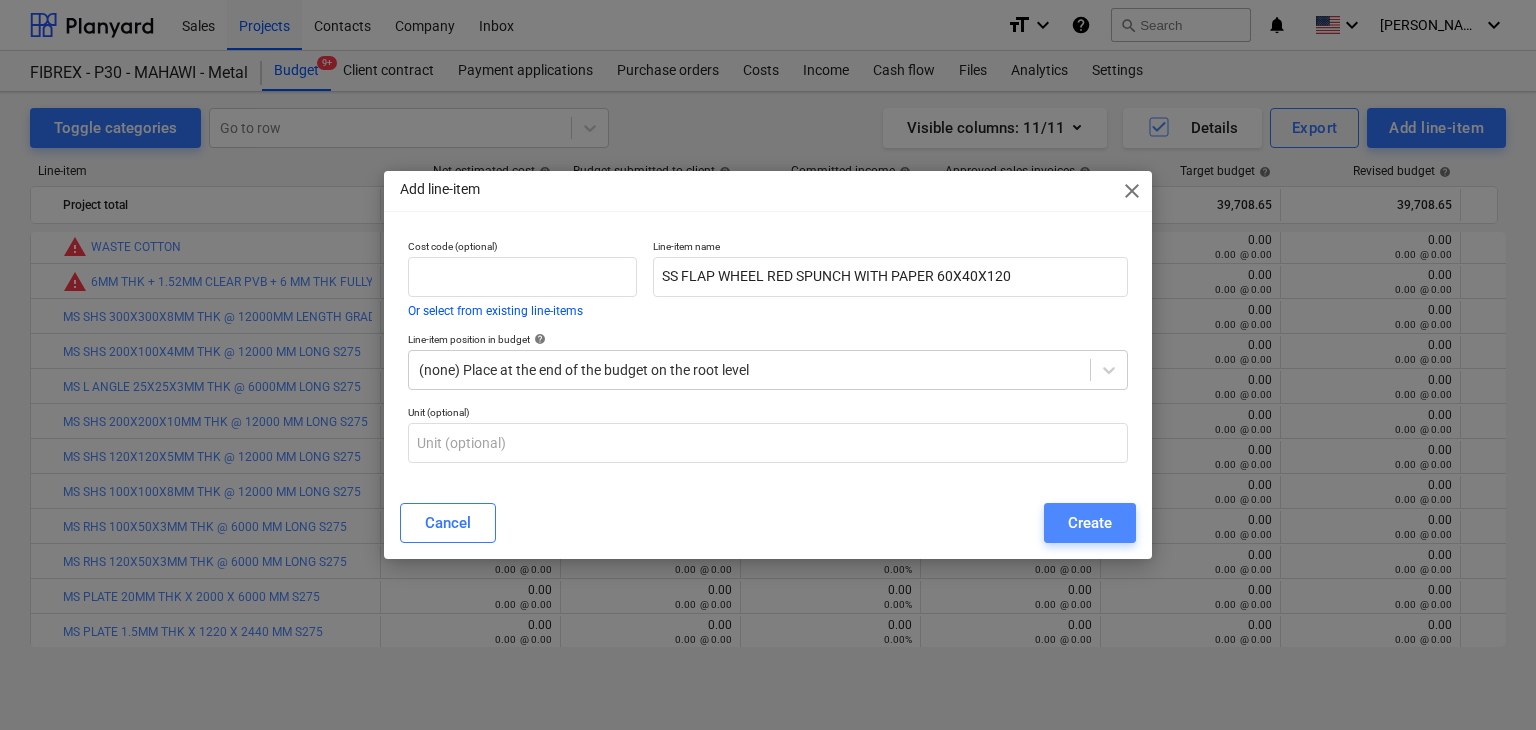 click on "Create" at bounding box center [1090, 523] 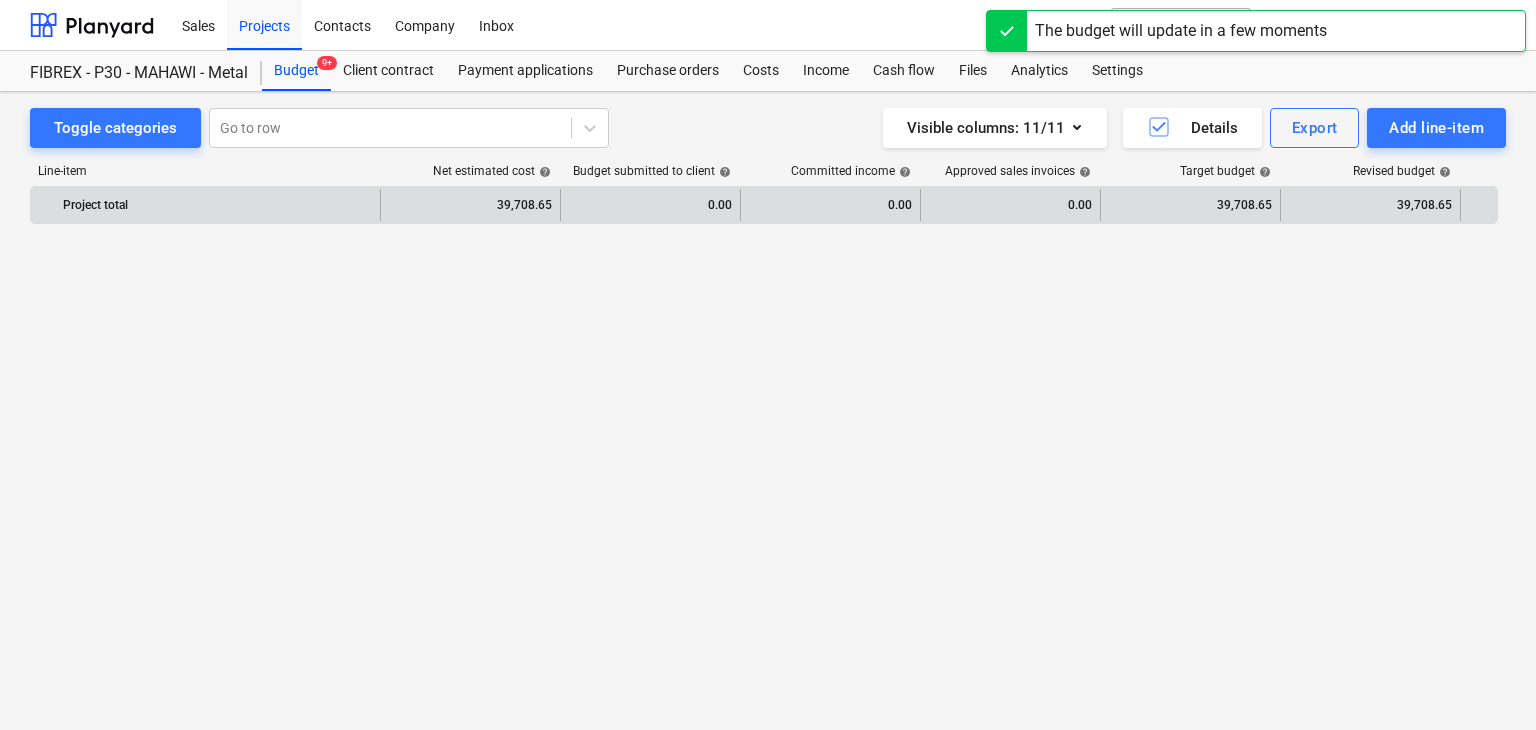scroll, scrollTop: 10329, scrollLeft: 0, axis: vertical 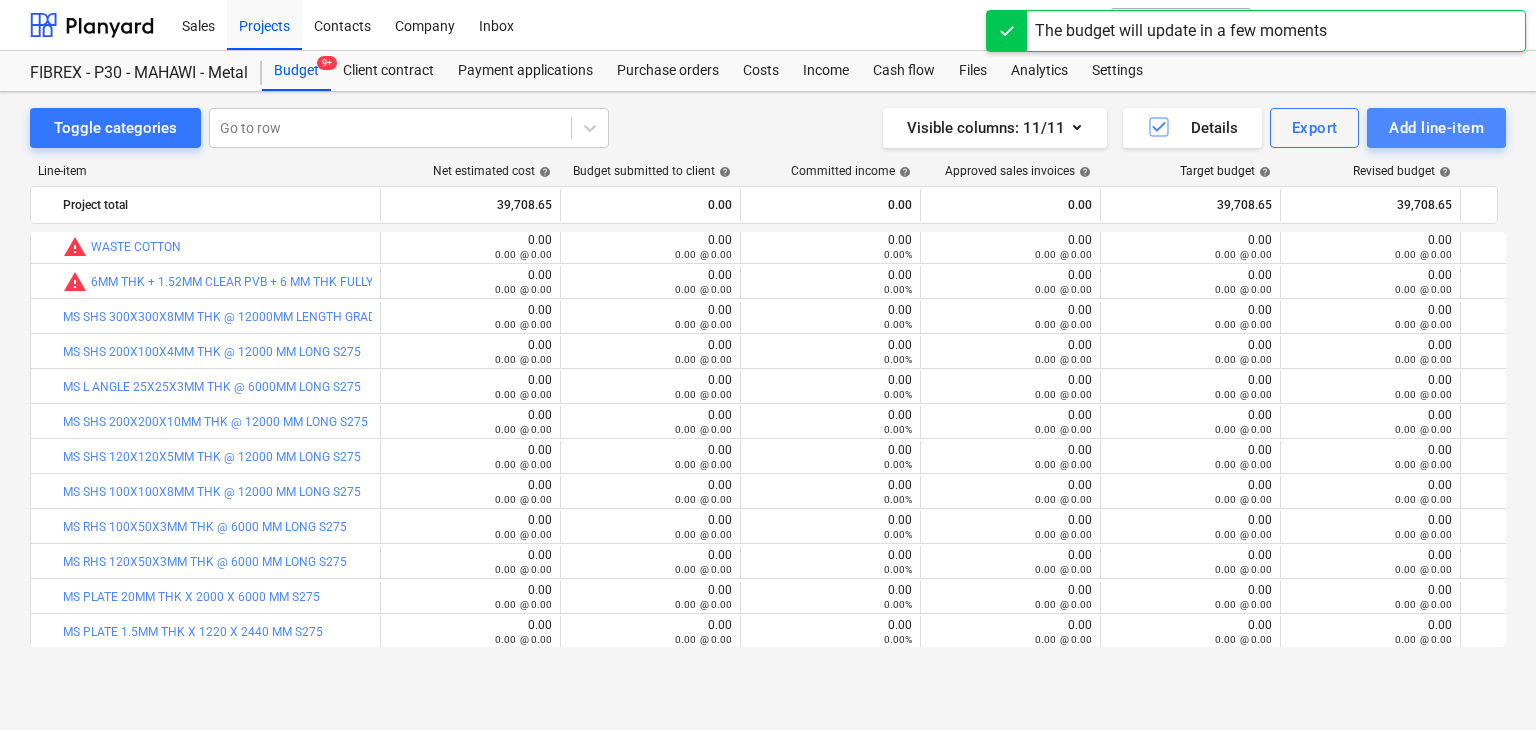 click on "Add line-item" at bounding box center [1436, 128] 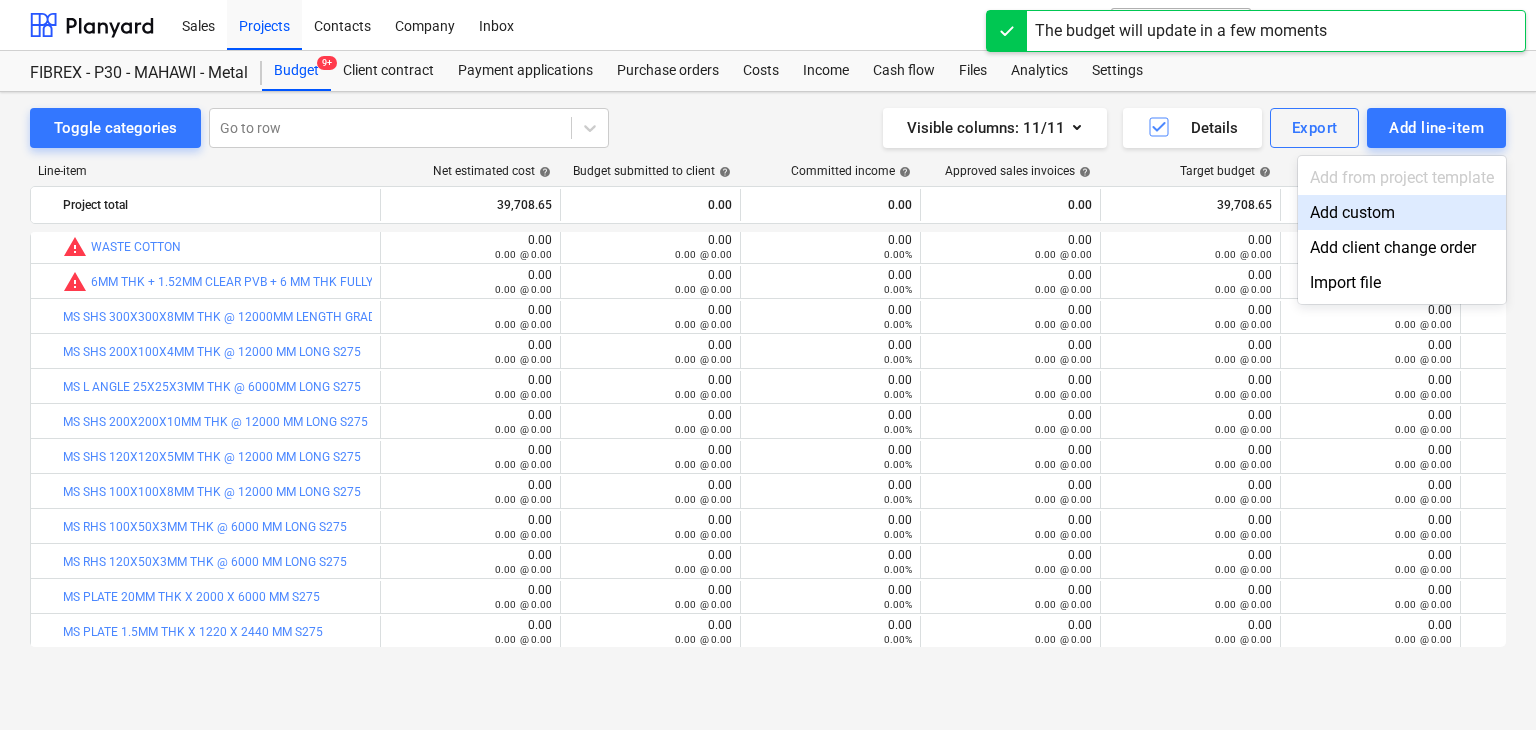 click on "Add custom" at bounding box center [1402, 212] 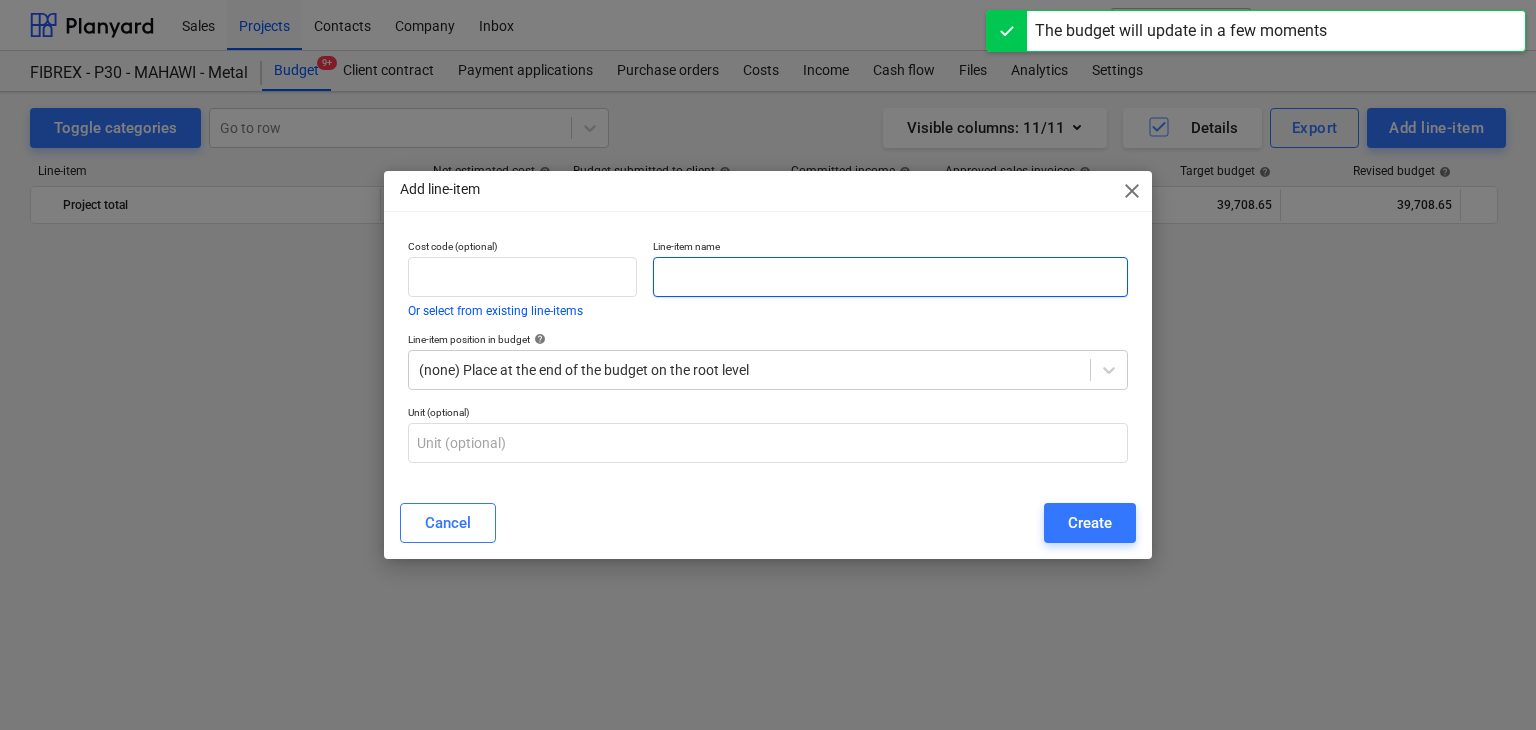 click at bounding box center [890, 277] 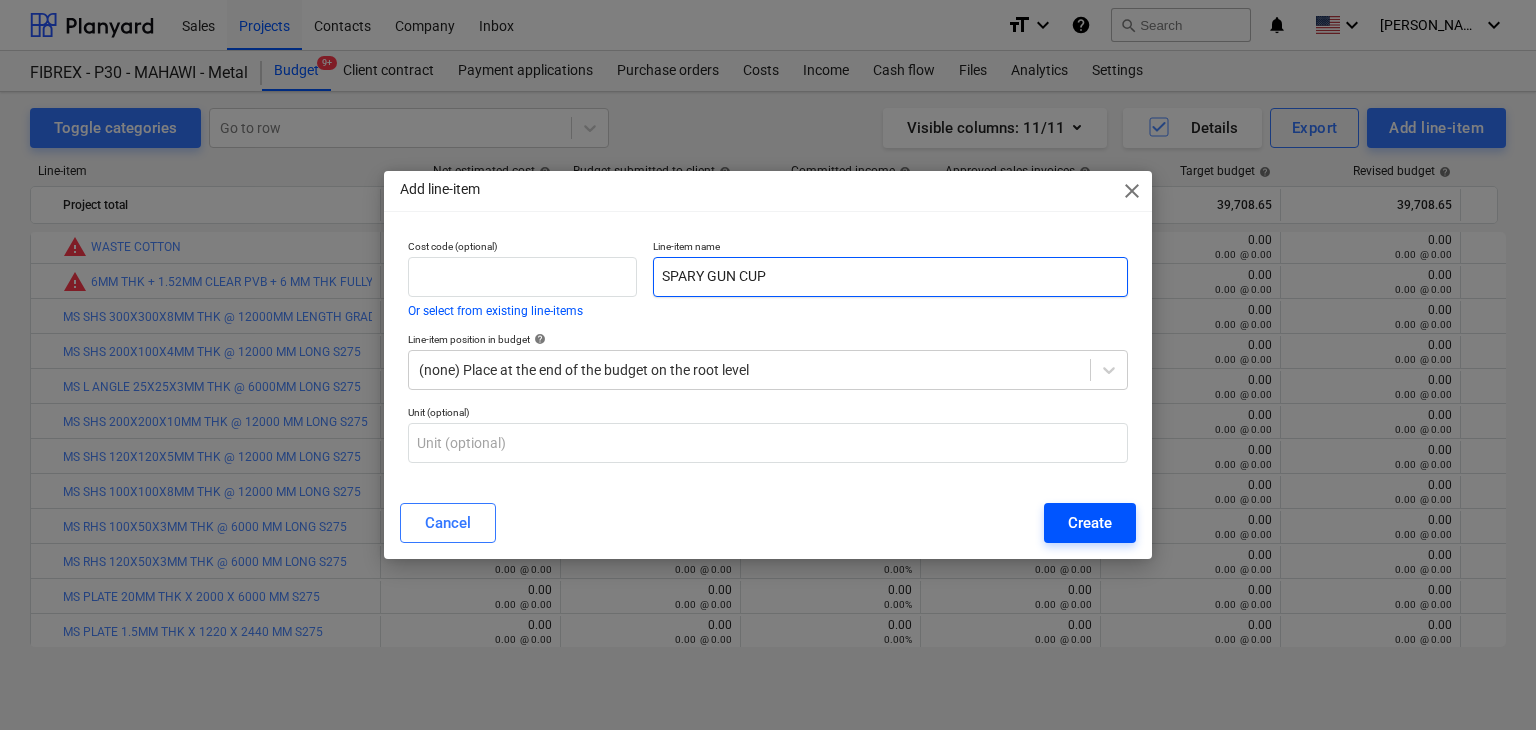 type on "SPARY GUN CUP" 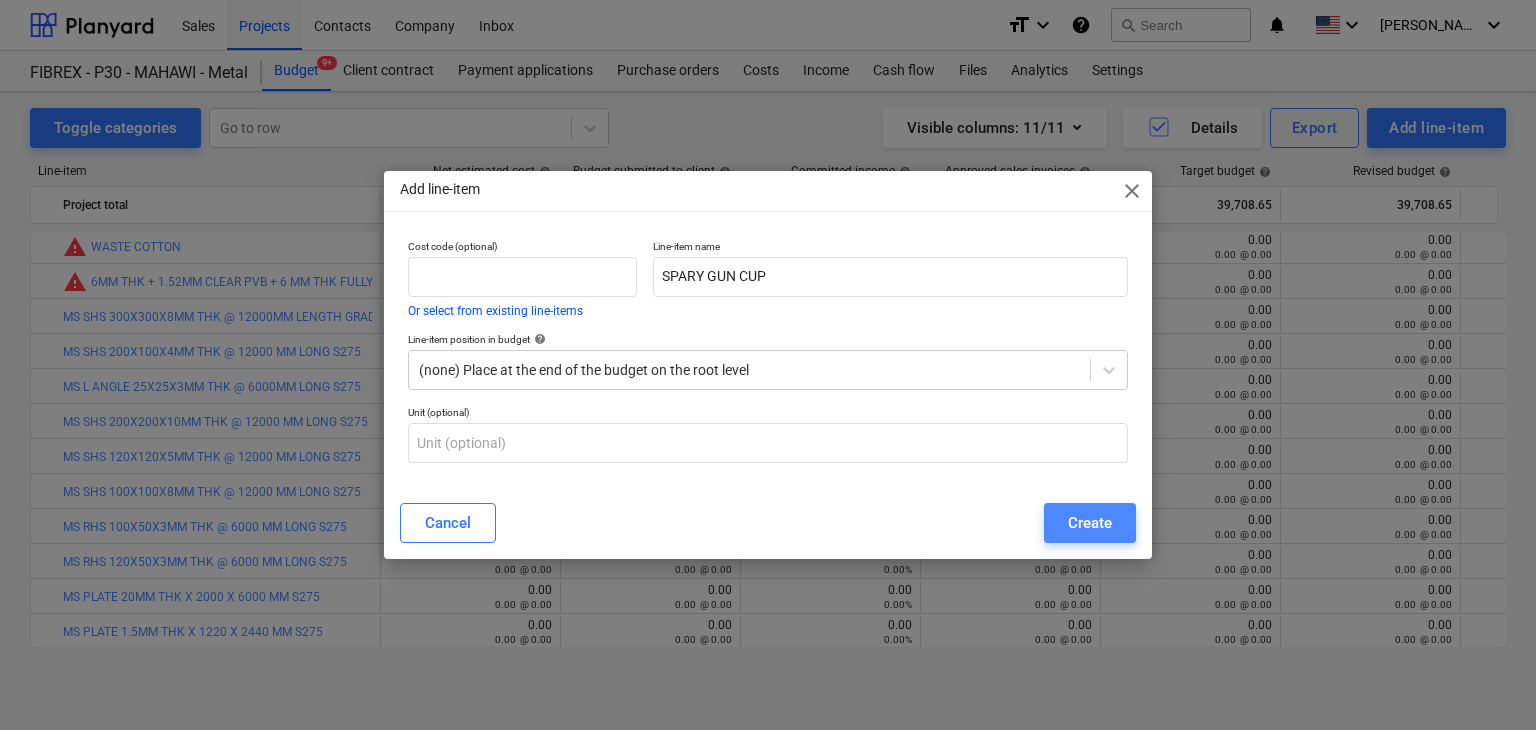 click on "Create" at bounding box center (1090, 523) 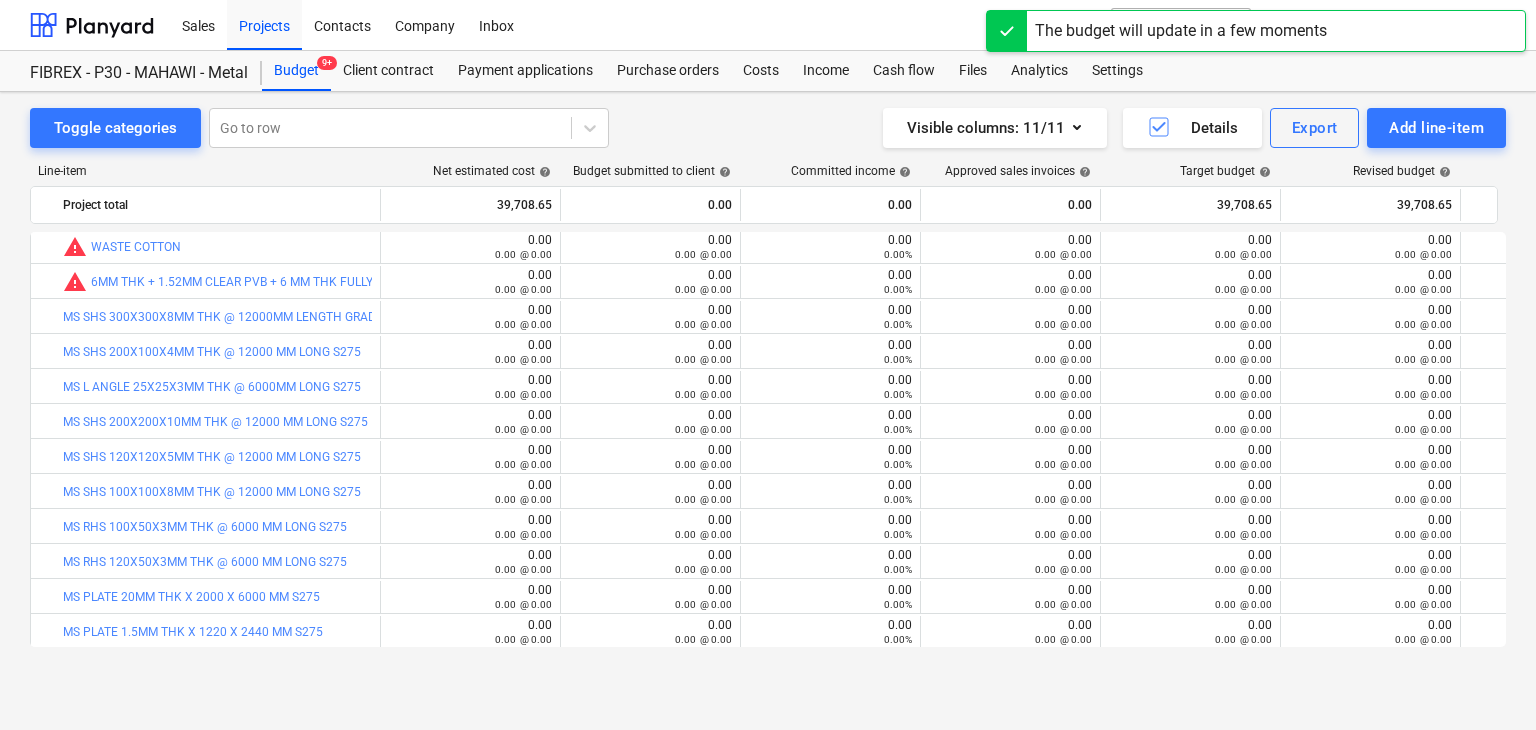 scroll, scrollTop: 10469, scrollLeft: 0, axis: vertical 